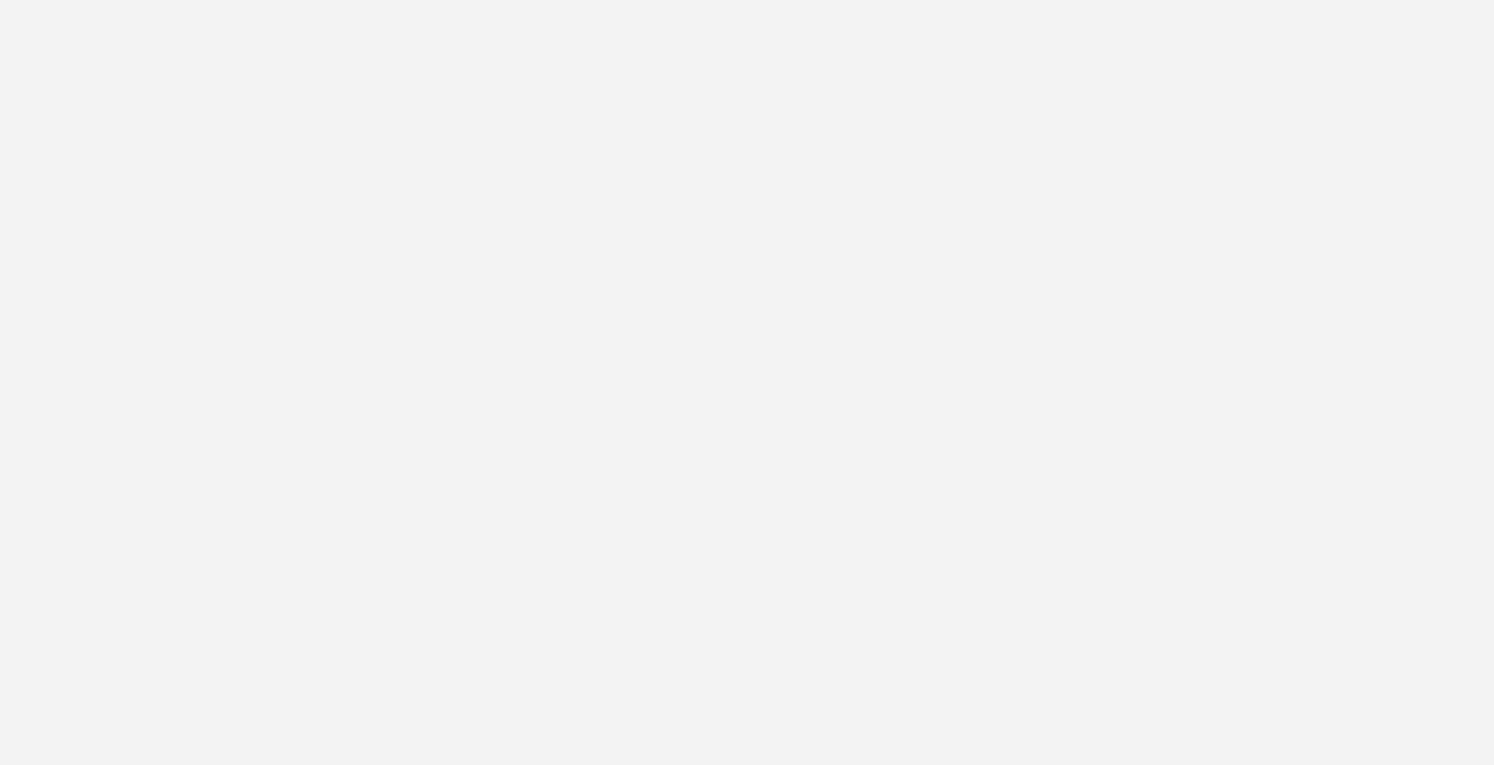 scroll, scrollTop: 0, scrollLeft: 0, axis: both 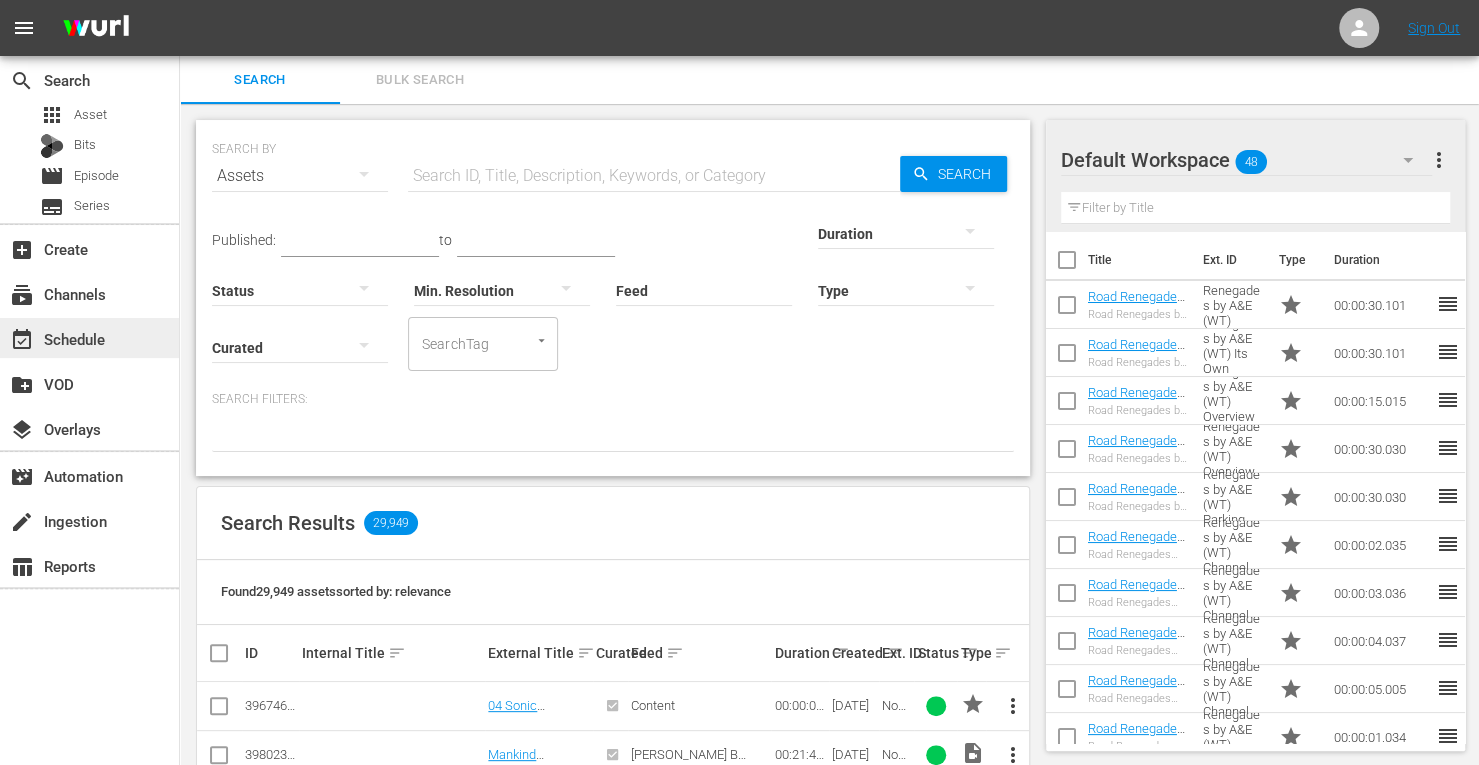 click on "event_available   Schedule" at bounding box center [56, 336] 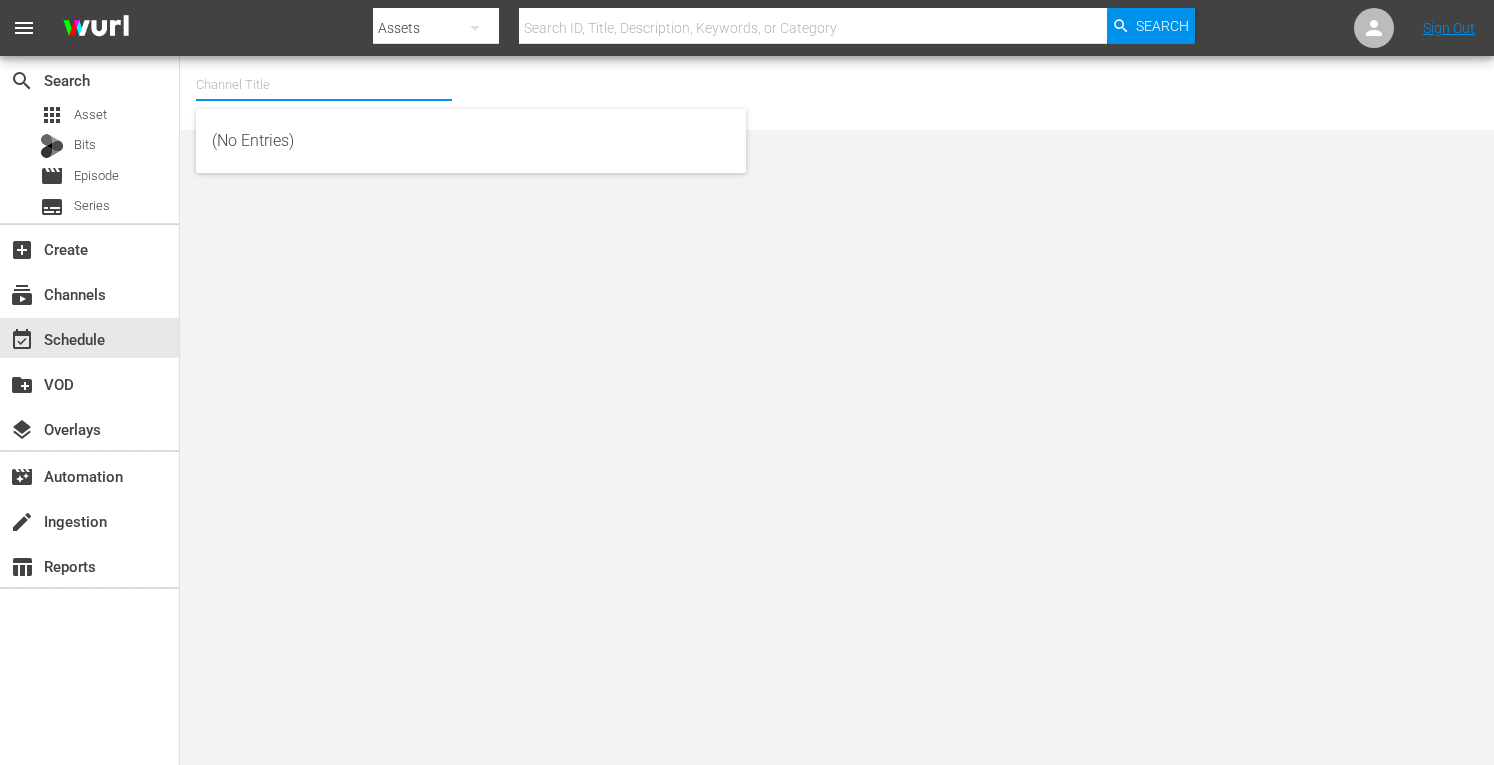 click at bounding box center [324, 85] 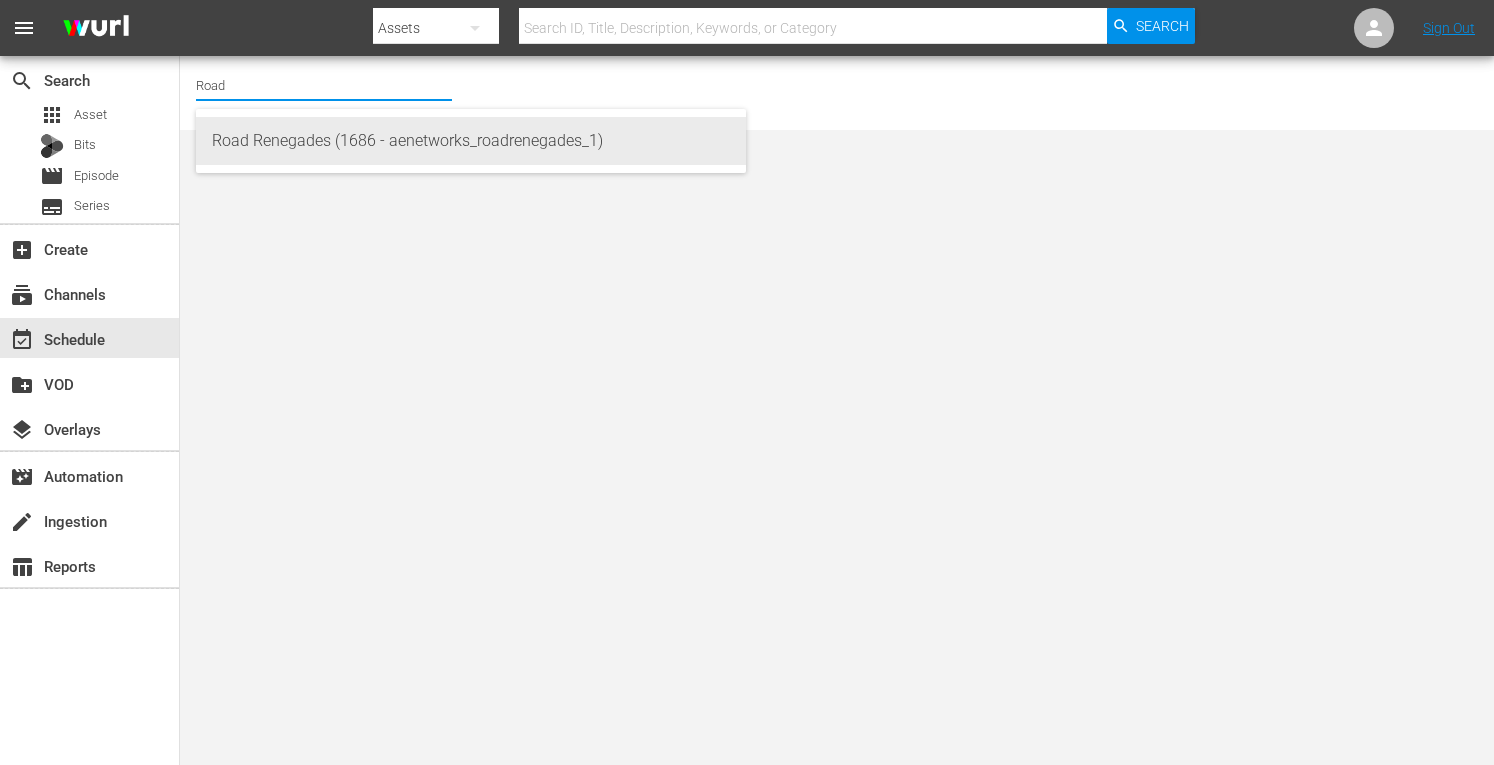 click on "Road Renegades (1686 - aenetworks_roadrenegades_1)" at bounding box center [471, 141] 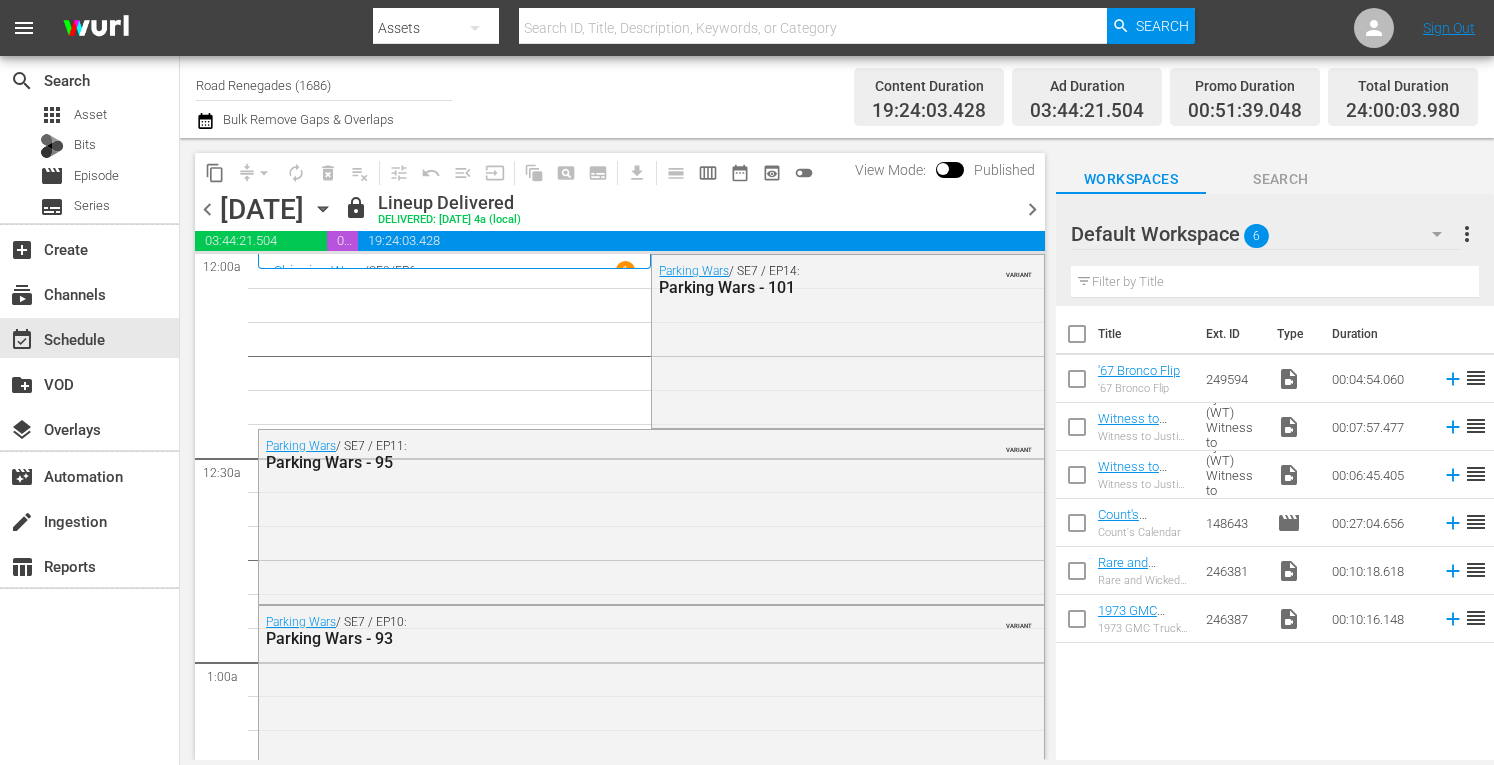 click 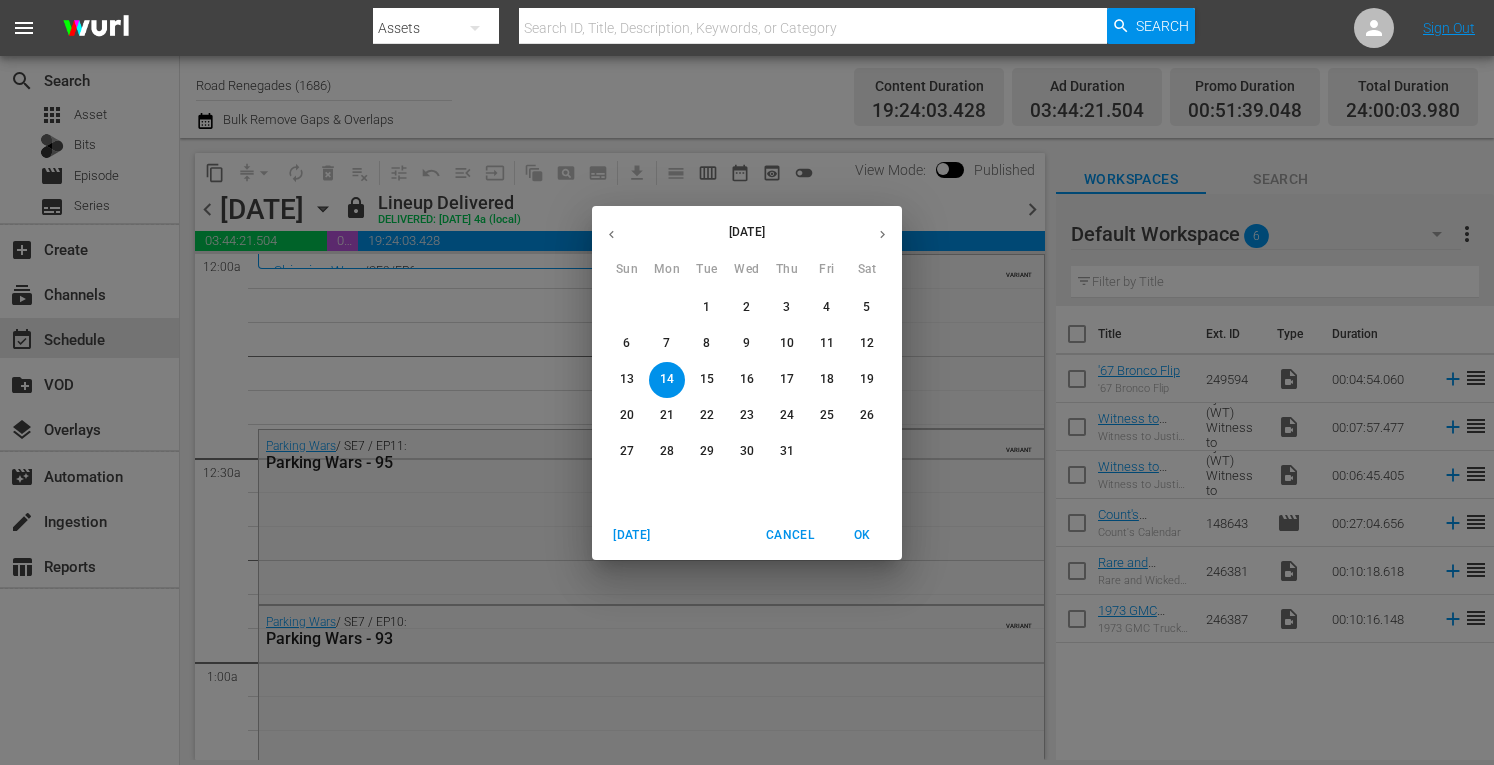 click on "28" at bounding box center (667, 451) 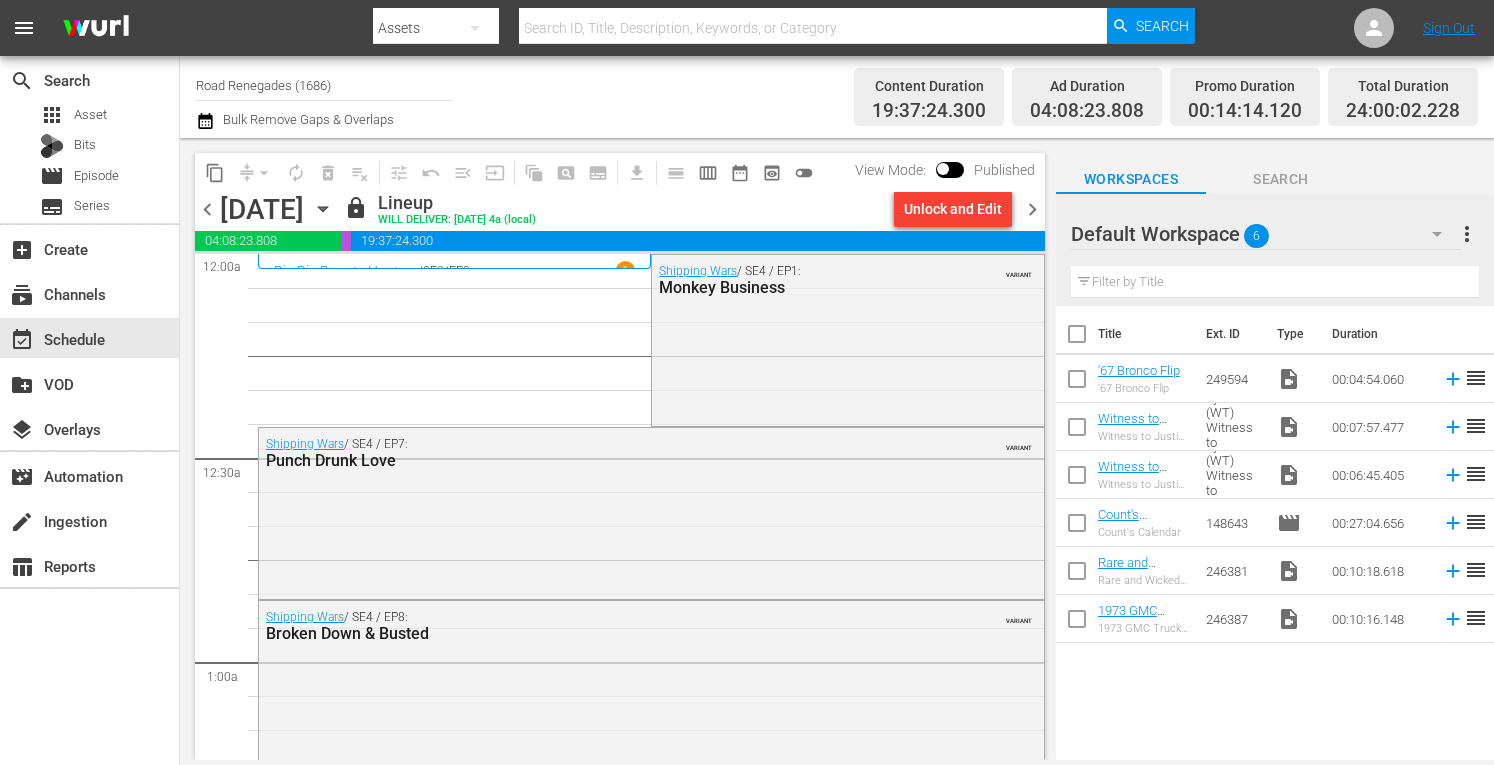 click 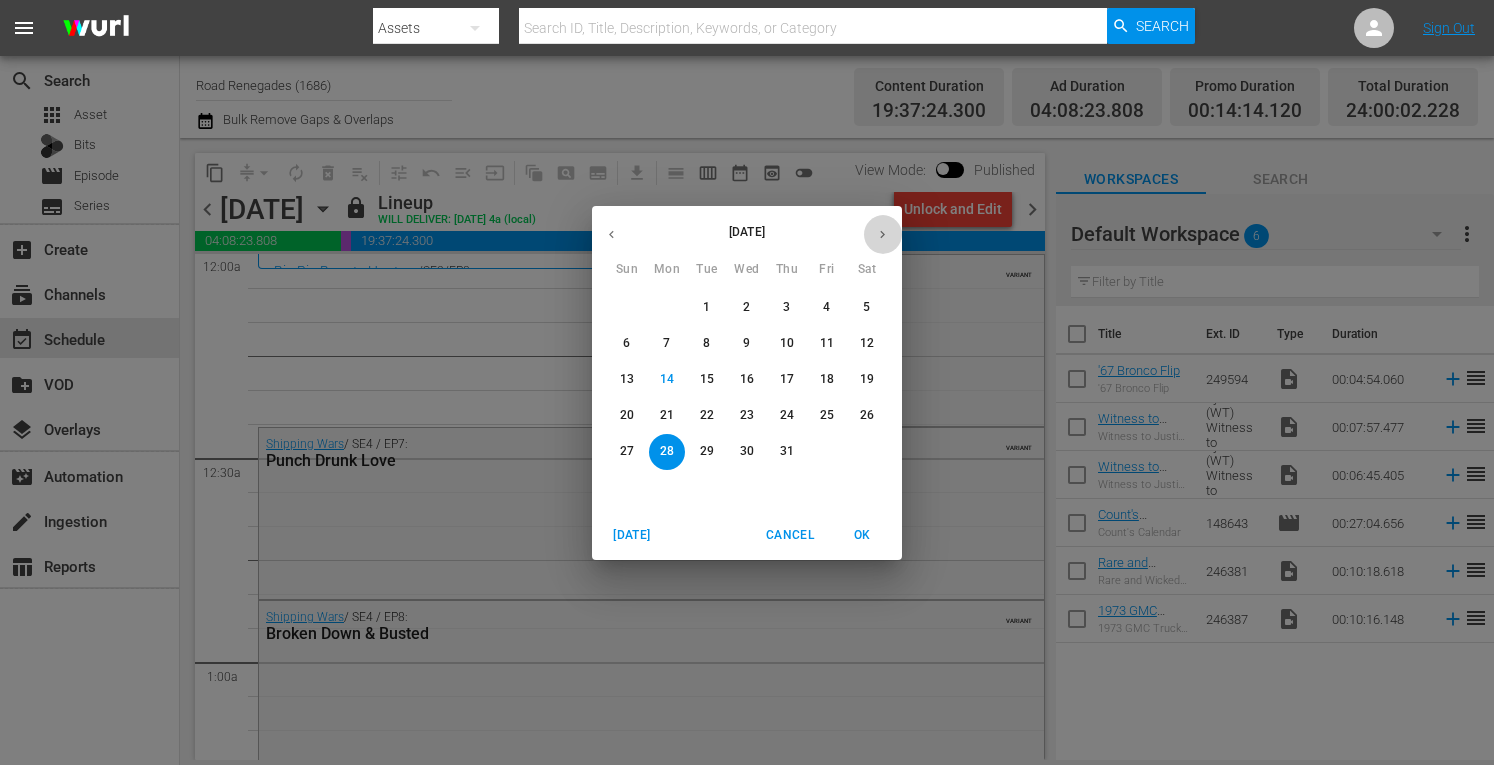 click 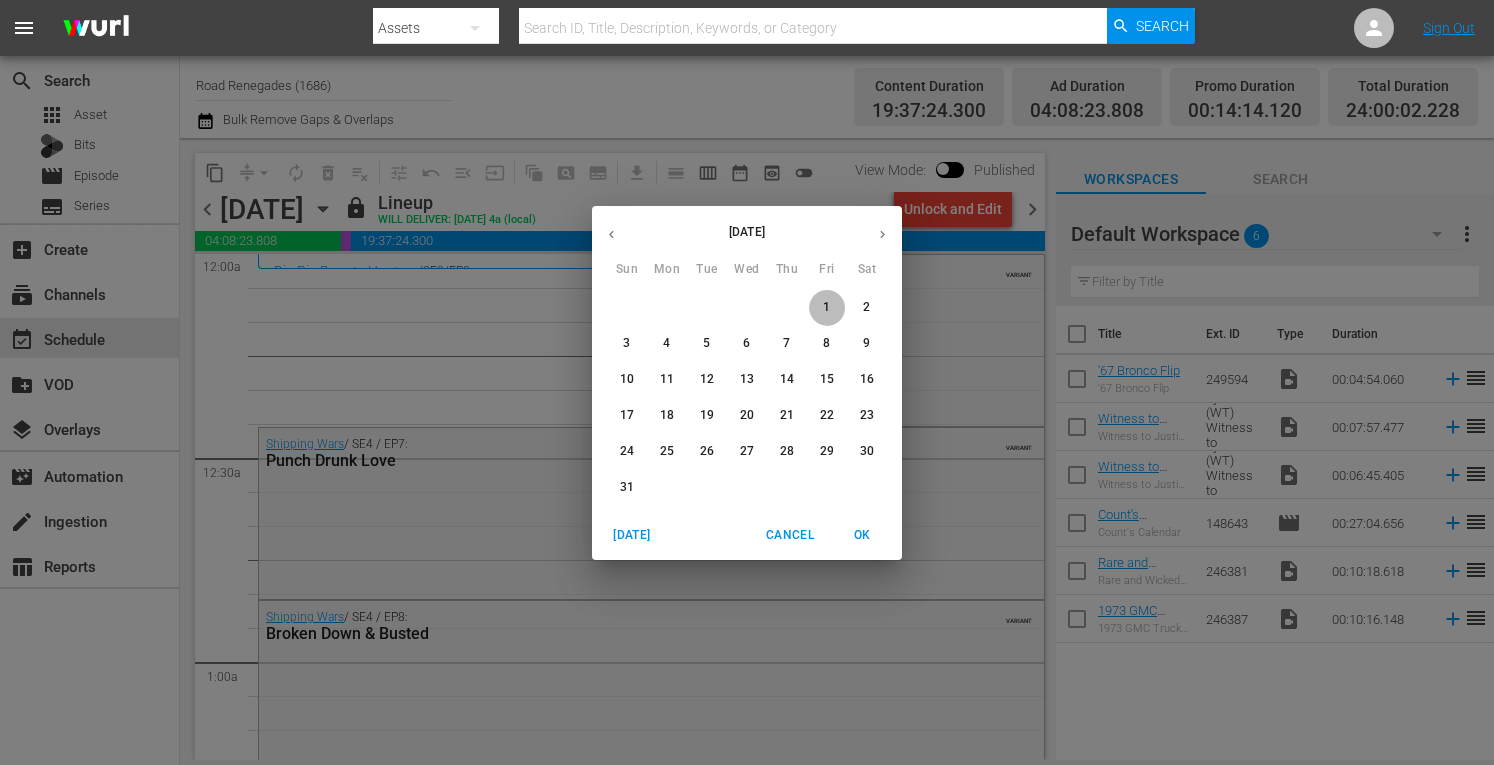 click on "1" at bounding box center (827, 308) 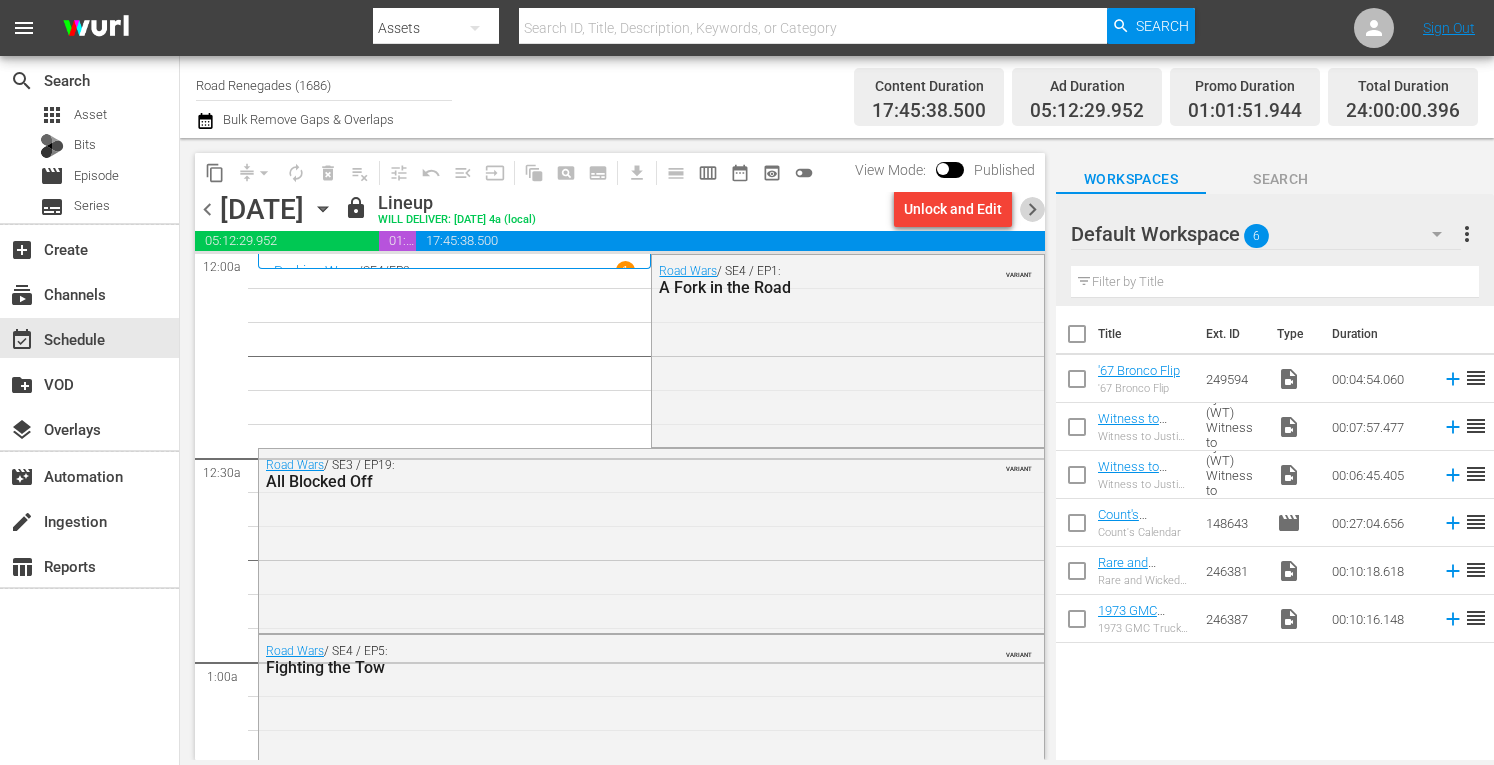 click on "chevron_right" at bounding box center (1032, 209) 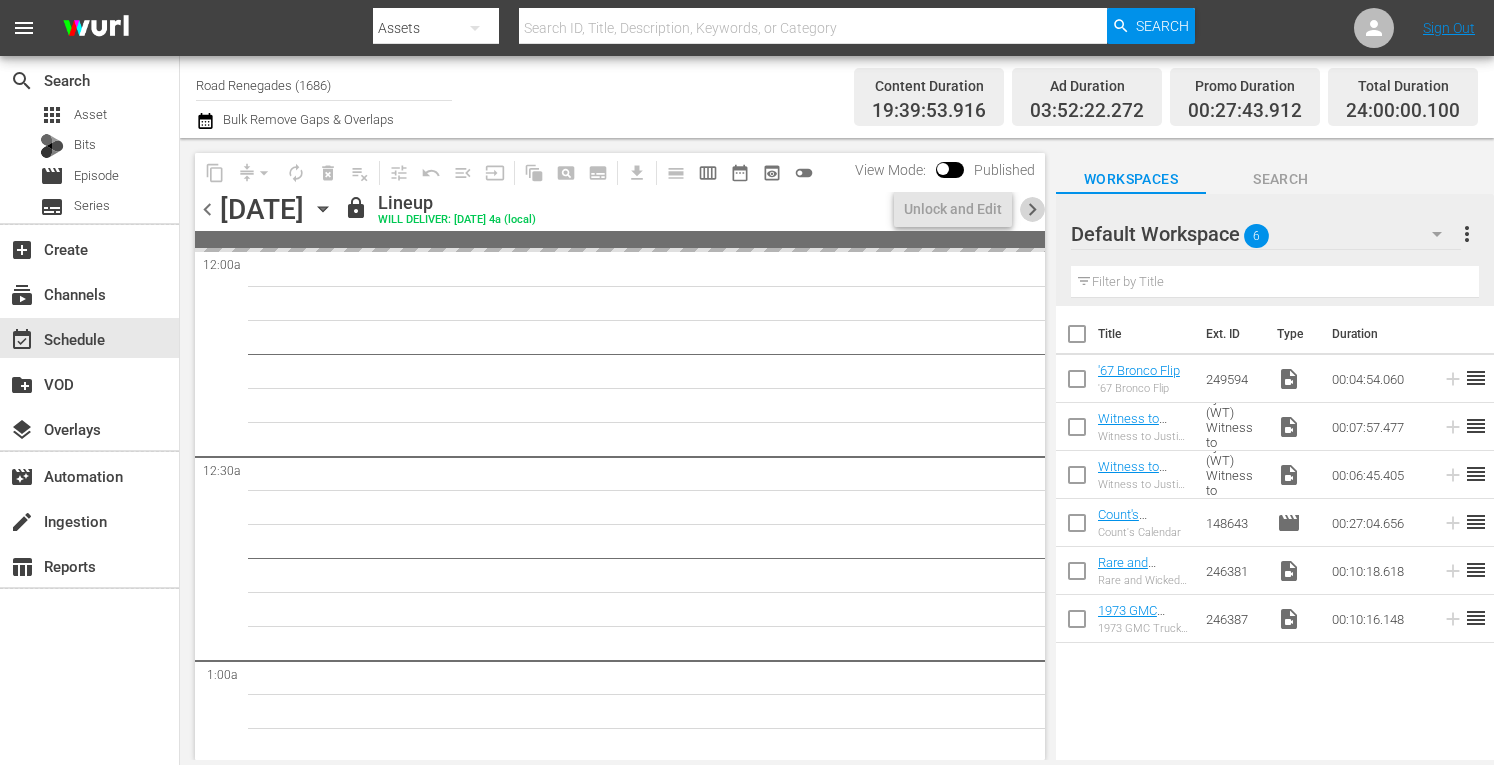 click on "chevron_right" at bounding box center [1032, 209] 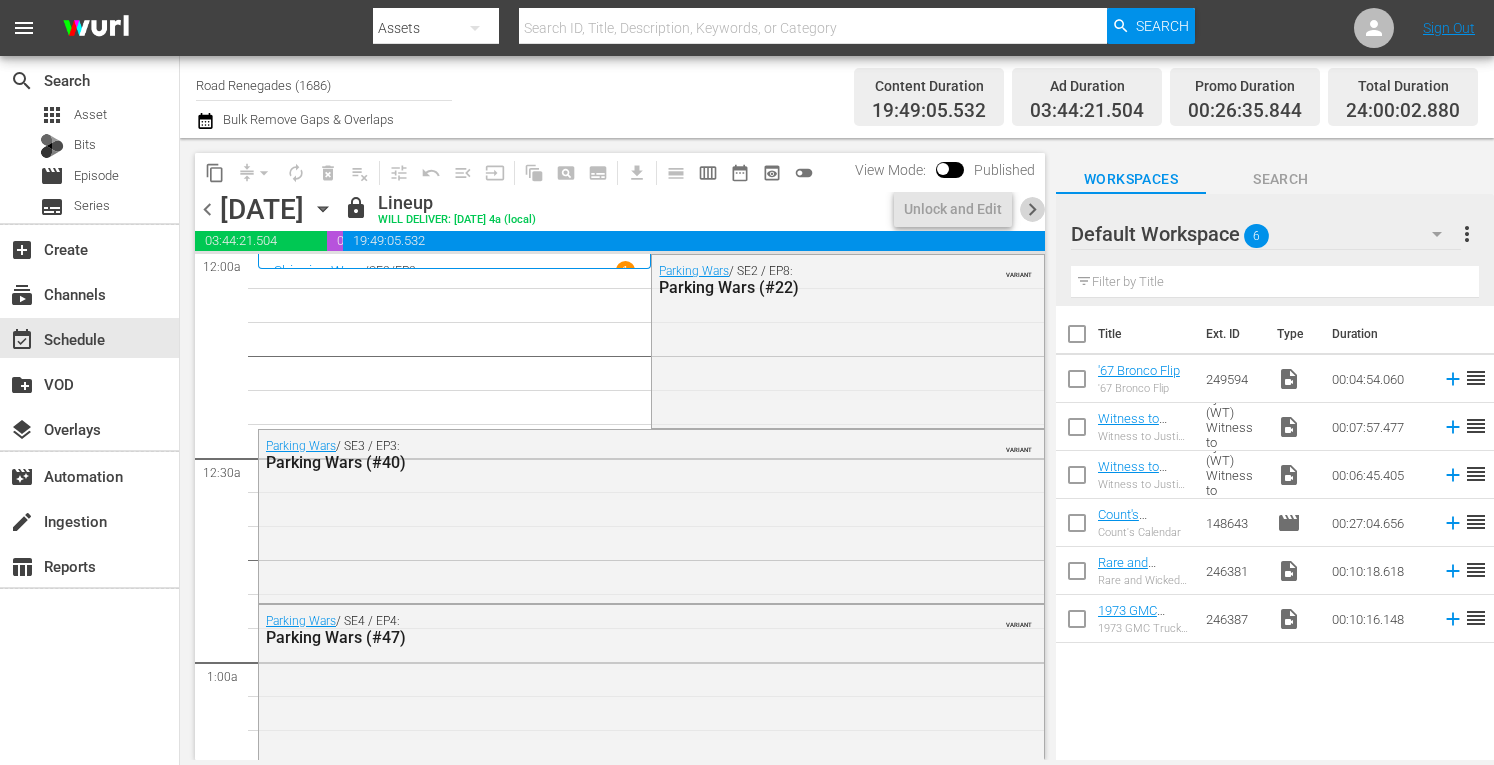 click on "chevron_right" at bounding box center [1032, 209] 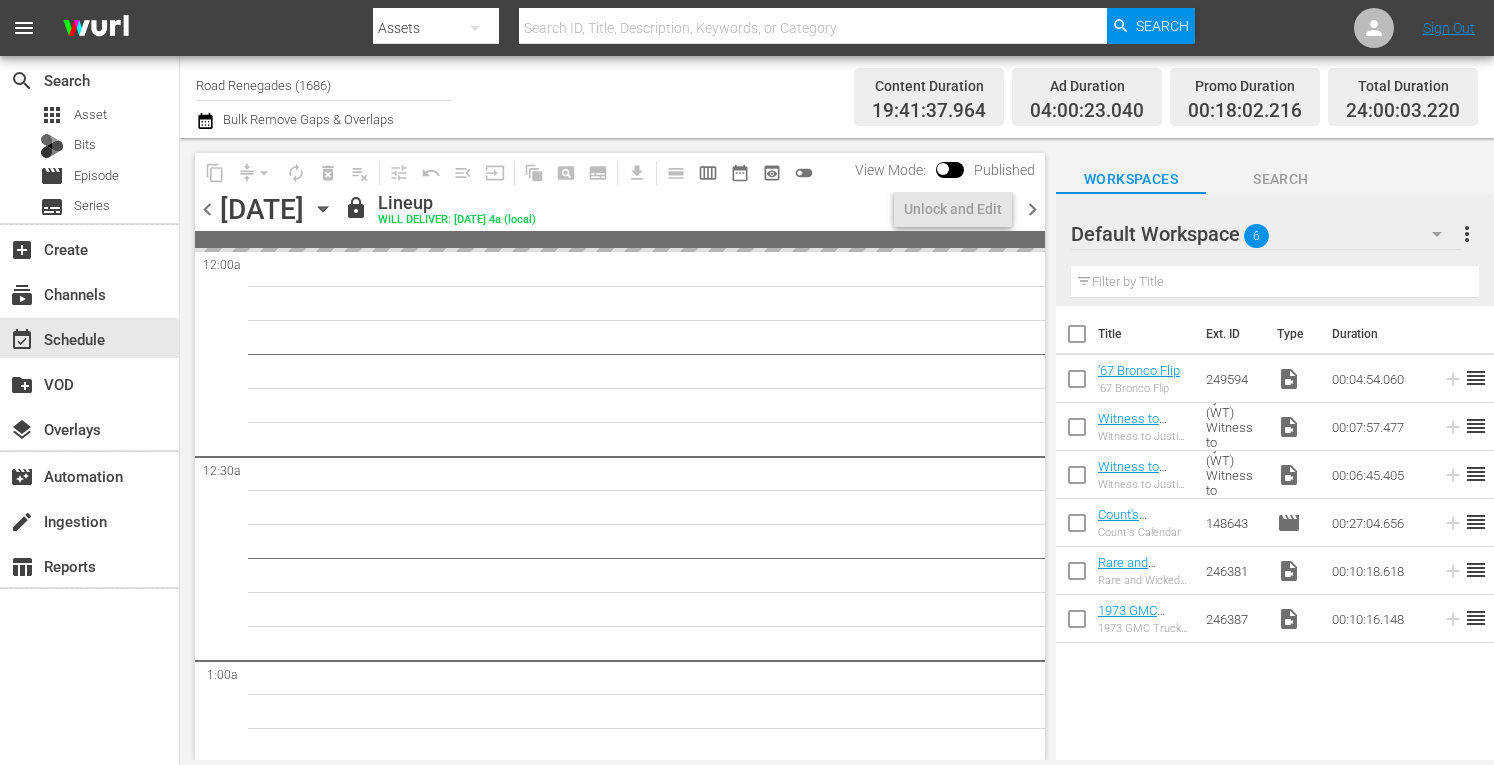 click on "chevron_right" at bounding box center (1032, 209) 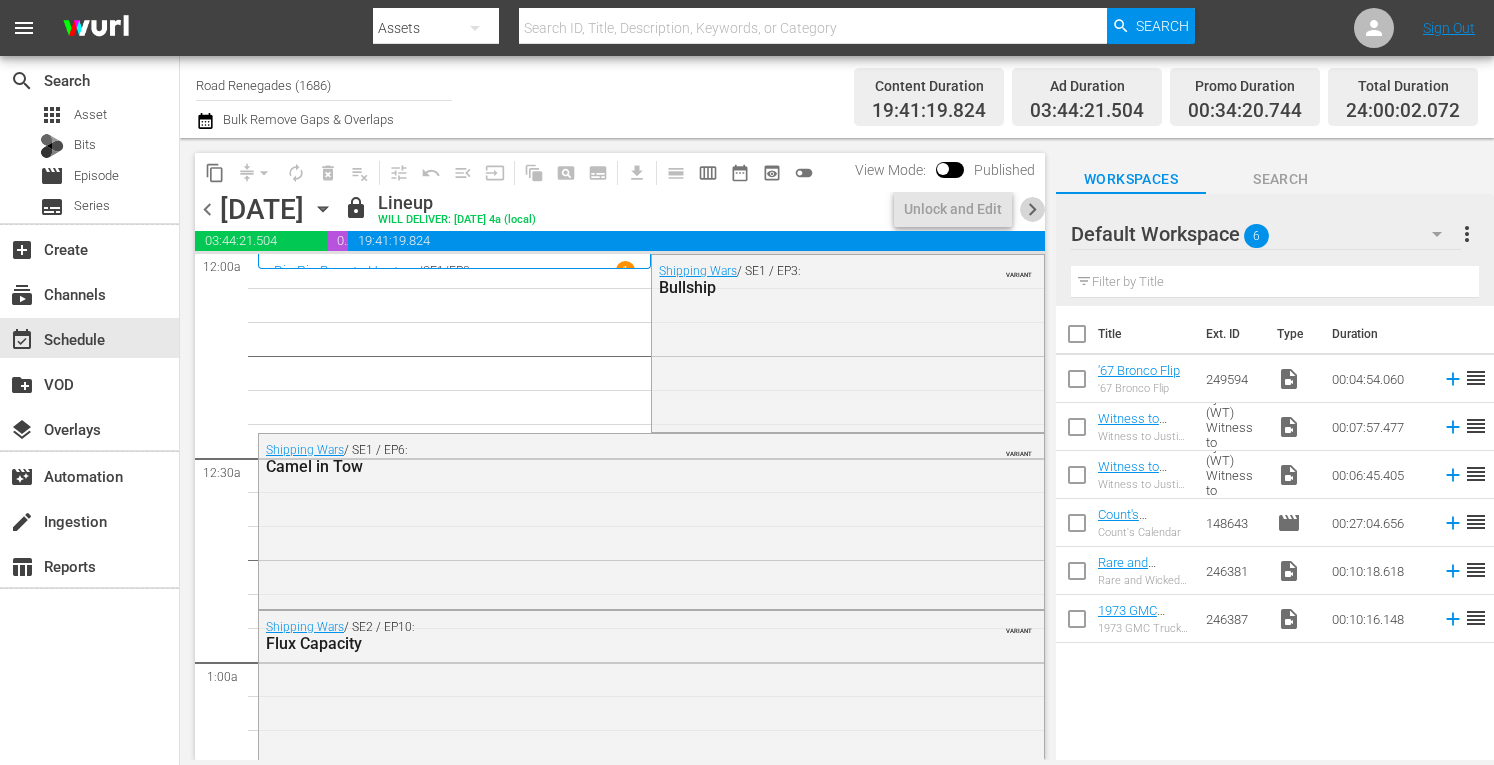 click on "chevron_right" at bounding box center [1032, 209] 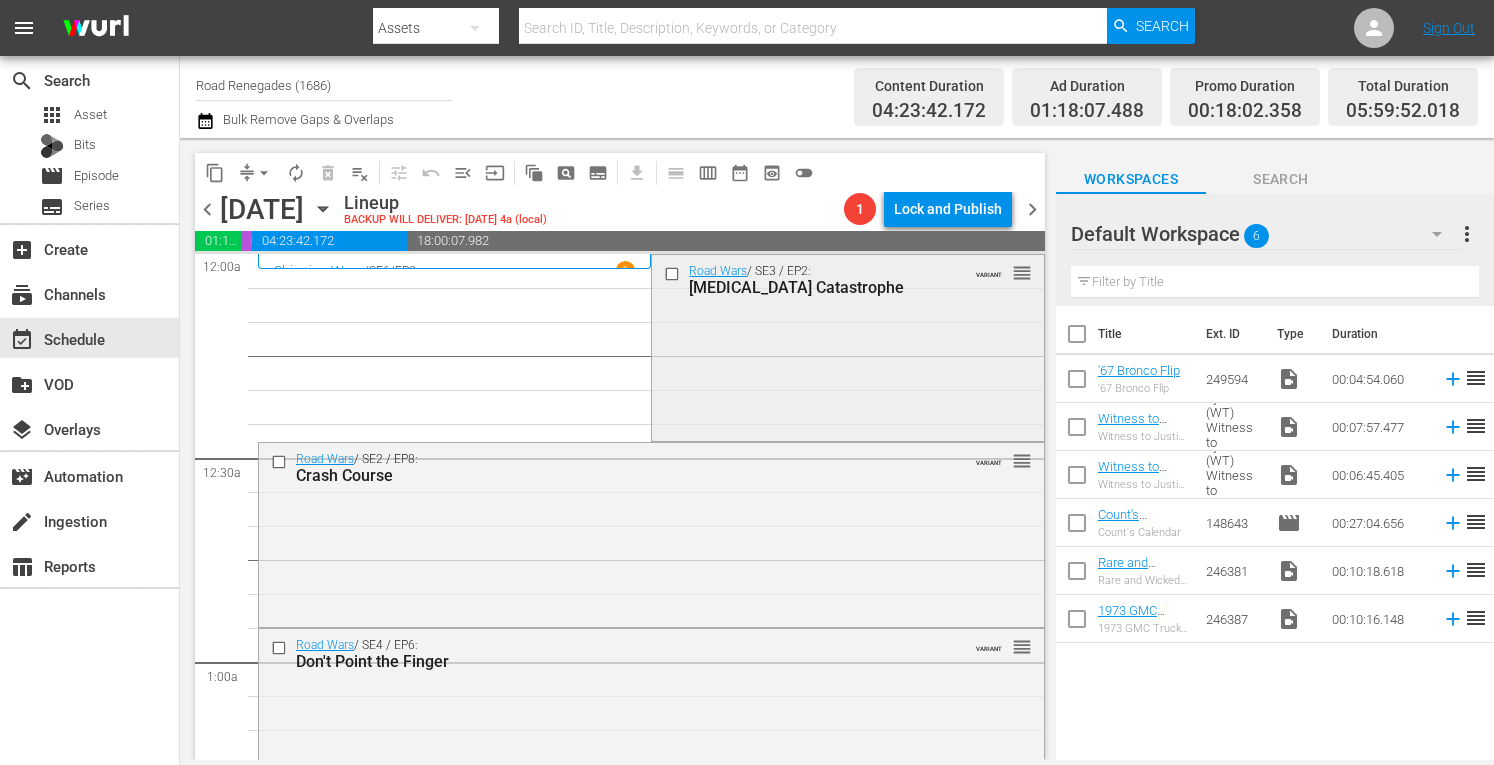 click on "Road Wars  / SE3 / EP2:
Carjacking Catastrophe VARIANT reorder" at bounding box center (847, 346) 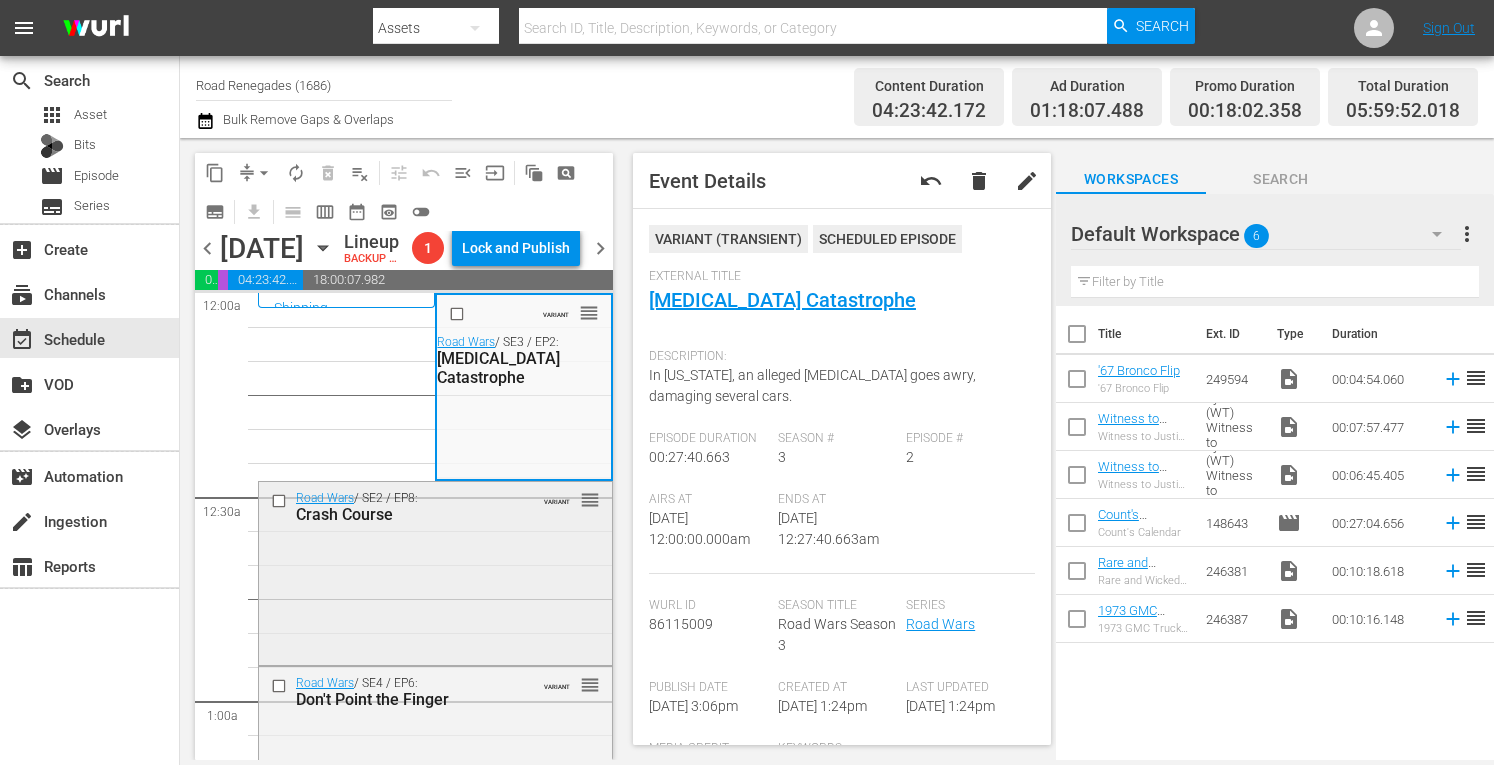 click on "Road Wars  / SE2 / EP8:
Crash Course VARIANT reorder" at bounding box center (435, 571) 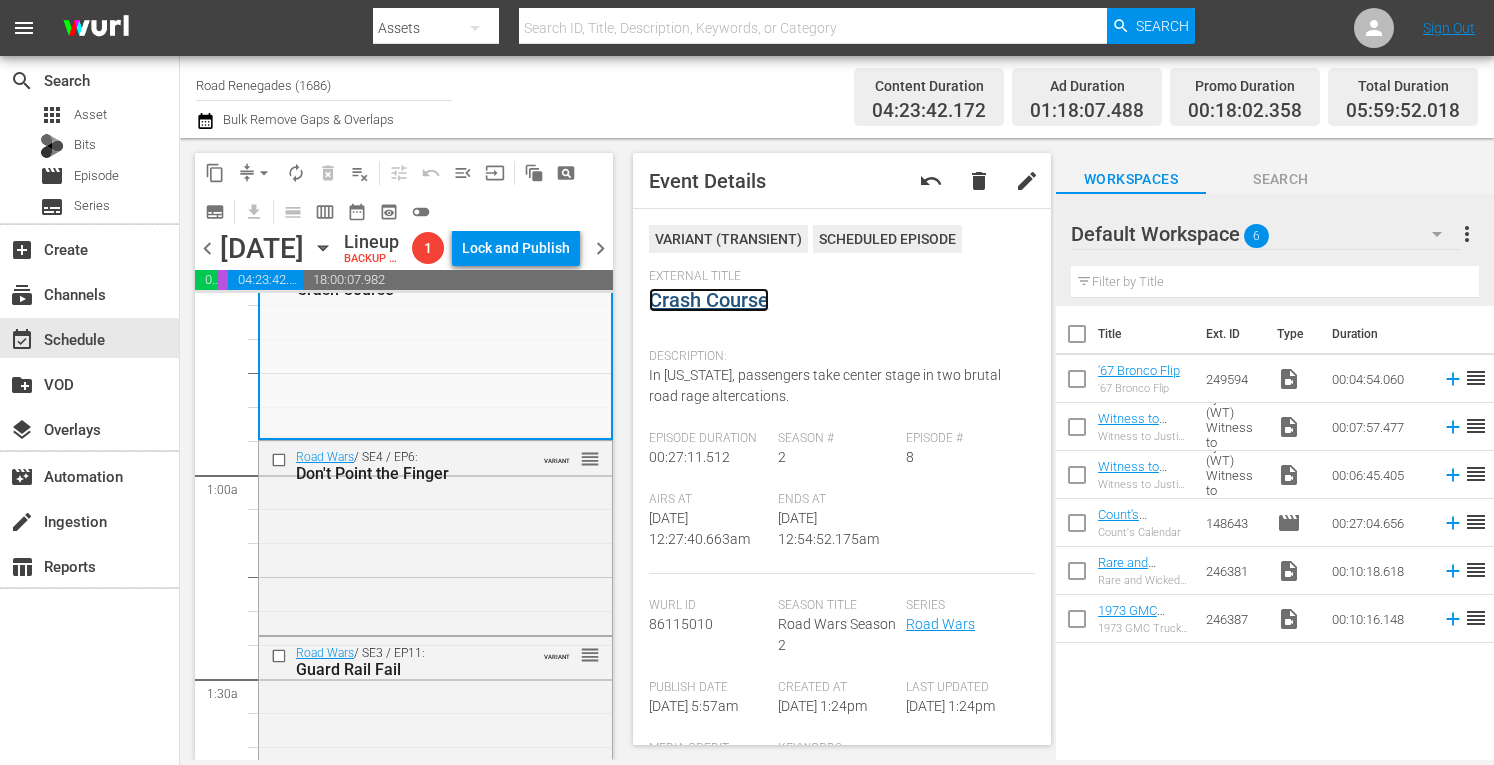 scroll, scrollTop: 293, scrollLeft: 0, axis: vertical 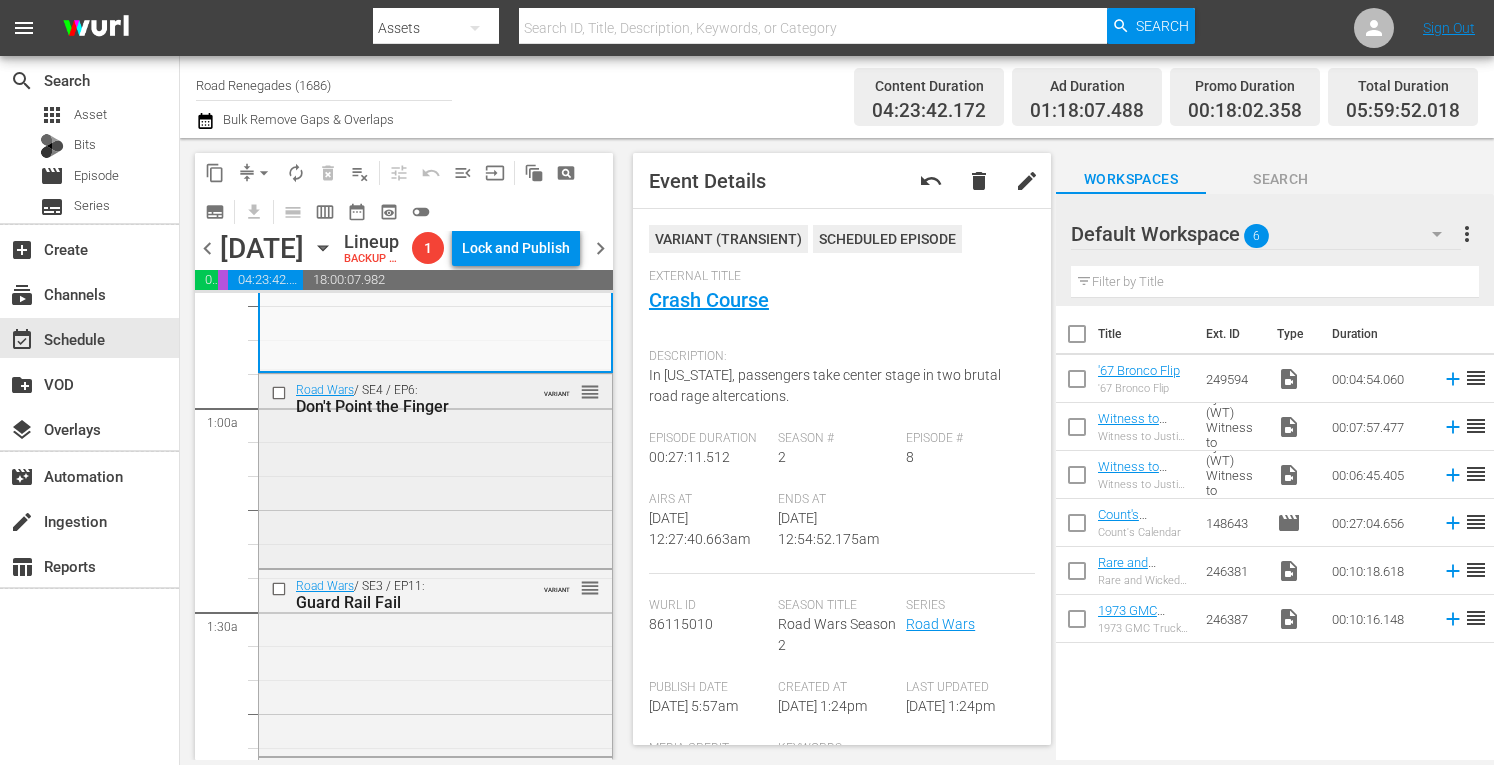 click on "Road Wars  / SE4 / EP6:
Don't Point the Finger VARIANT reorder" at bounding box center (435, 468) 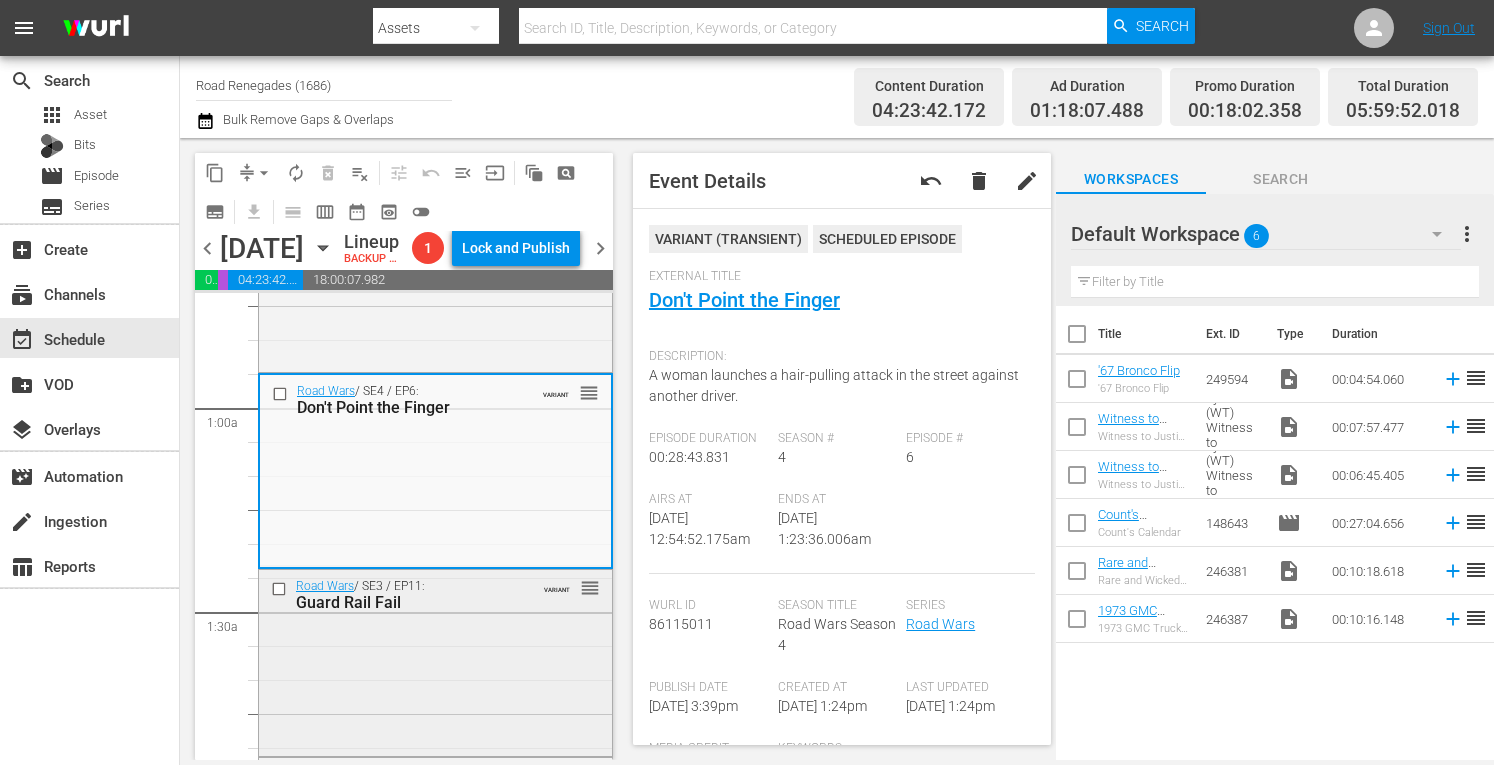 click on "Road Wars  / SE3 / EP11:
Guard Rail Fail VARIANT reorder" at bounding box center (435, 661) 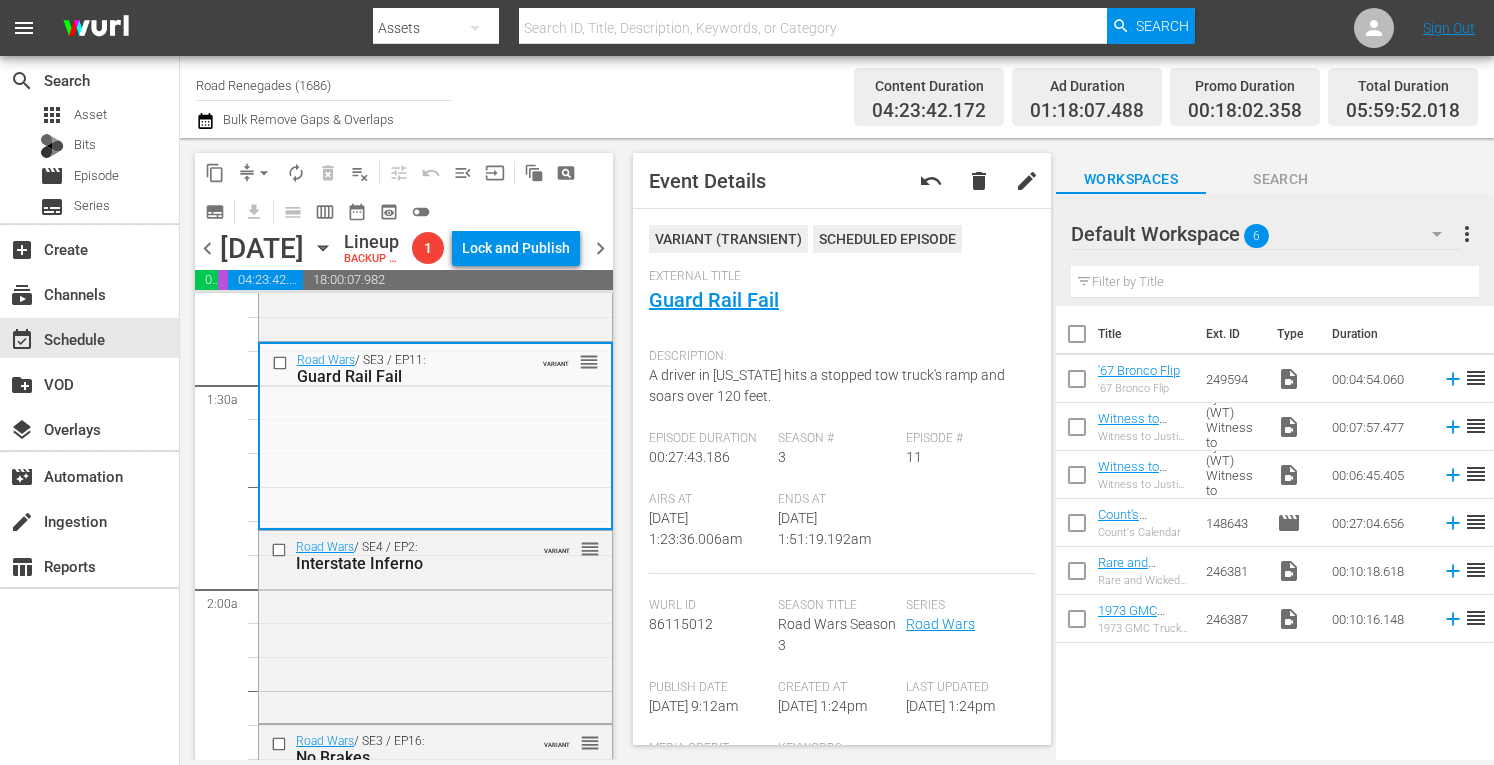 scroll, scrollTop: 600, scrollLeft: 0, axis: vertical 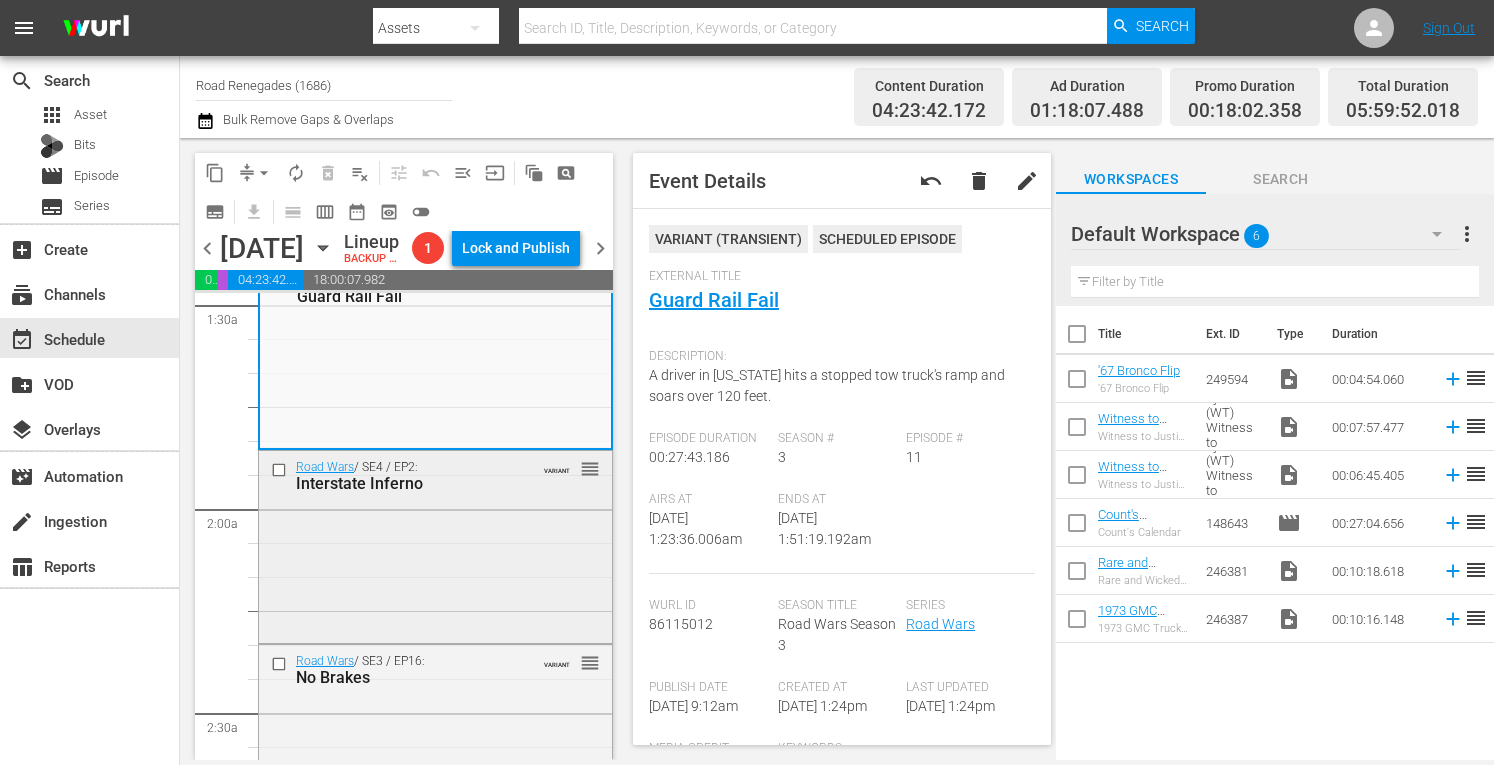 click on "Road Wars  / SE4 / EP2:
Interstate Inferno VARIANT reorder" at bounding box center [435, 545] 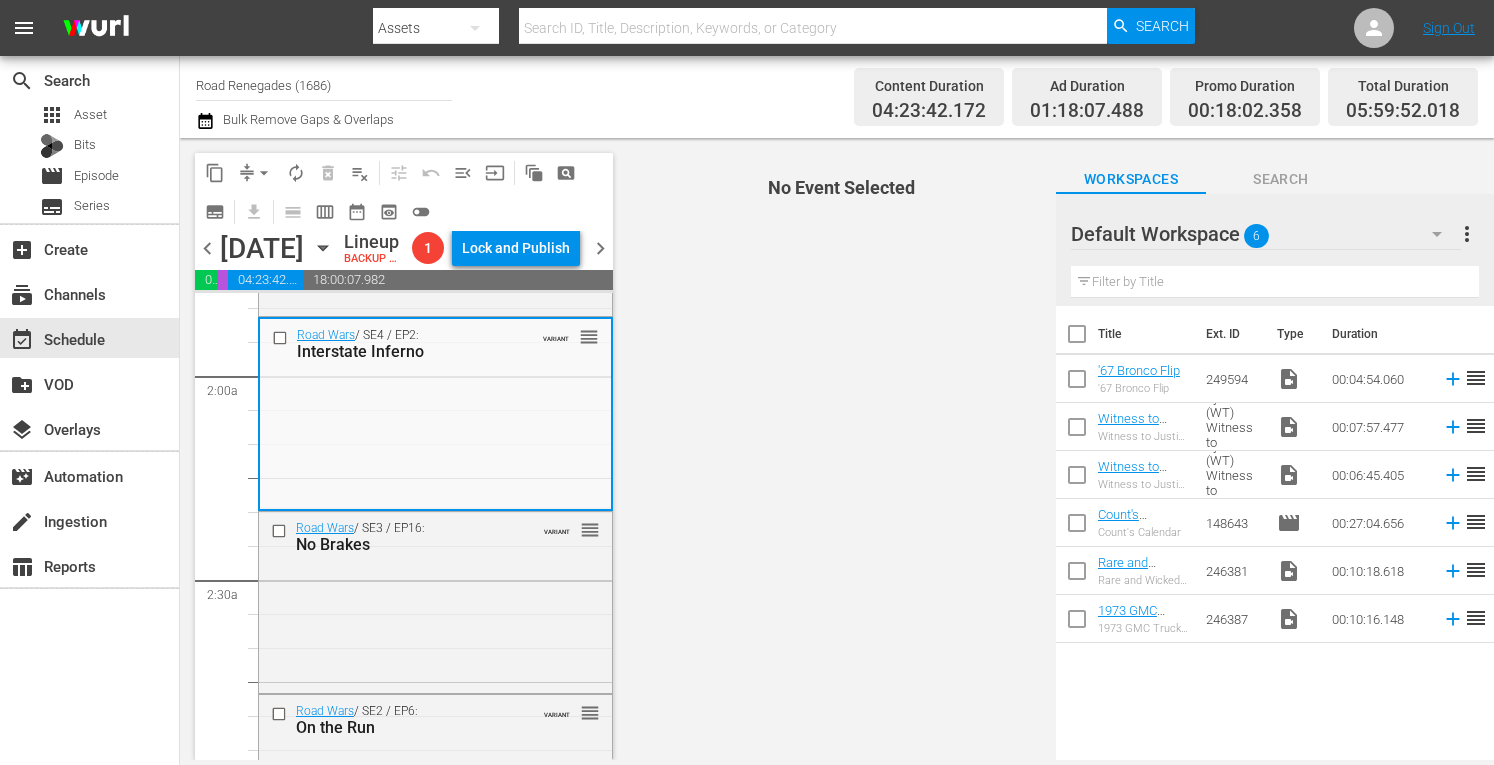 scroll, scrollTop: 813, scrollLeft: 0, axis: vertical 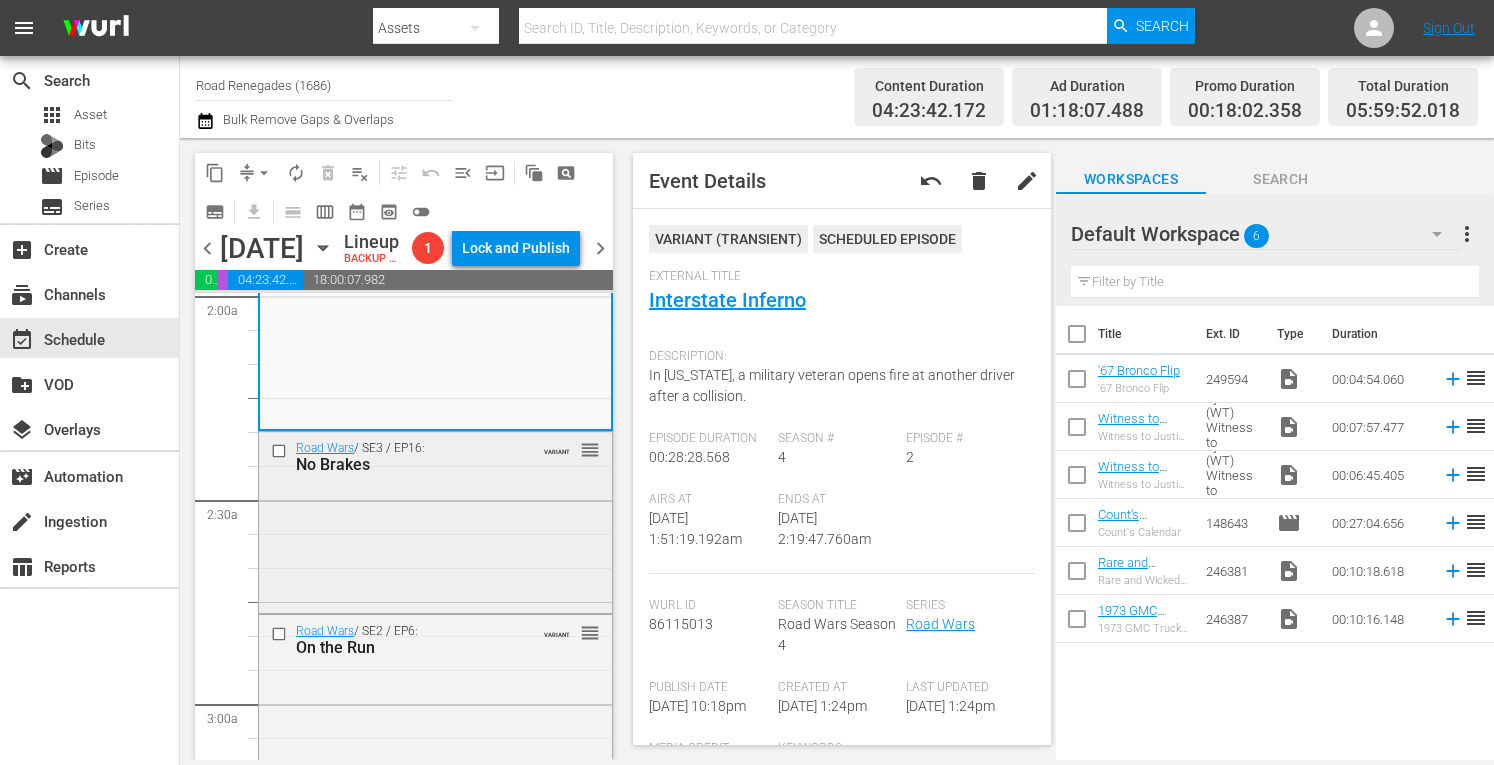 click on "Road Wars  / SE3 / EP16:
No Brakes VARIANT reorder" at bounding box center (435, 520) 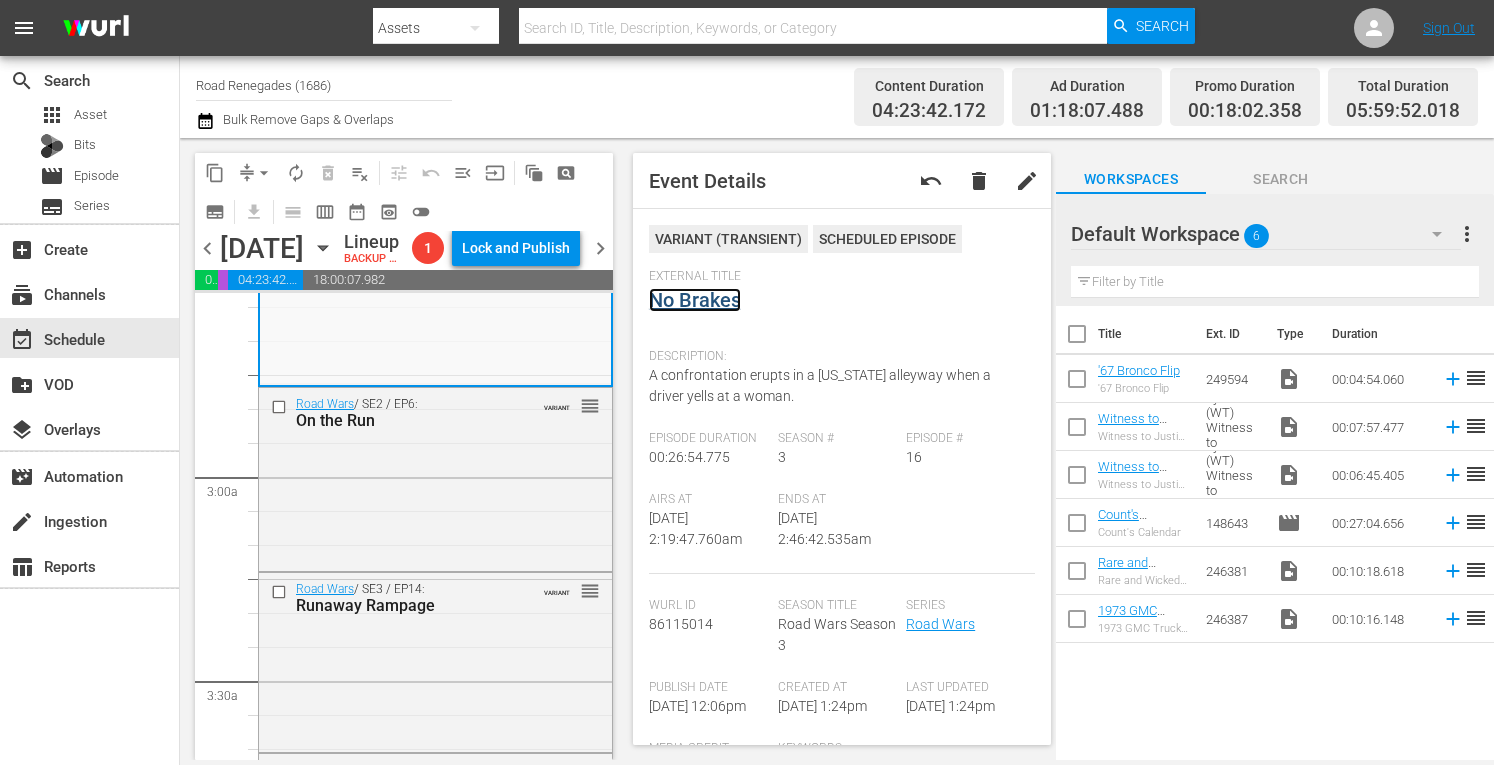 scroll, scrollTop: 1120, scrollLeft: 0, axis: vertical 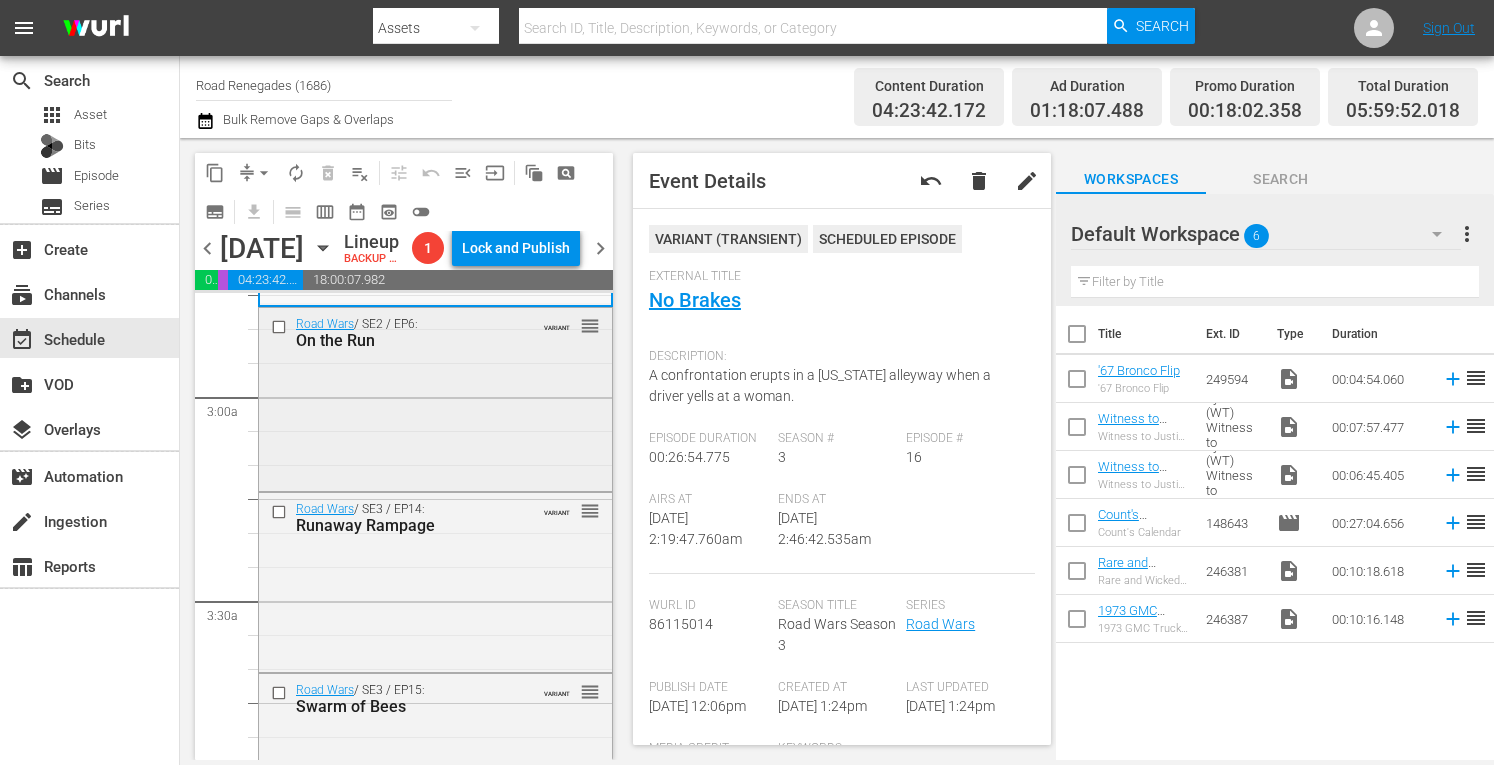 click on "Road Wars  / SE2 / EP6:
On the Run VARIANT reorder" at bounding box center [435, 398] 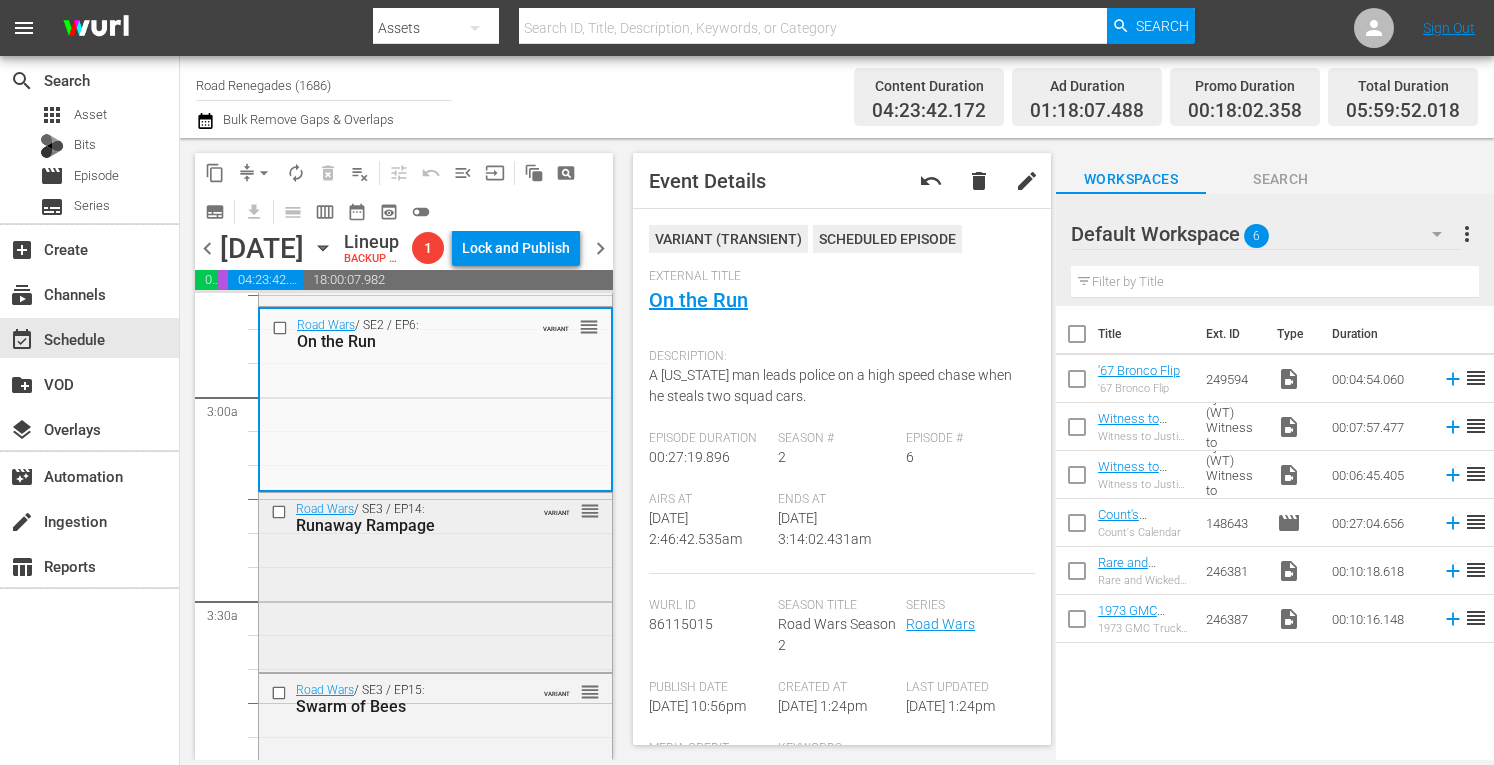 click on "Road Wars  / SE3 / EP14:
Runaway Rampage VARIANT reorder" at bounding box center (435, 580) 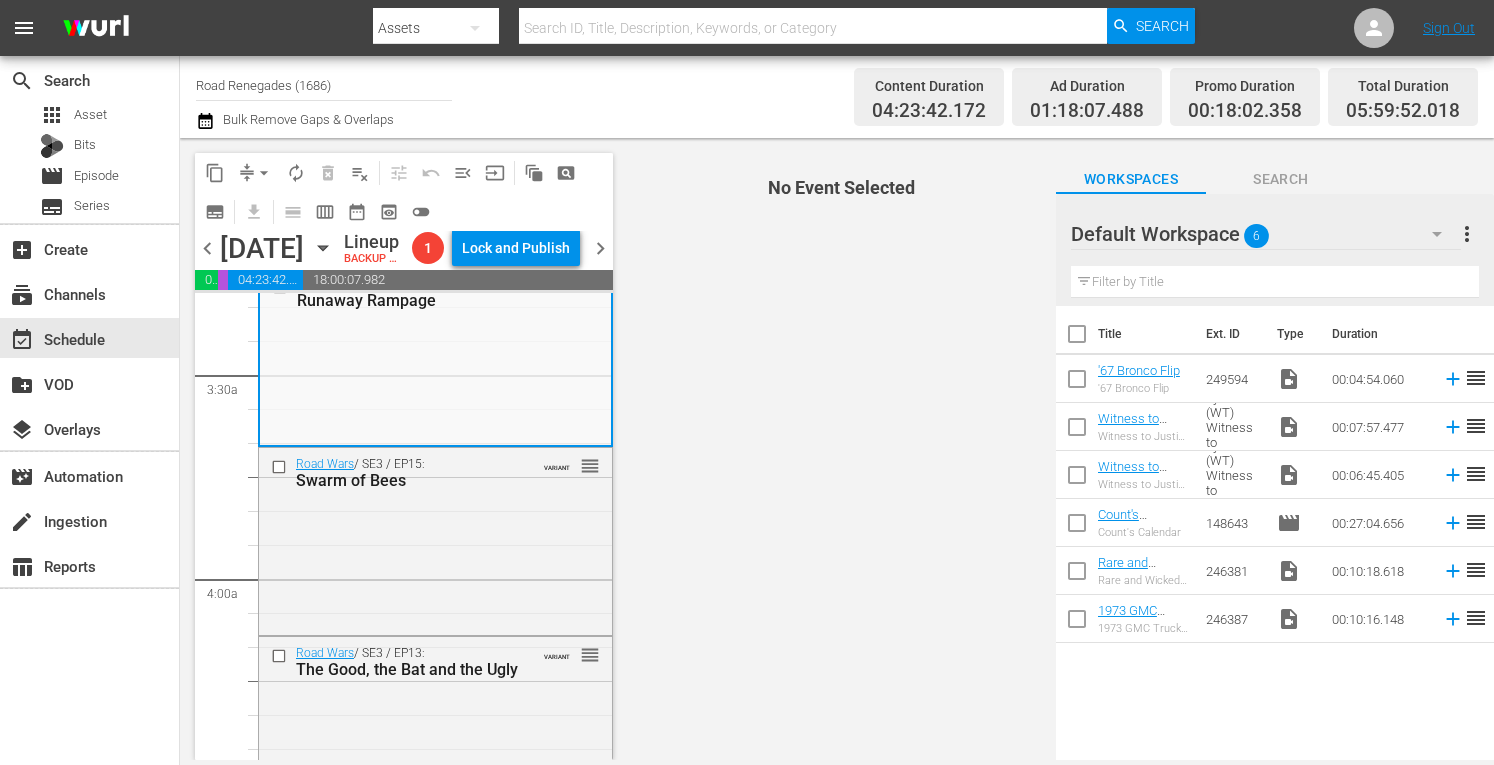 scroll, scrollTop: 1386, scrollLeft: 0, axis: vertical 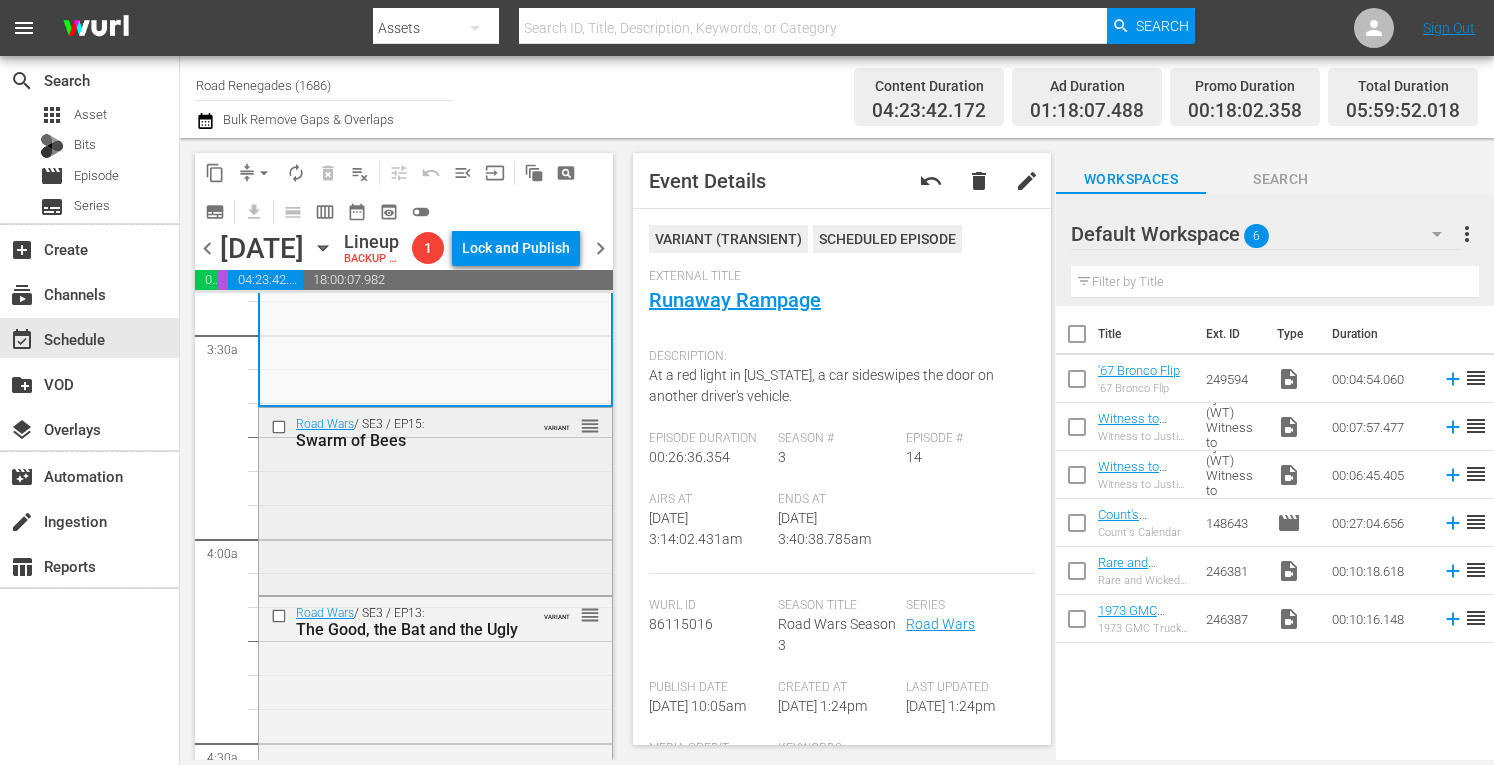 click on "Road Wars  / SE3 / EP15:
Swarm of Bees VARIANT reorder" at bounding box center [435, 499] 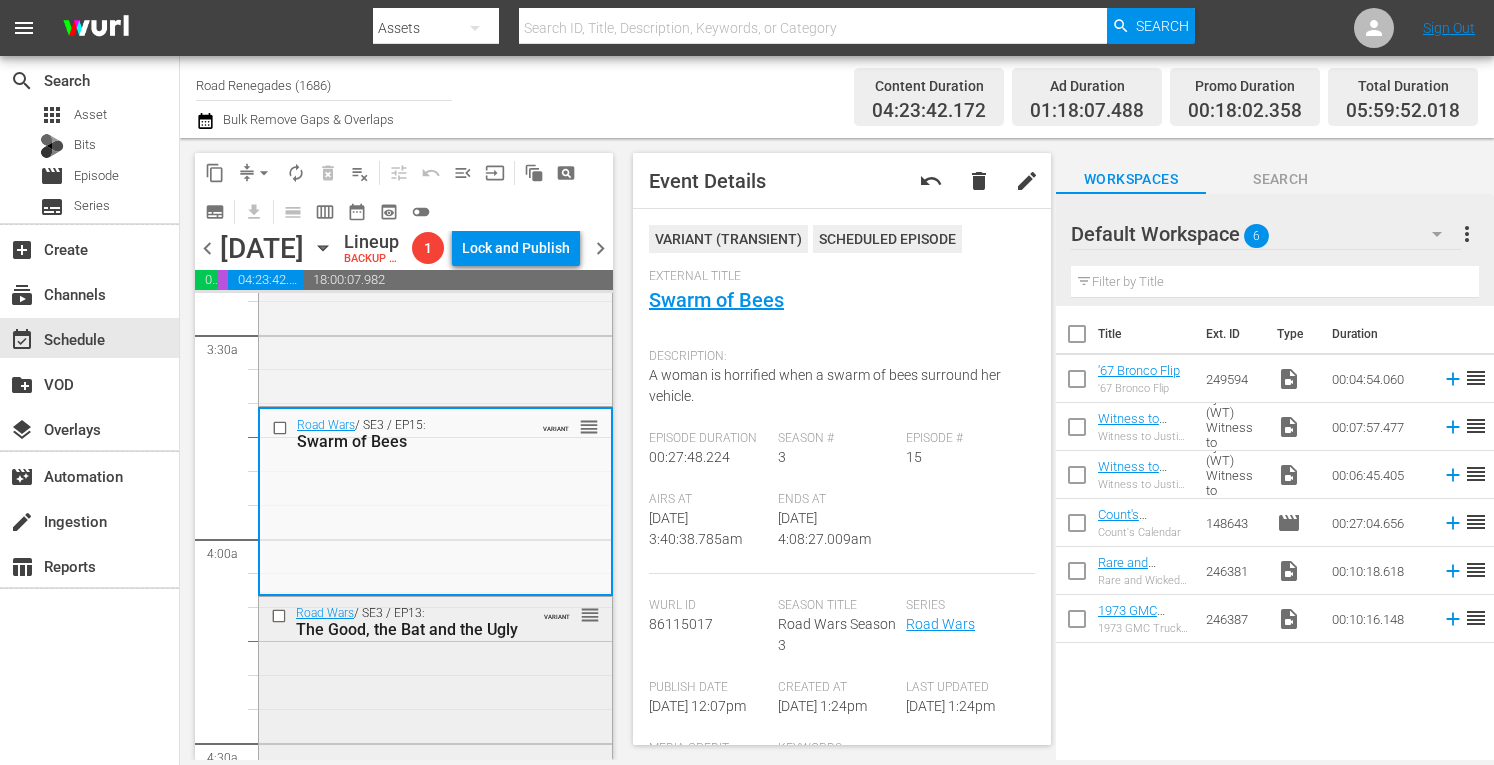 click on "Road Wars  / SE3 / EP13:
The Good, the Bat and the Ugly VARIANT reorder" at bounding box center (435, 687) 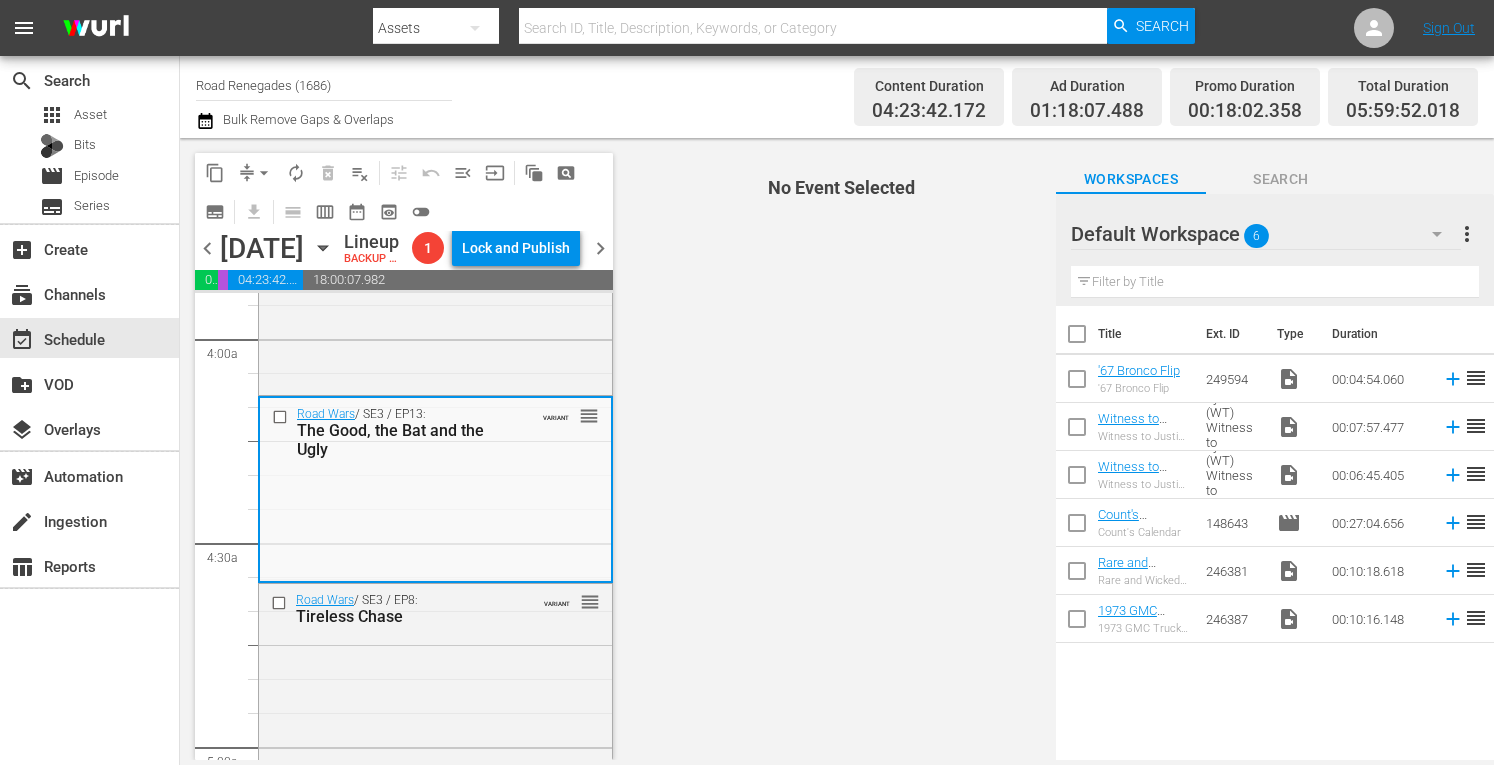 scroll, scrollTop: 1707, scrollLeft: 0, axis: vertical 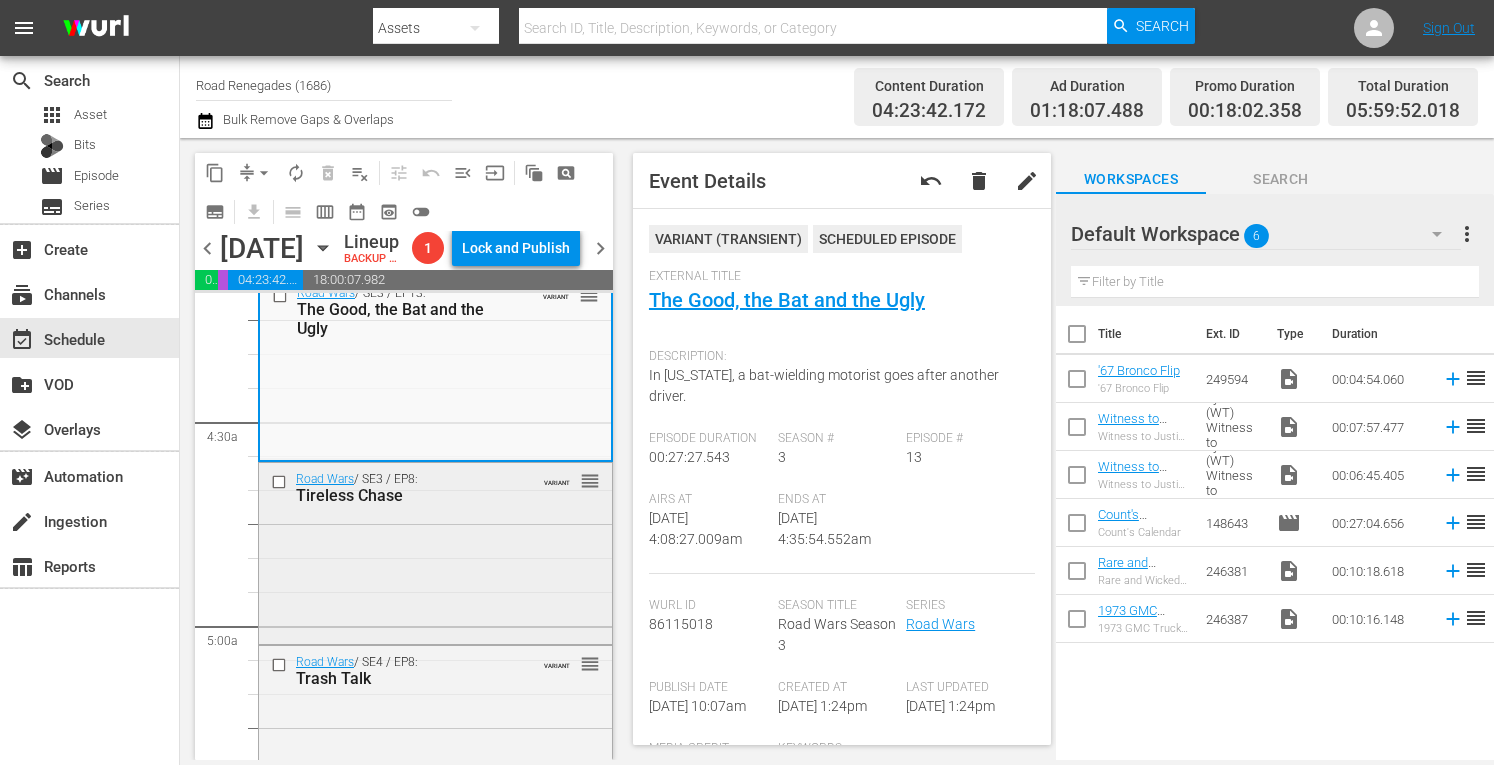 click on "Road Wars  / SE3 / EP8:
Tireless Chase VARIANT reorder" at bounding box center [435, 552] 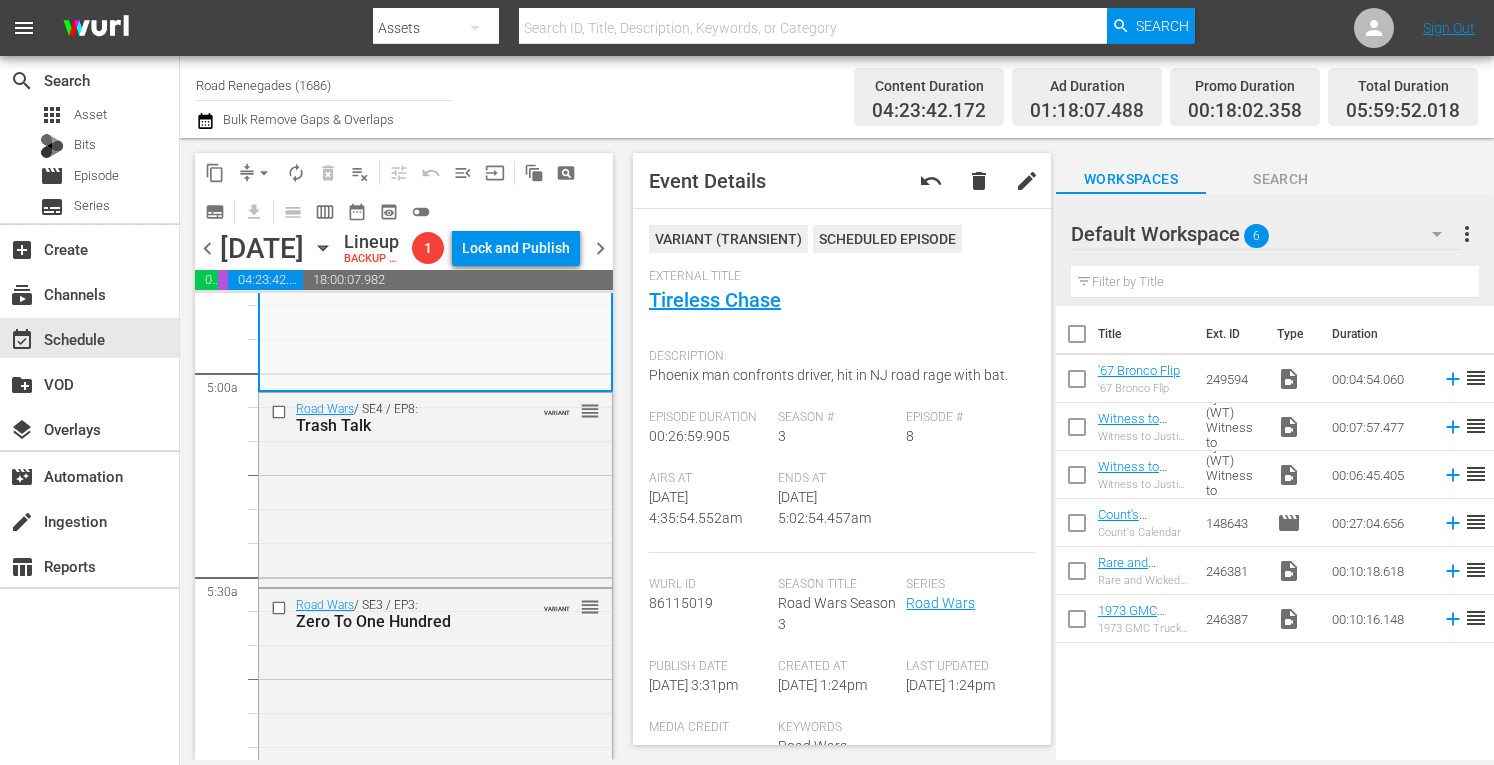 scroll, scrollTop: 1974, scrollLeft: 0, axis: vertical 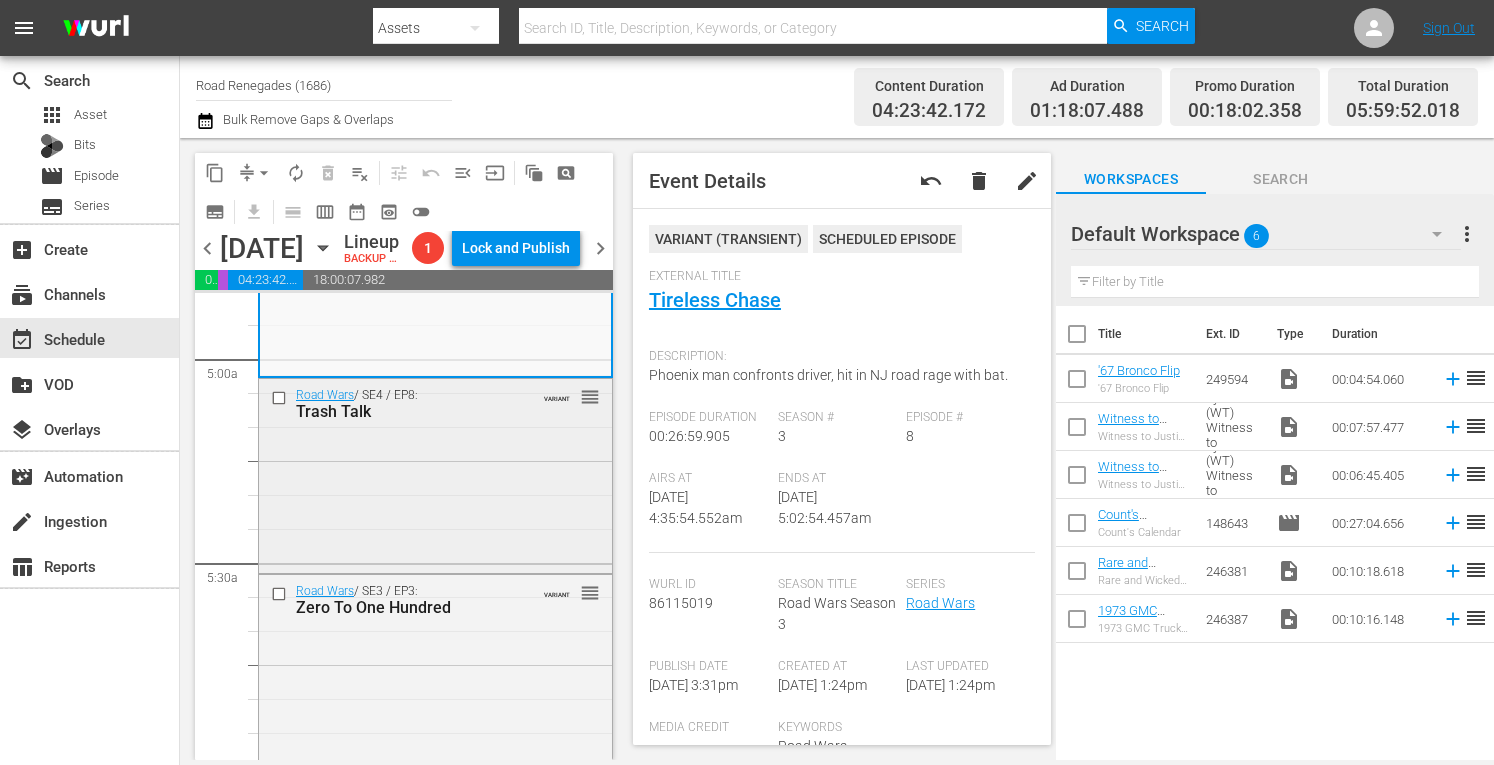 click on "Road Wars  / SE4 / EP8:
Trash Talk VARIANT reorder" at bounding box center [435, 473] 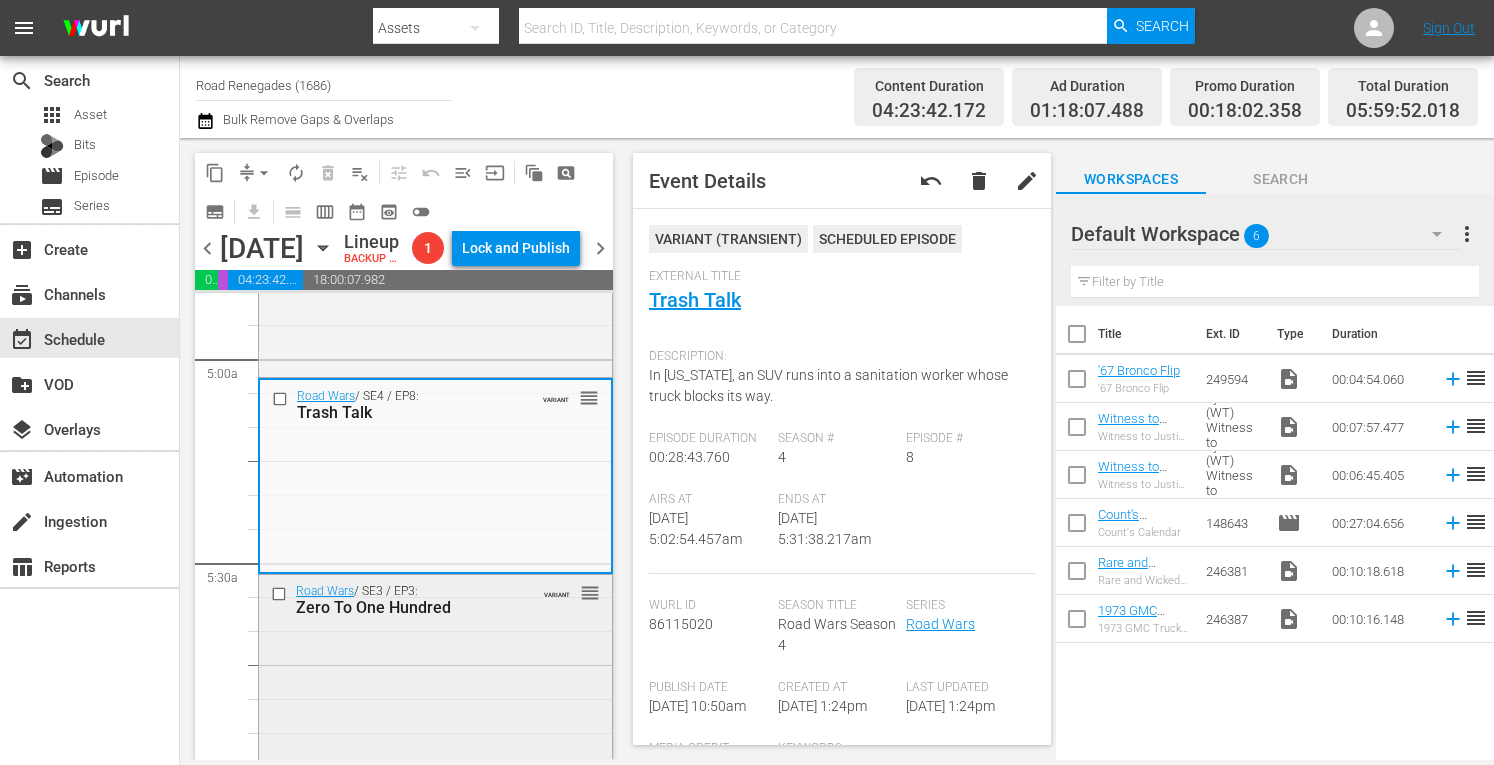 click on "Road Wars  / SE3 / EP3:
Zero To One Hundred VARIANT reorder" at bounding box center [435, 668] 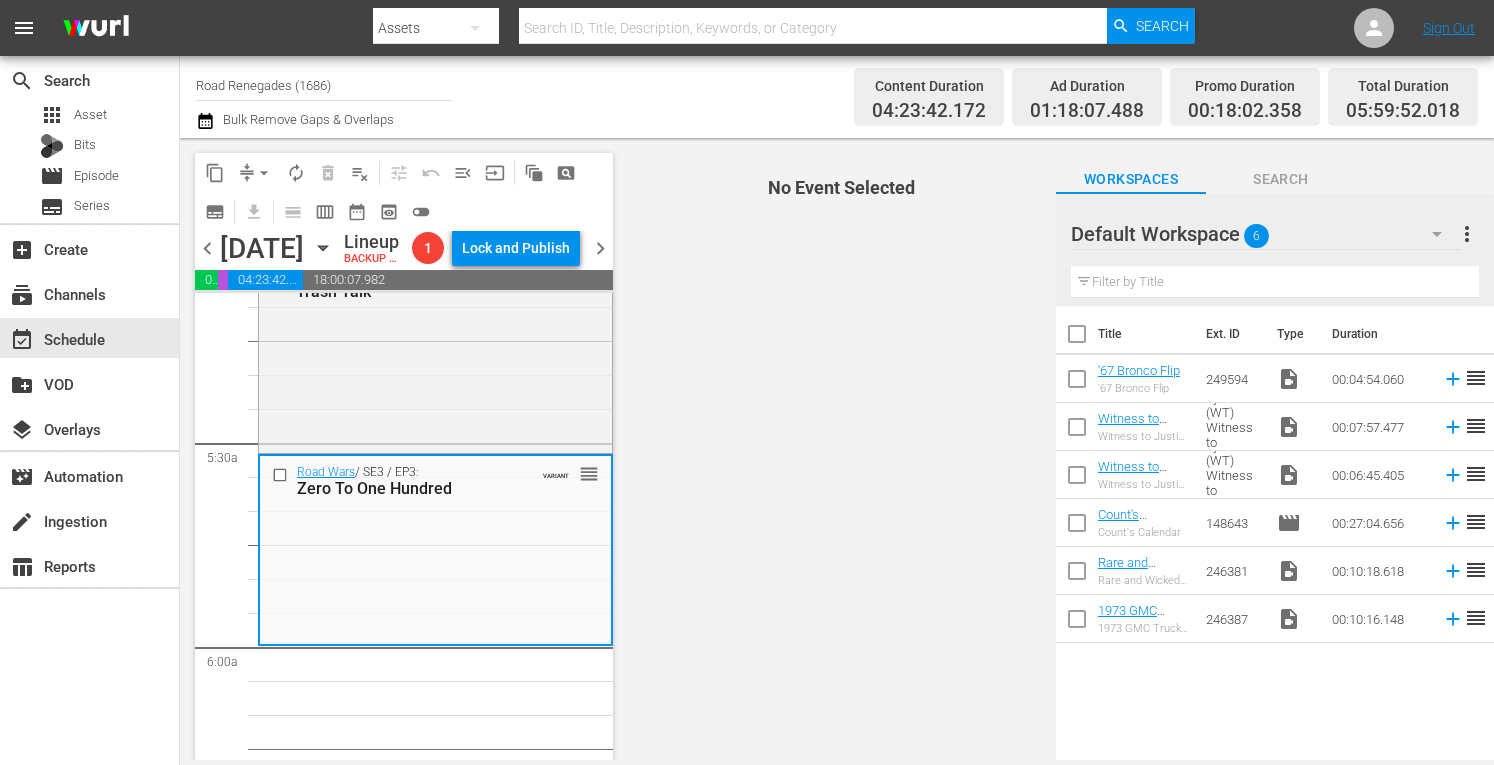 scroll, scrollTop: 2280, scrollLeft: 0, axis: vertical 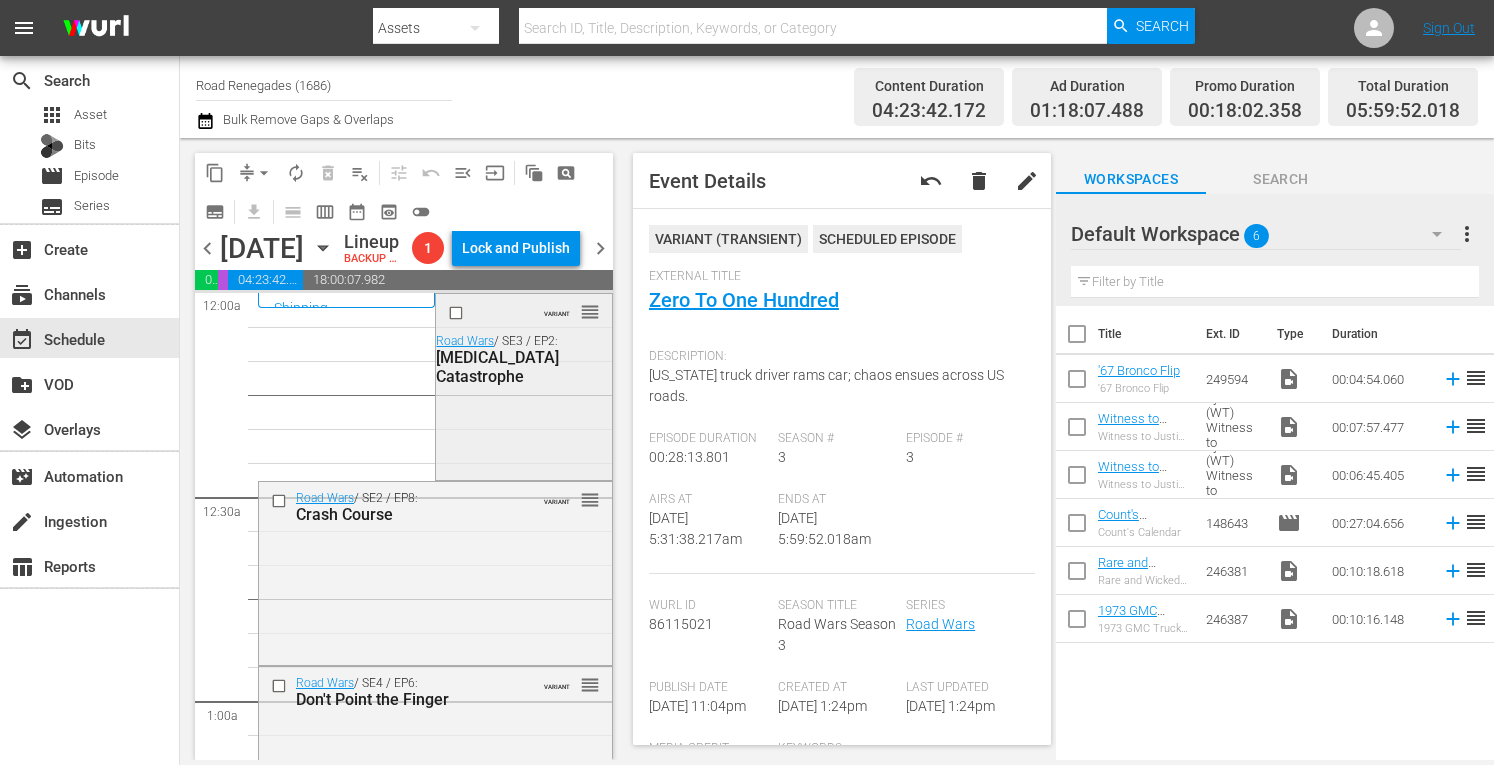 click on "Carjacking Catastrophe" at bounding box center (521, 367) 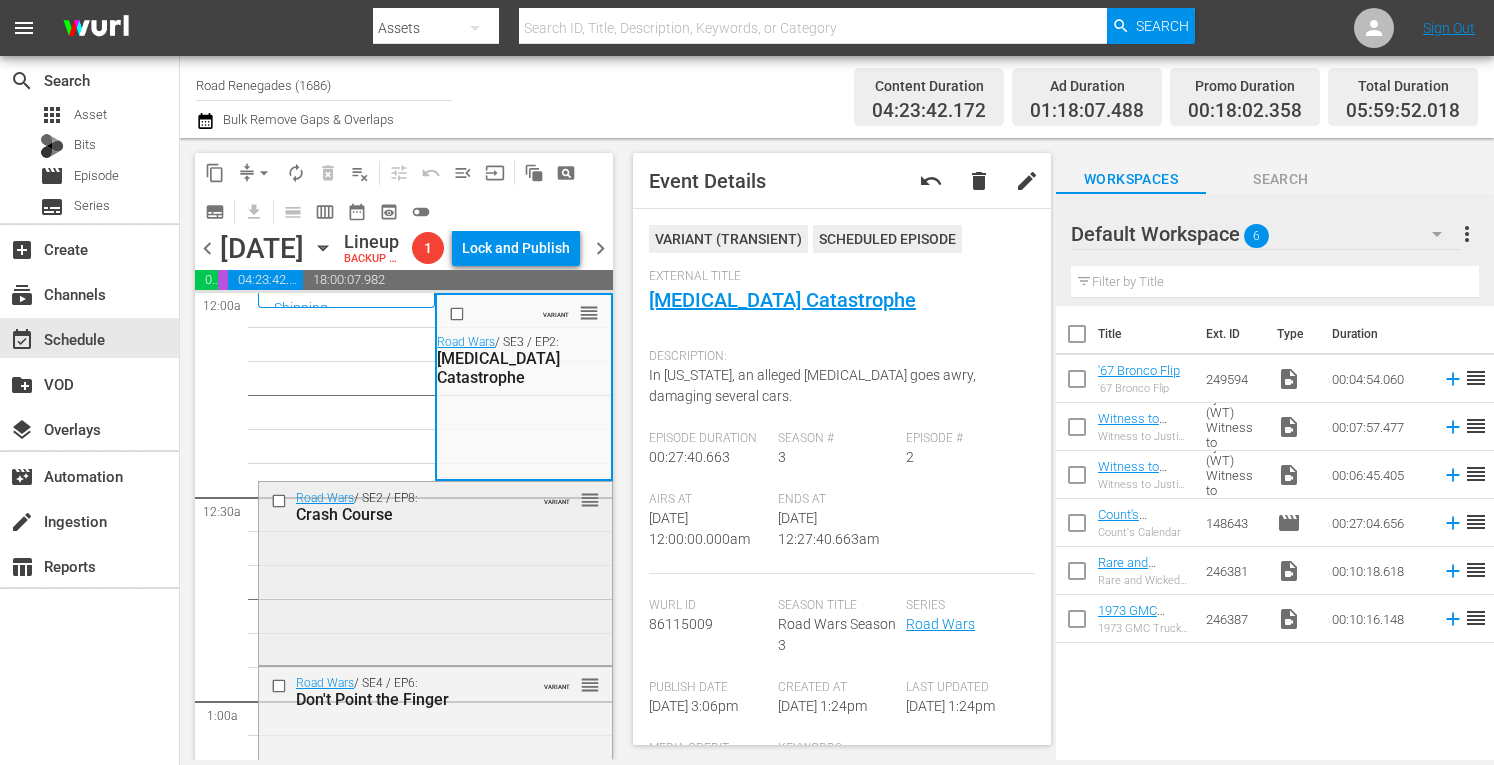 click on "Road Wars  / SE2 / EP8:
Crash Course VARIANT reorder" at bounding box center (435, 571) 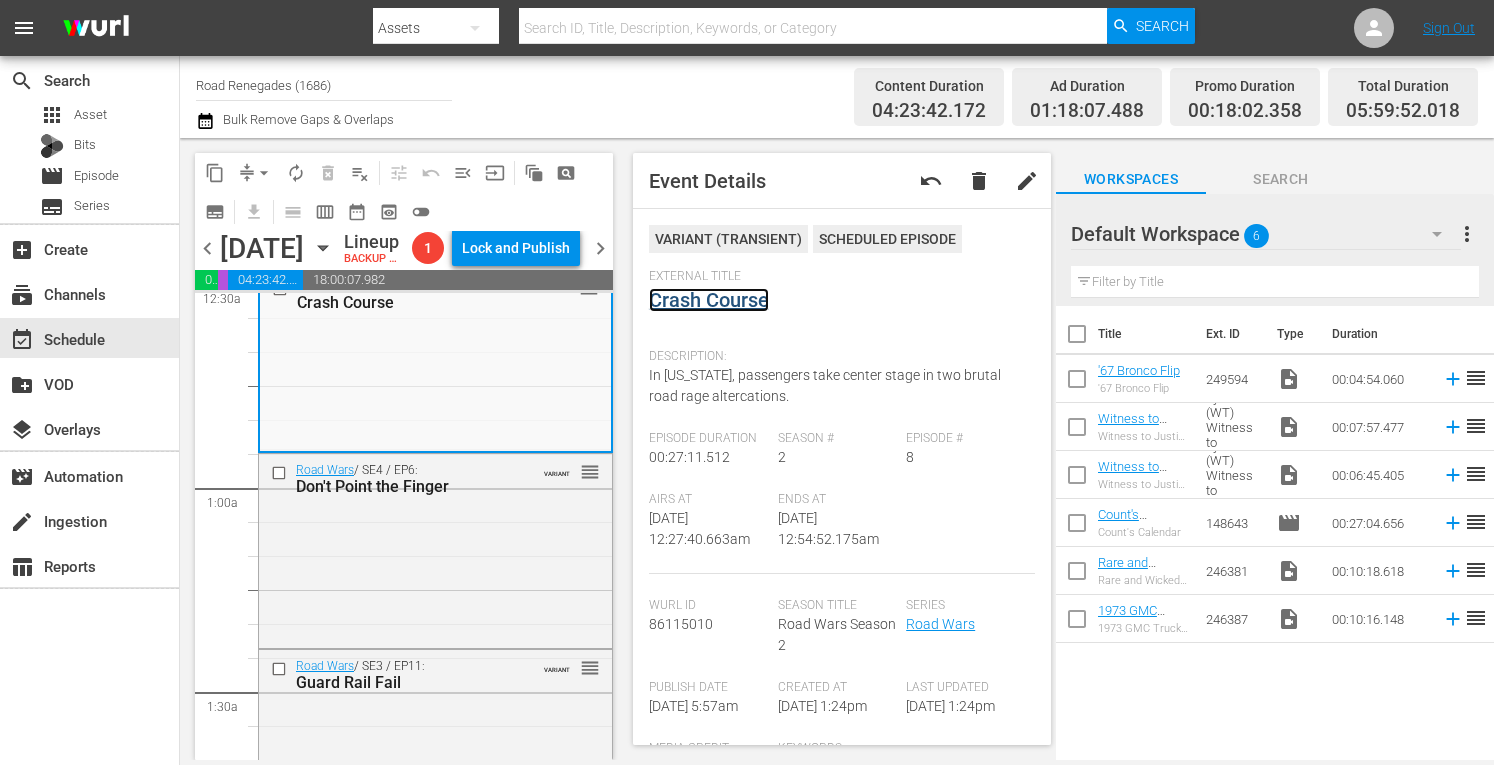scroll, scrollTop: 333, scrollLeft: 0, axis: vertical 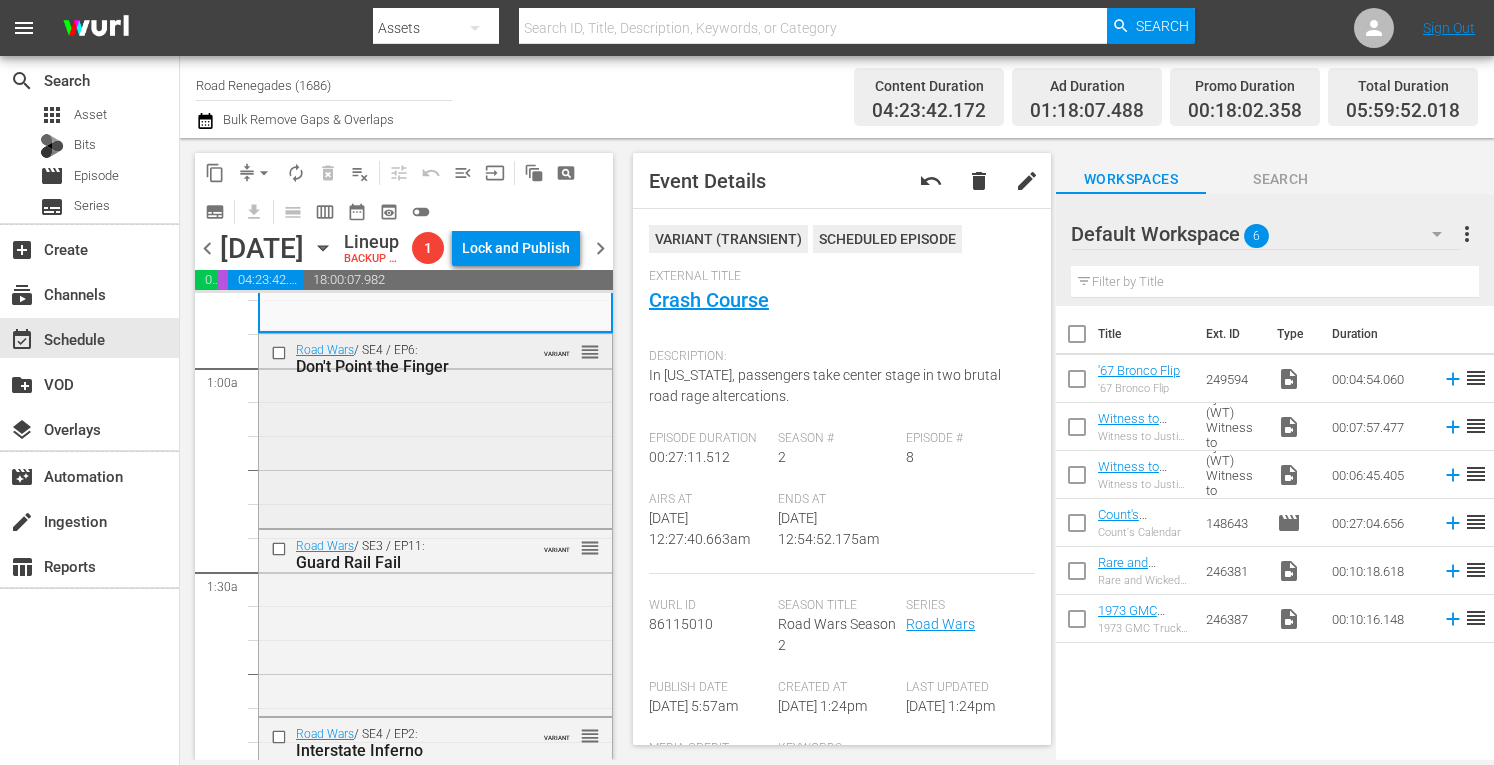 click on "Road Wars  / SE4 / EP6:
Don't Point the Finger VARIANT reorder" at bounding box center [435, 428] 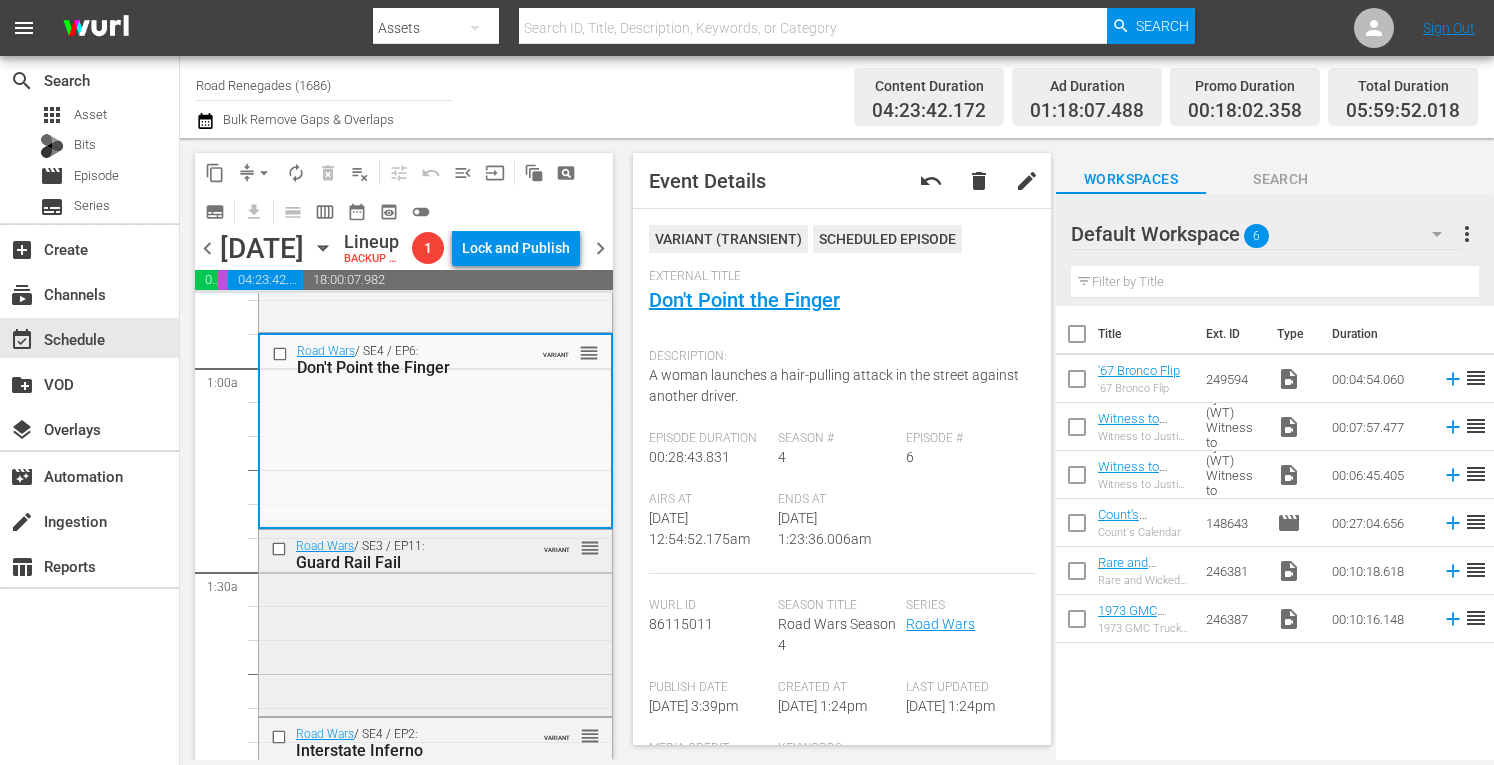 click on "Road Wars  / SE3 / EP11:
Guard Rail Fail VARIANT reorder" at bounding box center [435, 621] 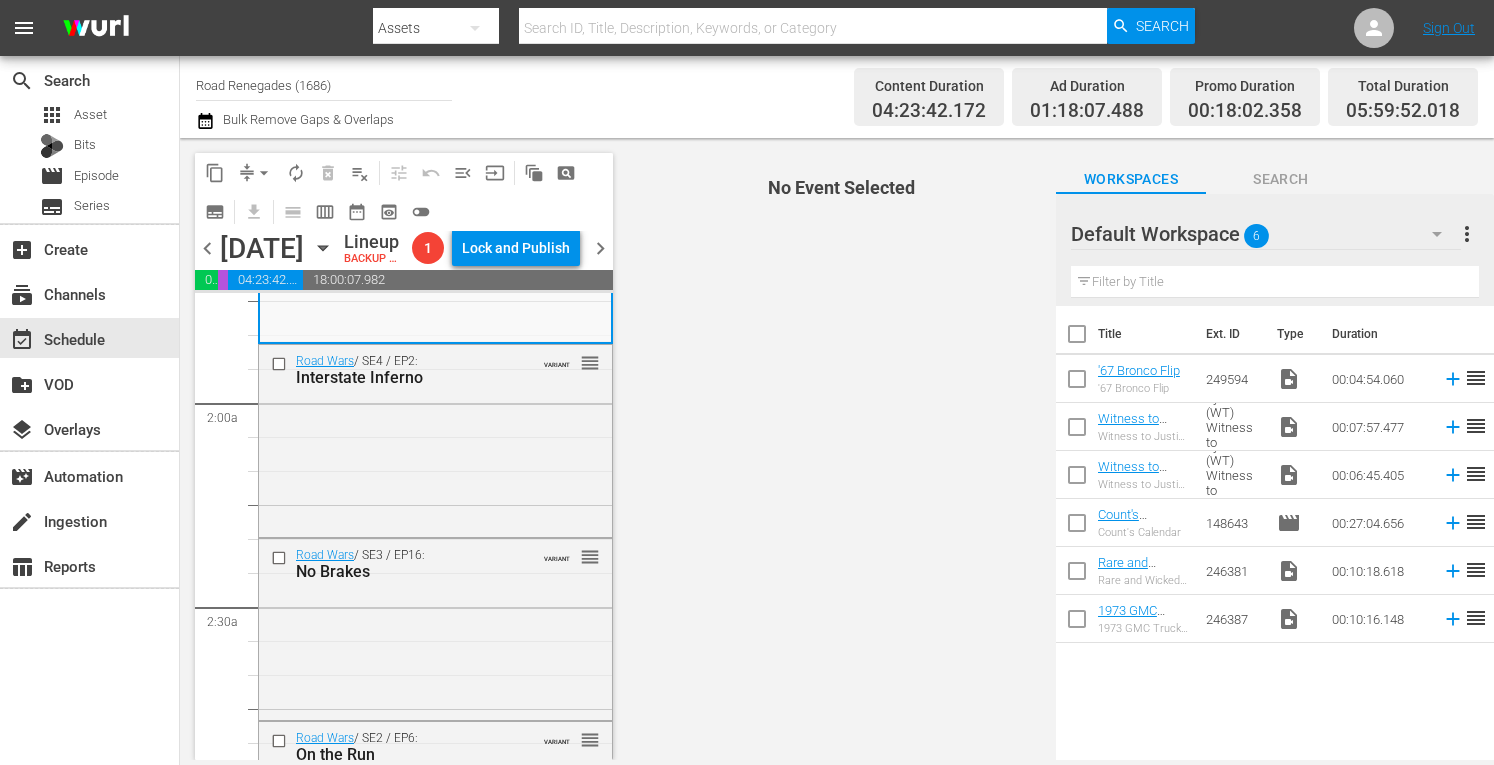 scroll, scrollTop: 733, scrollLeft: 0, axis: vertical 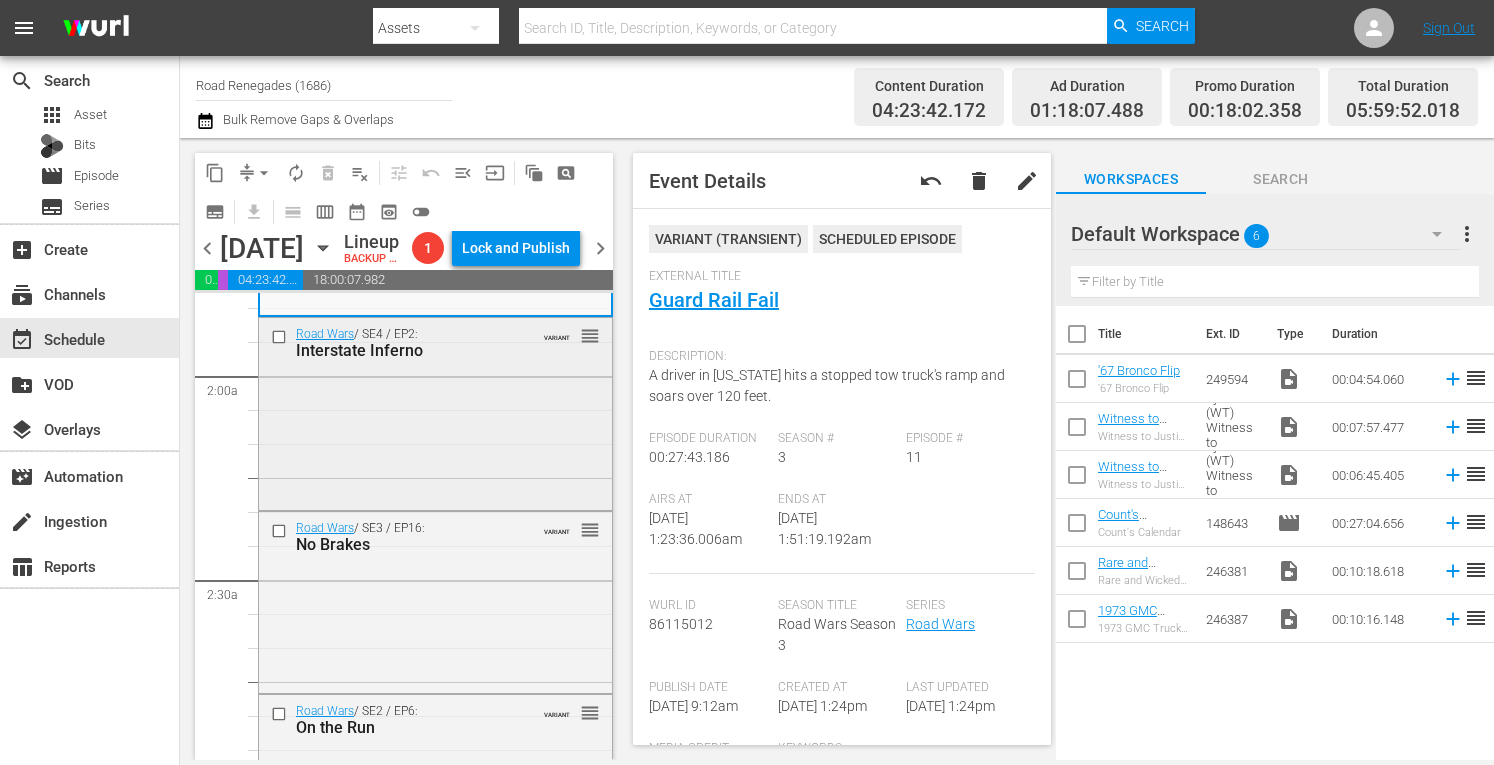 click on "Road Wars  / SE4 / EP2:
Interstate Inferno VARIANT reorder" at bounding box center (435, 412) 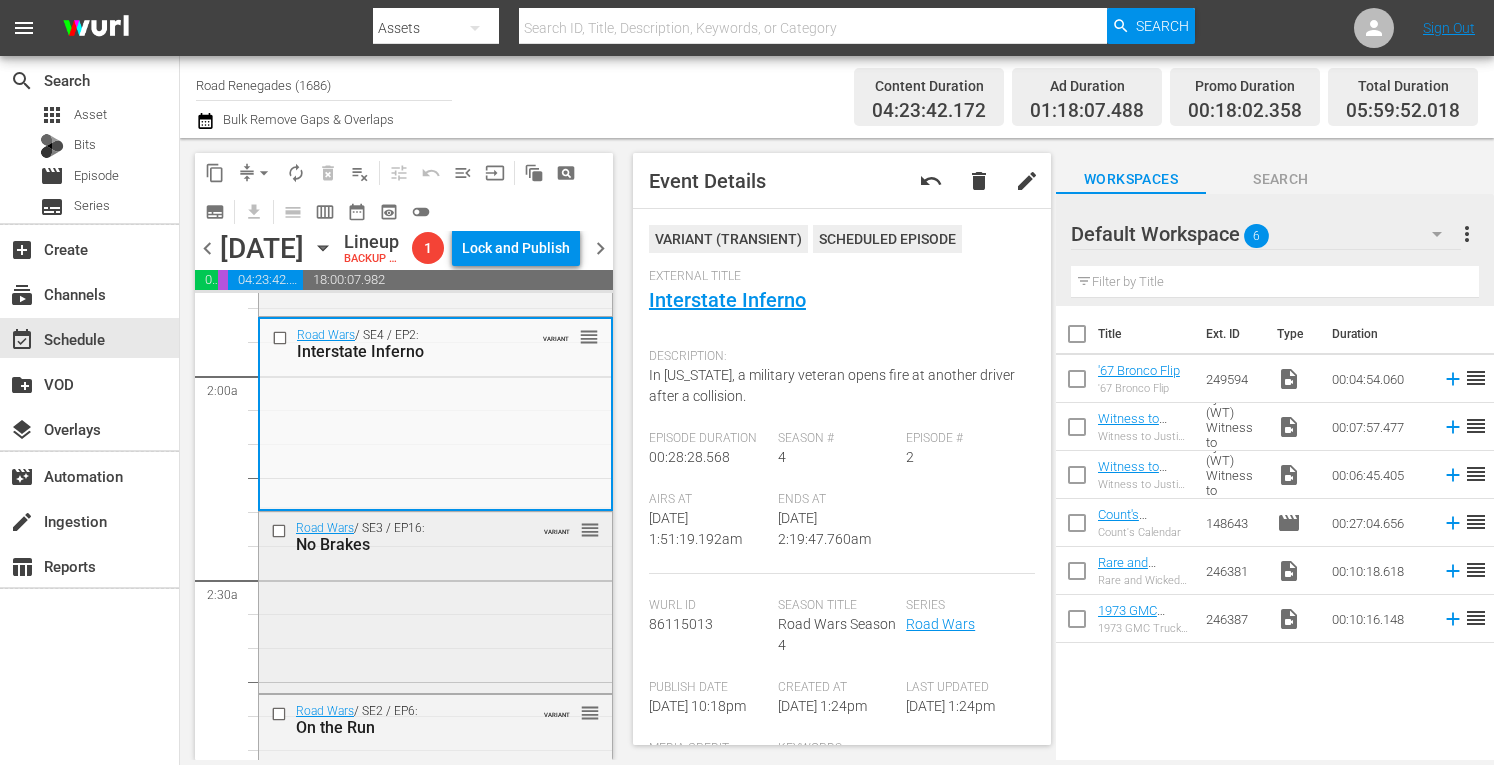 click on "Road Wars  / SE3 / EP16:
No Brakes VARIANT reorder" at bounding box center (435, 600) 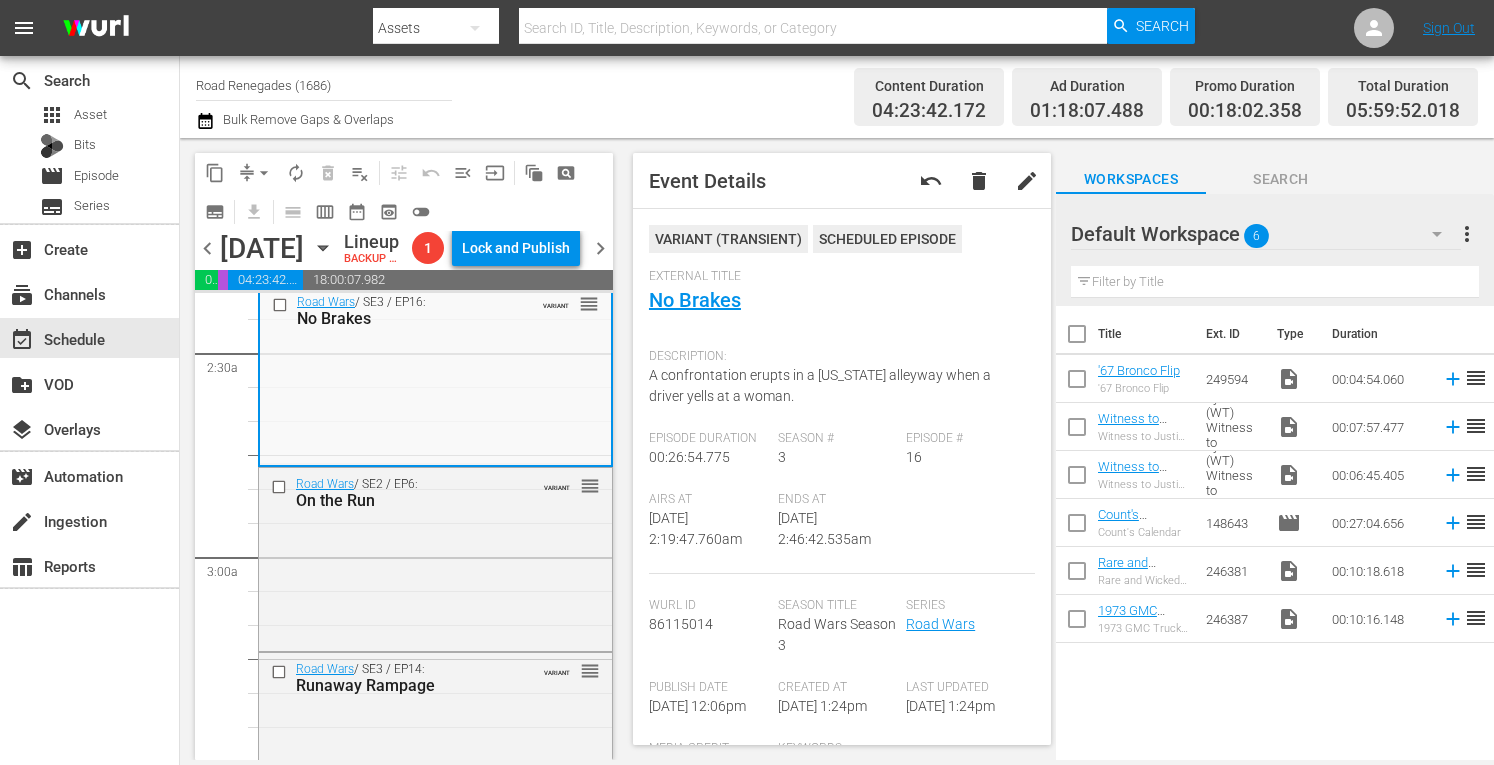 scroll, scrollTop: 1040, scrollLeft: 0, axis: vertical 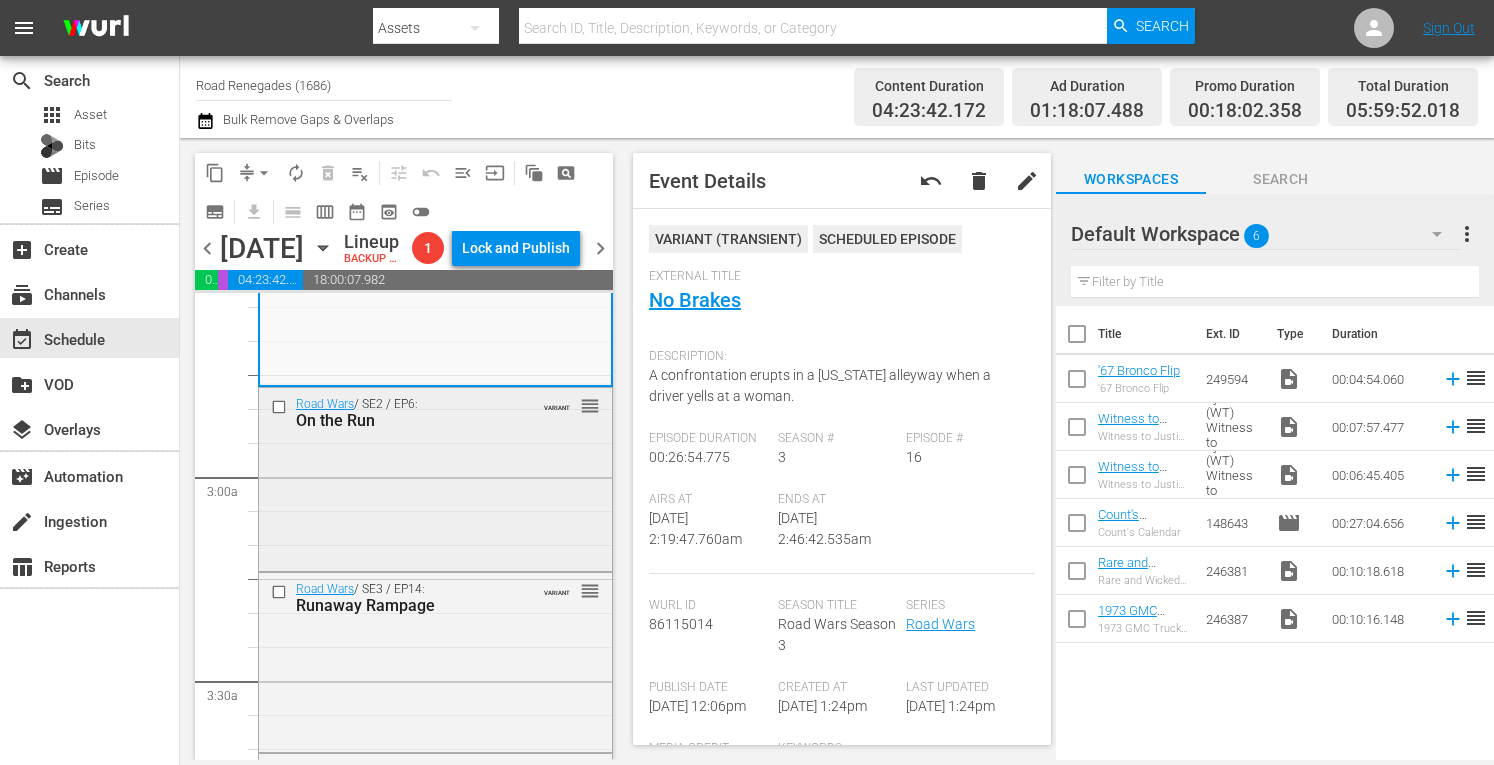 click on "Road Wars  / SE2 / EP6:
On the Run VARIANT reorder" at bounding box center [435, 478] 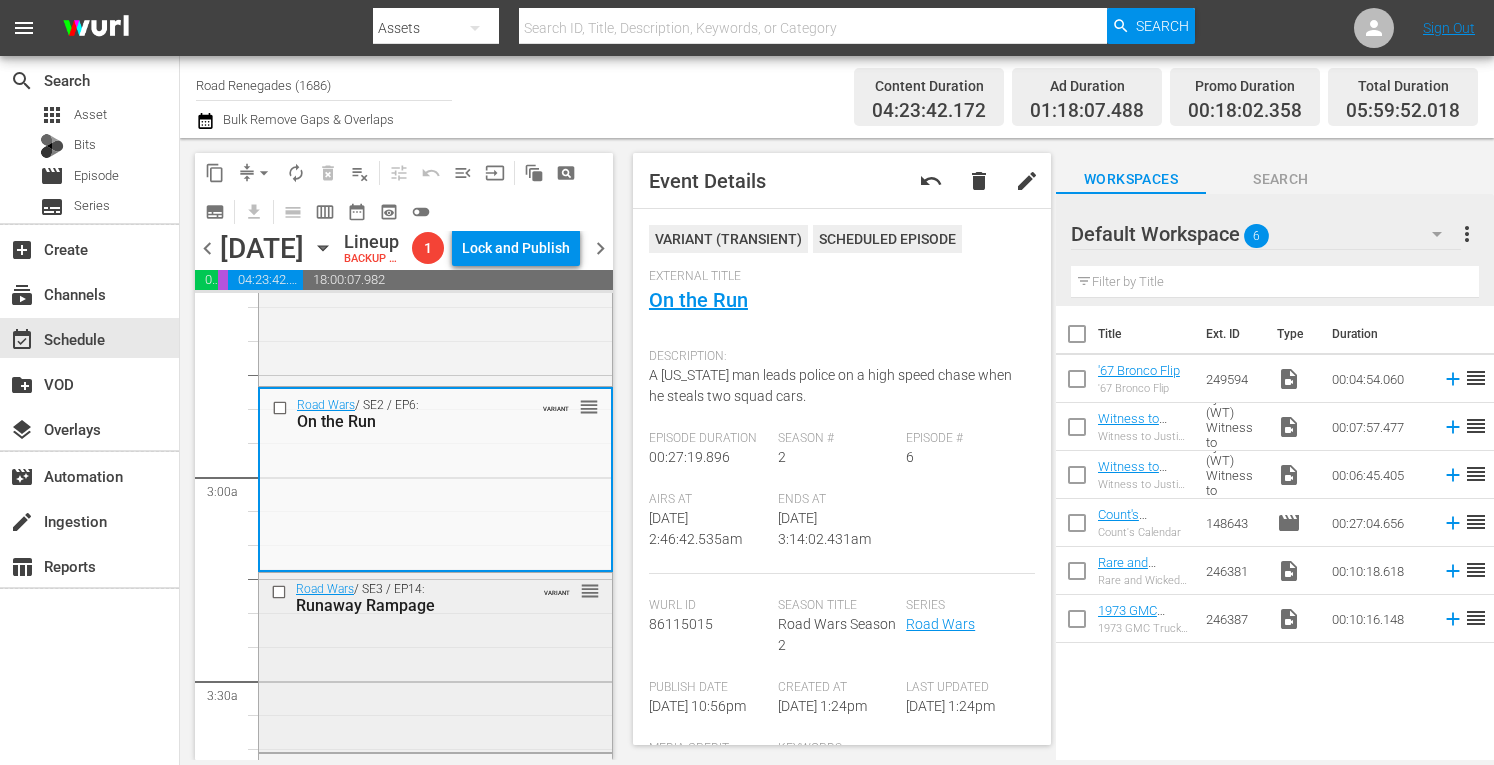 click on "VARIANT reorder" at bounding box center (559, 590) 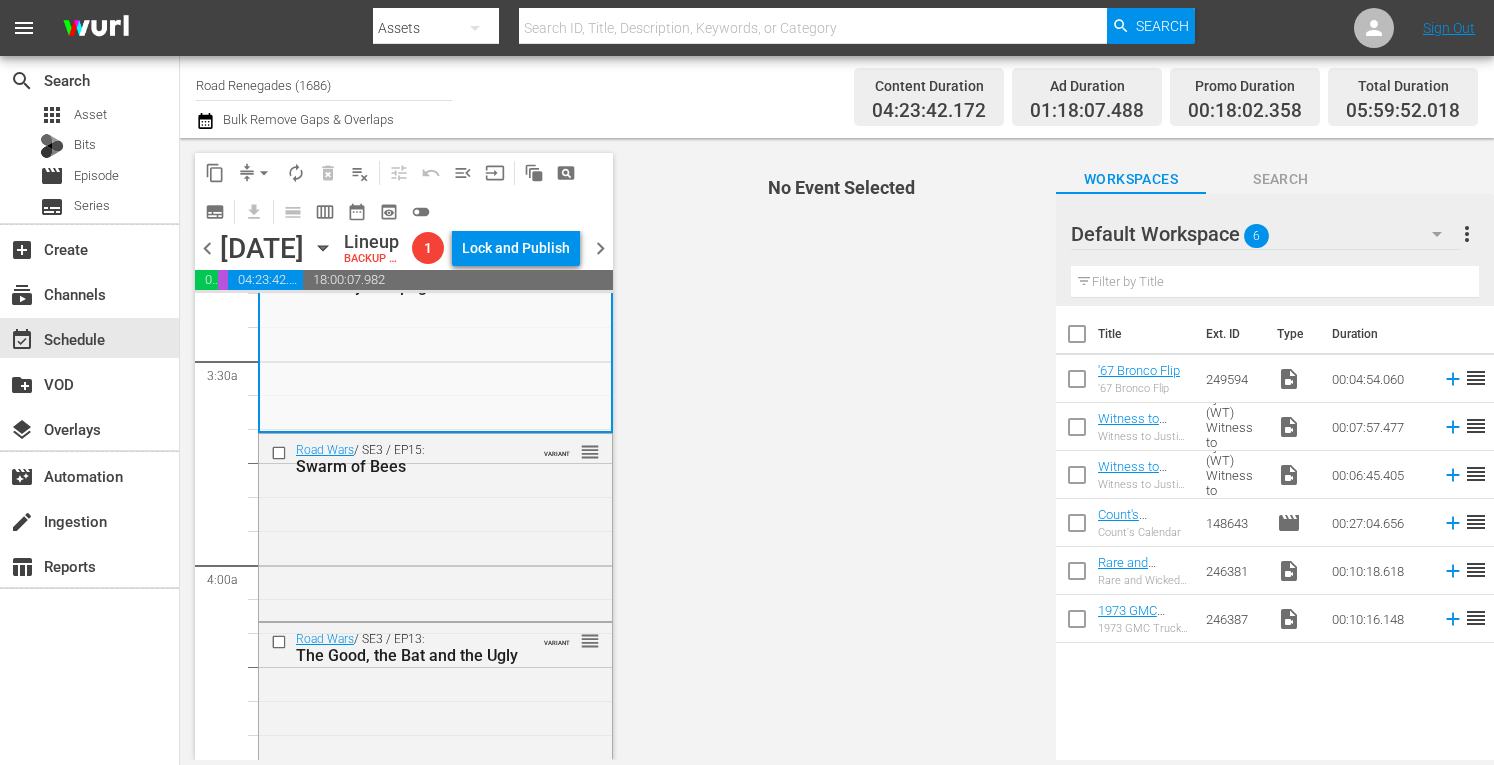 scroll, scrollTop: 1413, scrollLeft: 0, axis: vertical 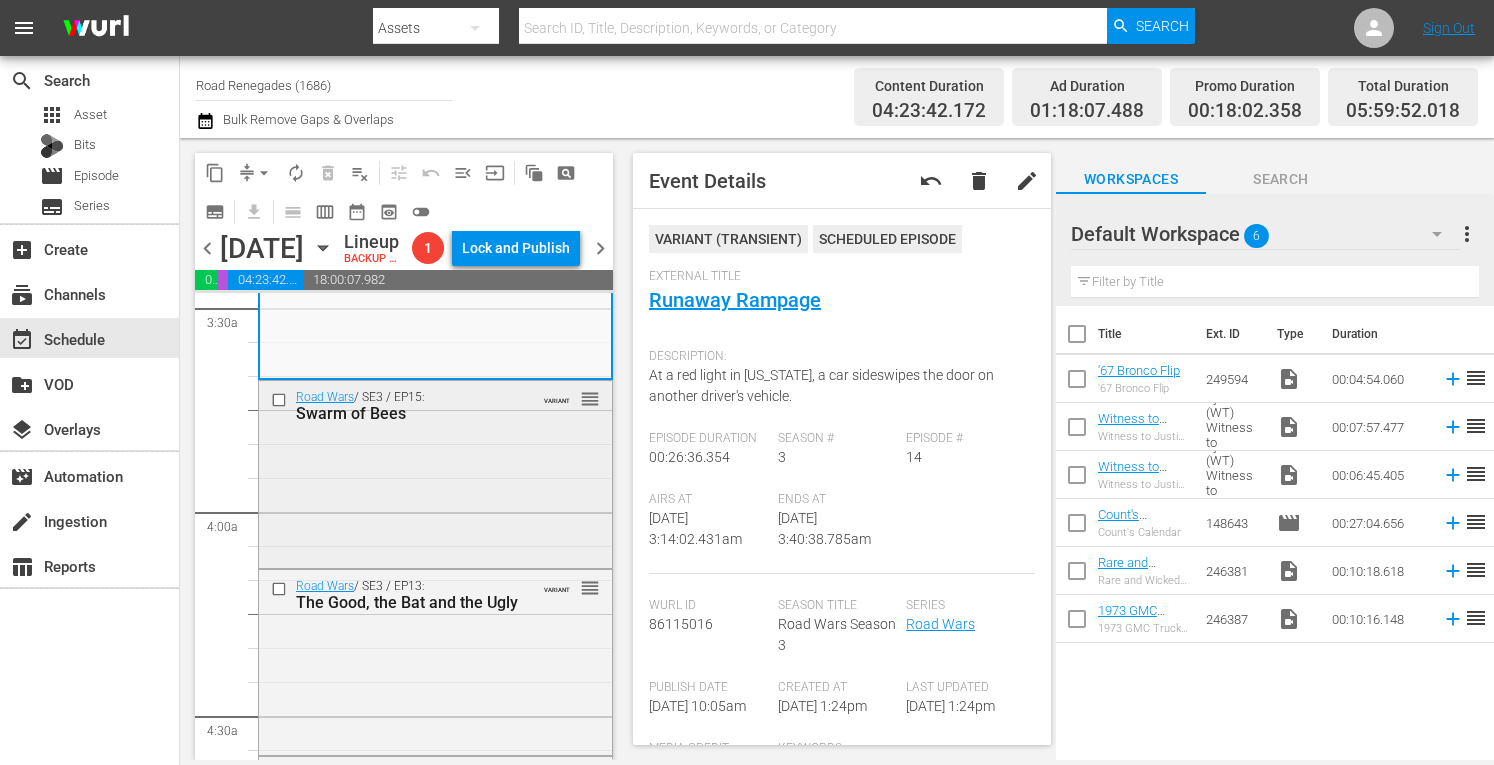 click on "Road Wars  / SE3 / EP15:
Swarm of Bees VARIANT reorder" at bounding box center (435, 472) 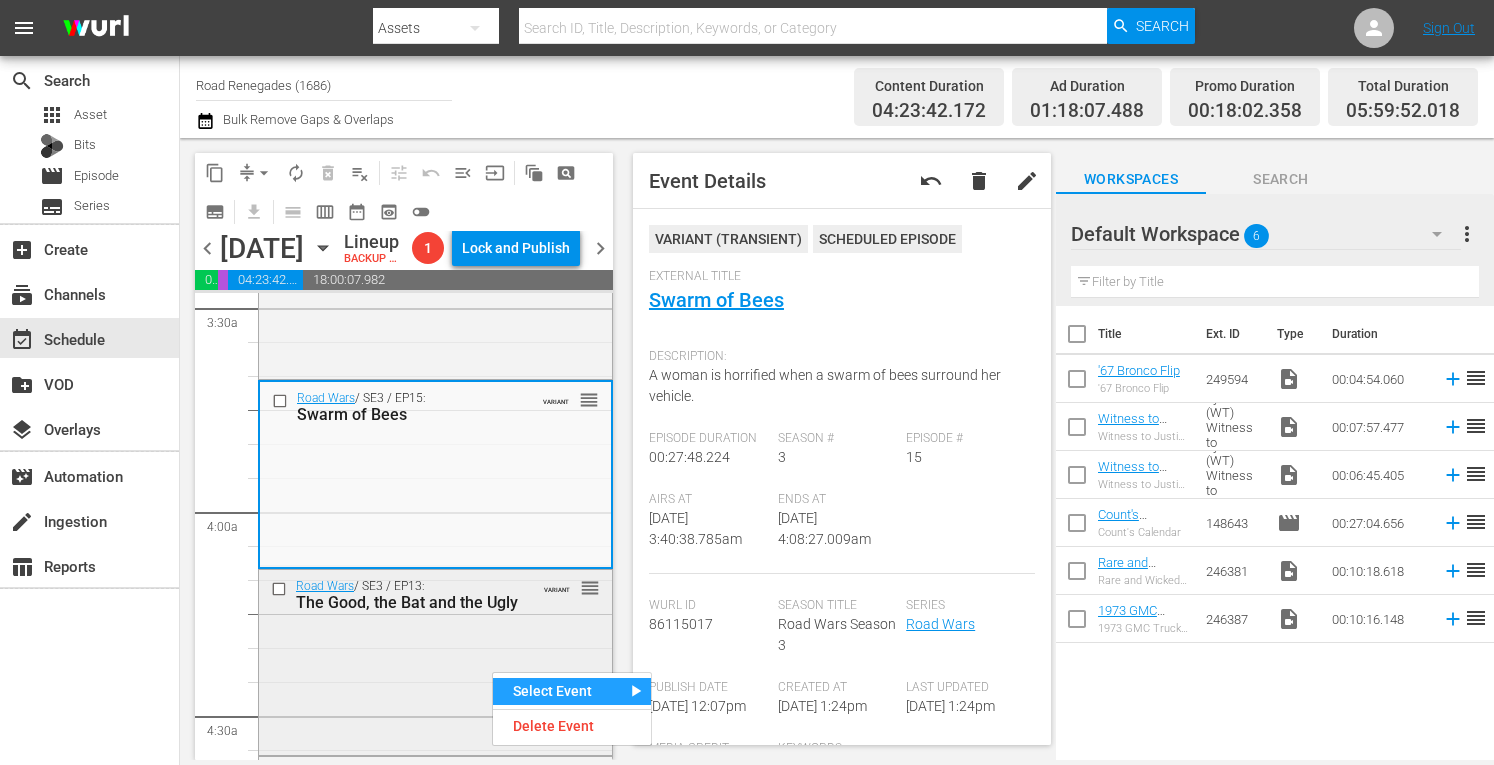 click on "Road Wars  / SE3 / EP13:
The Good, the Bat and the Ugly VARIANT reorder" at bounding box center [435, 660] 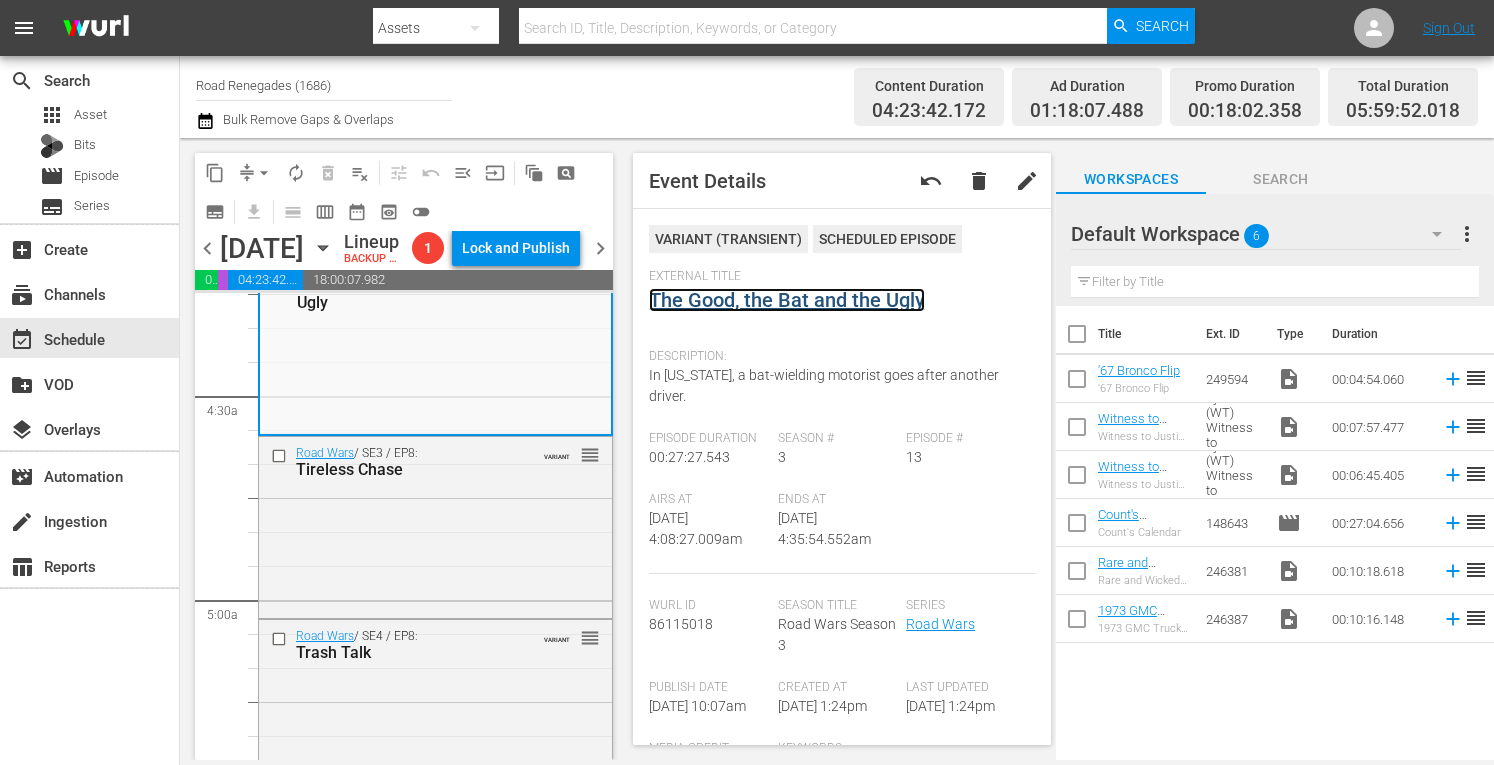 scroll, scrollTop: 1786, scrollLeft: 0, axis: vertical 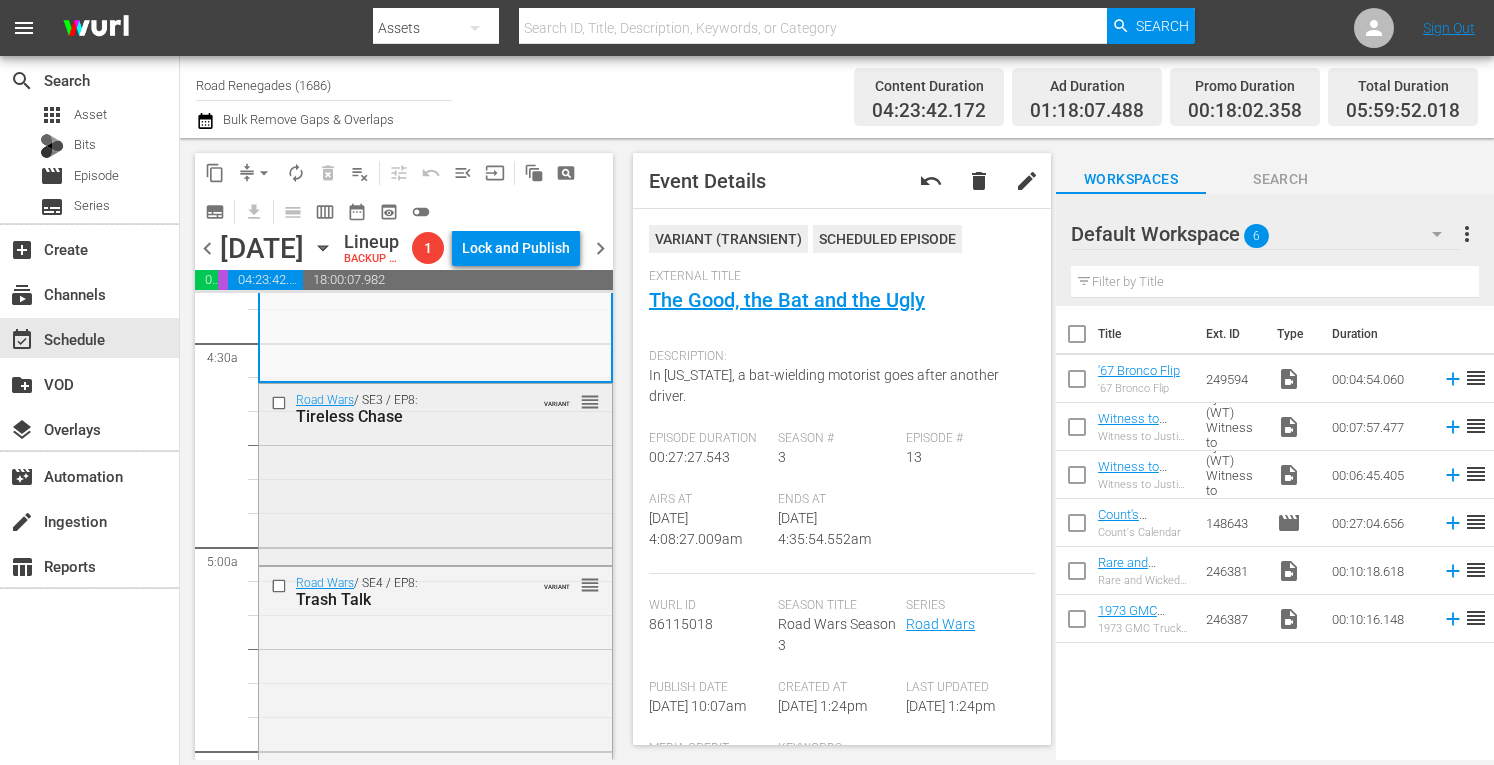 click on "Road Wars  / SE3 / EP8:
Tireless Chase VARIANT reorder" at bounding box center (435, 473) 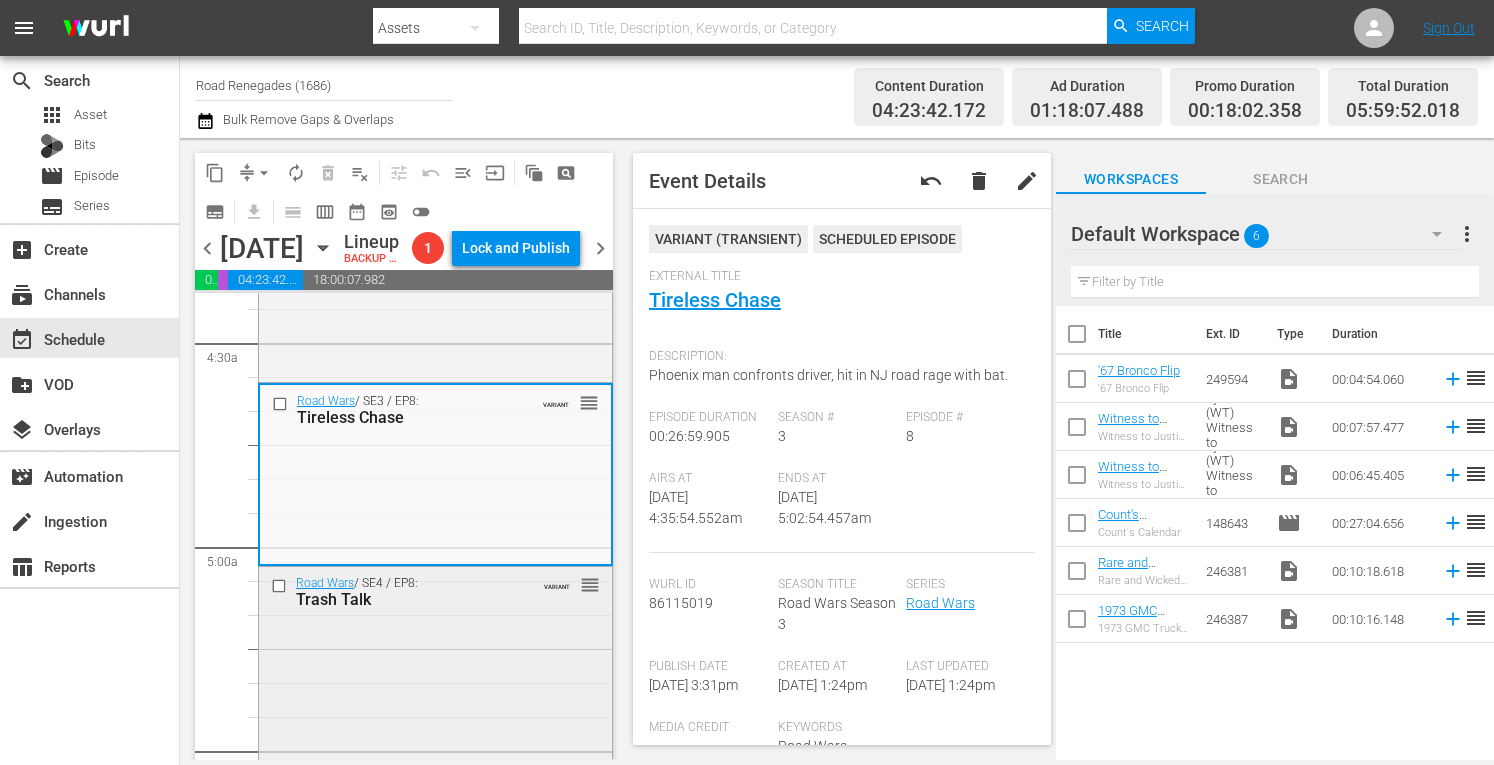 click on "Road Wars  / SE4 / EP8:
Trash Talk VARIANT reorder" at bounding box center [435, 661] 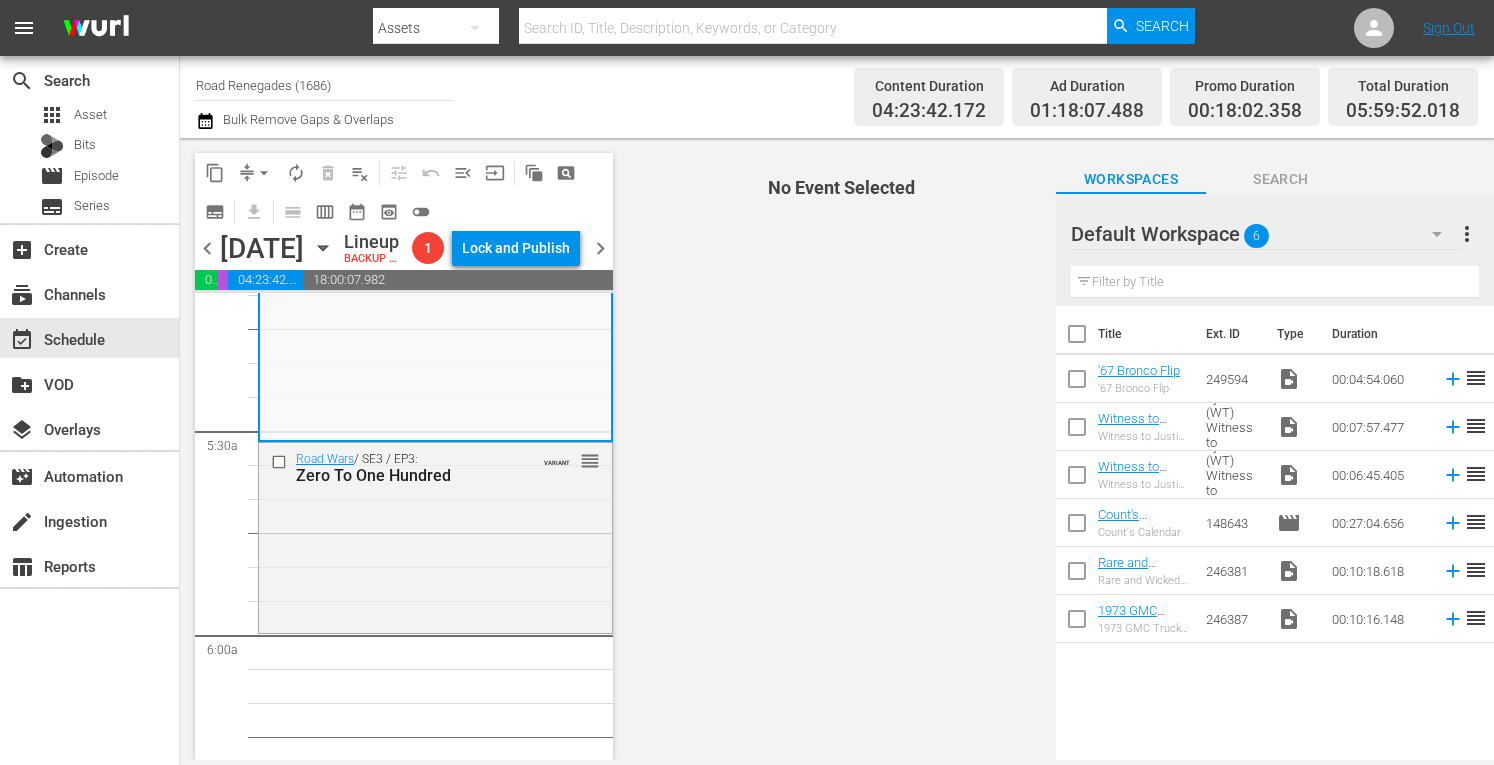 scroll, scrollTop: 2120, scrollLeft: 0, axis: vertical 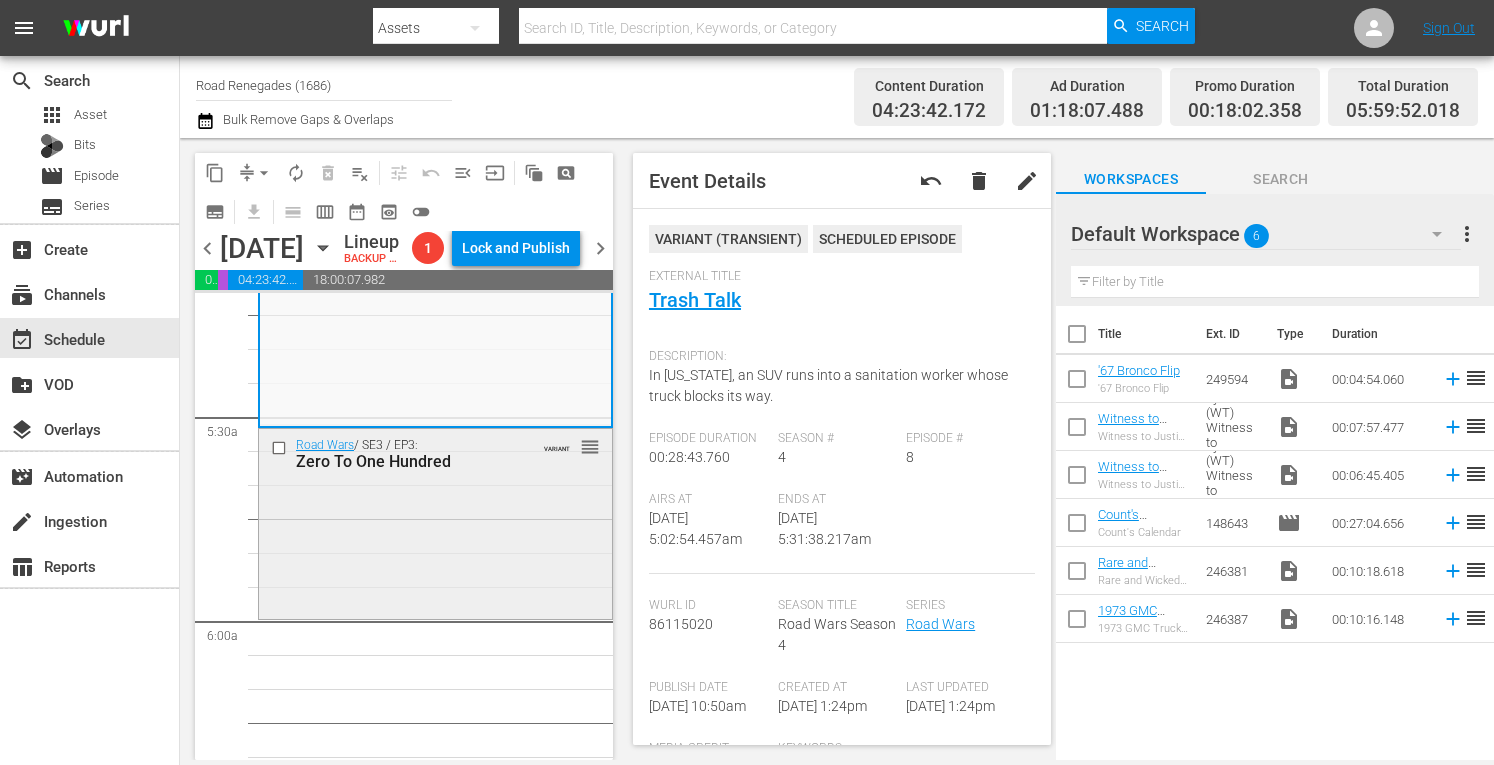 click on "Road Wars  / SE3 / EP3:
Zero To One Hundred VARIANT reorder" at bounding box center (435, 522) 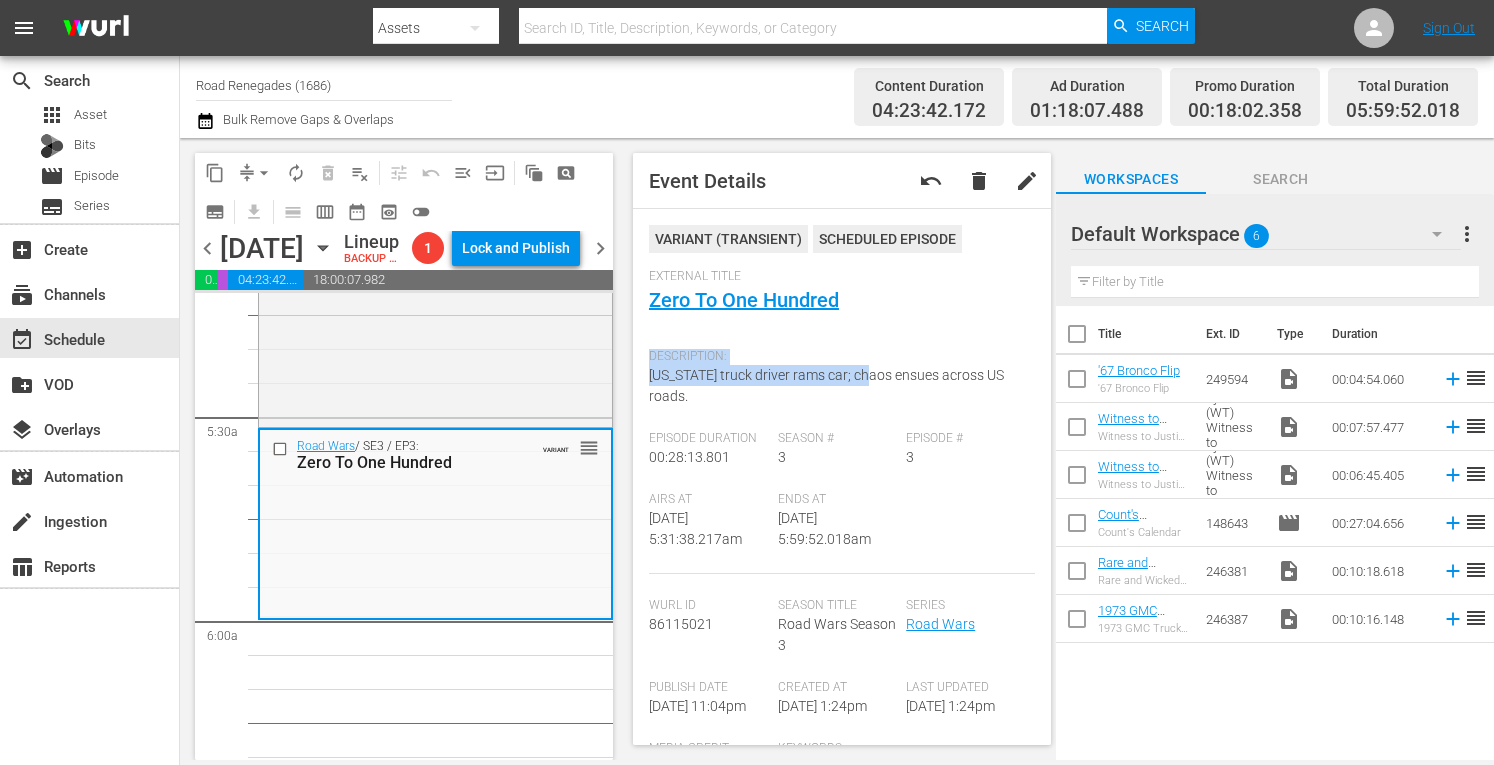 drag, startPoint x: 868, startPoint y: 367, endPoint x: 903, endPoint y: 329, distance: 51.662365 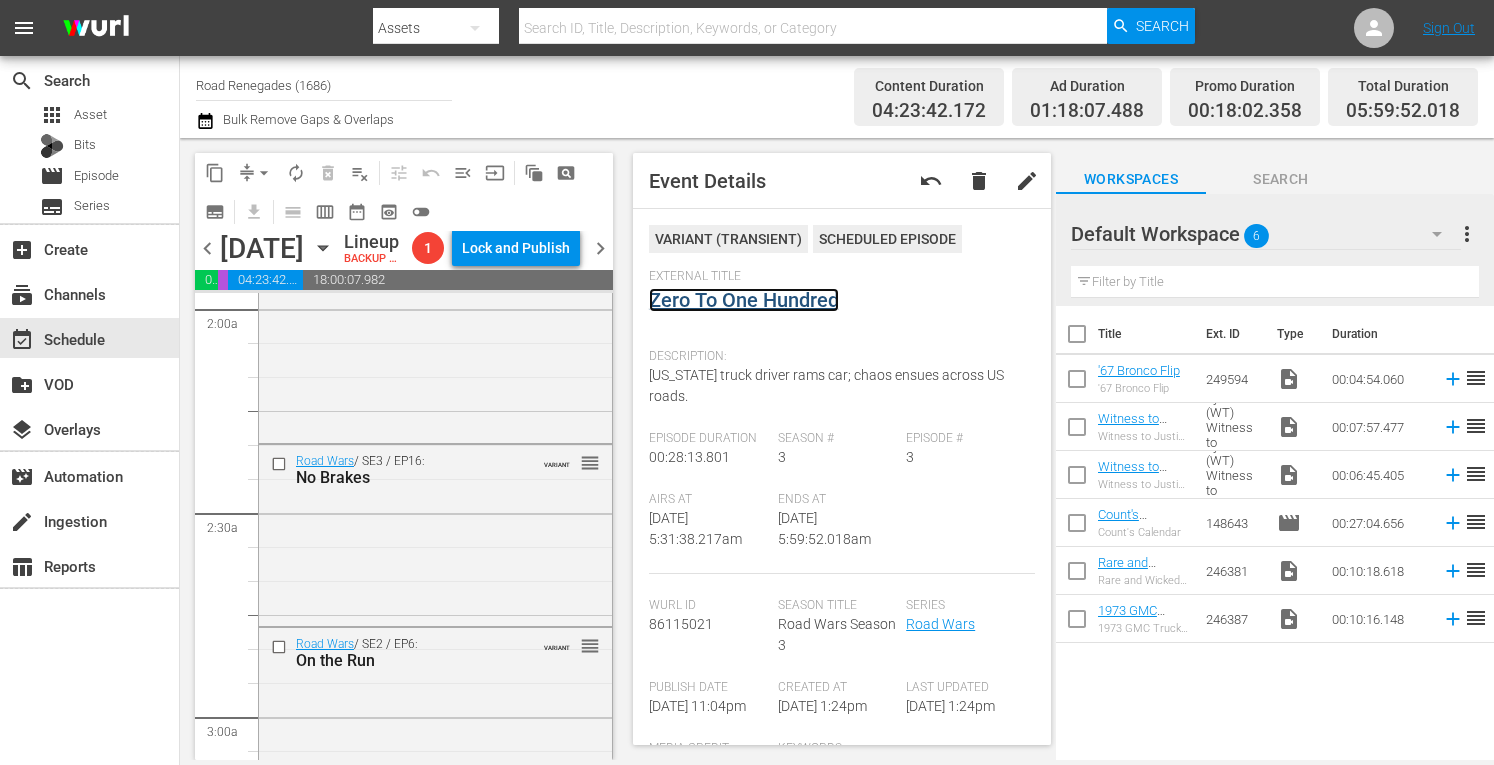 scroll, scrollTop: 0, scrollLeft: 0, axis: both 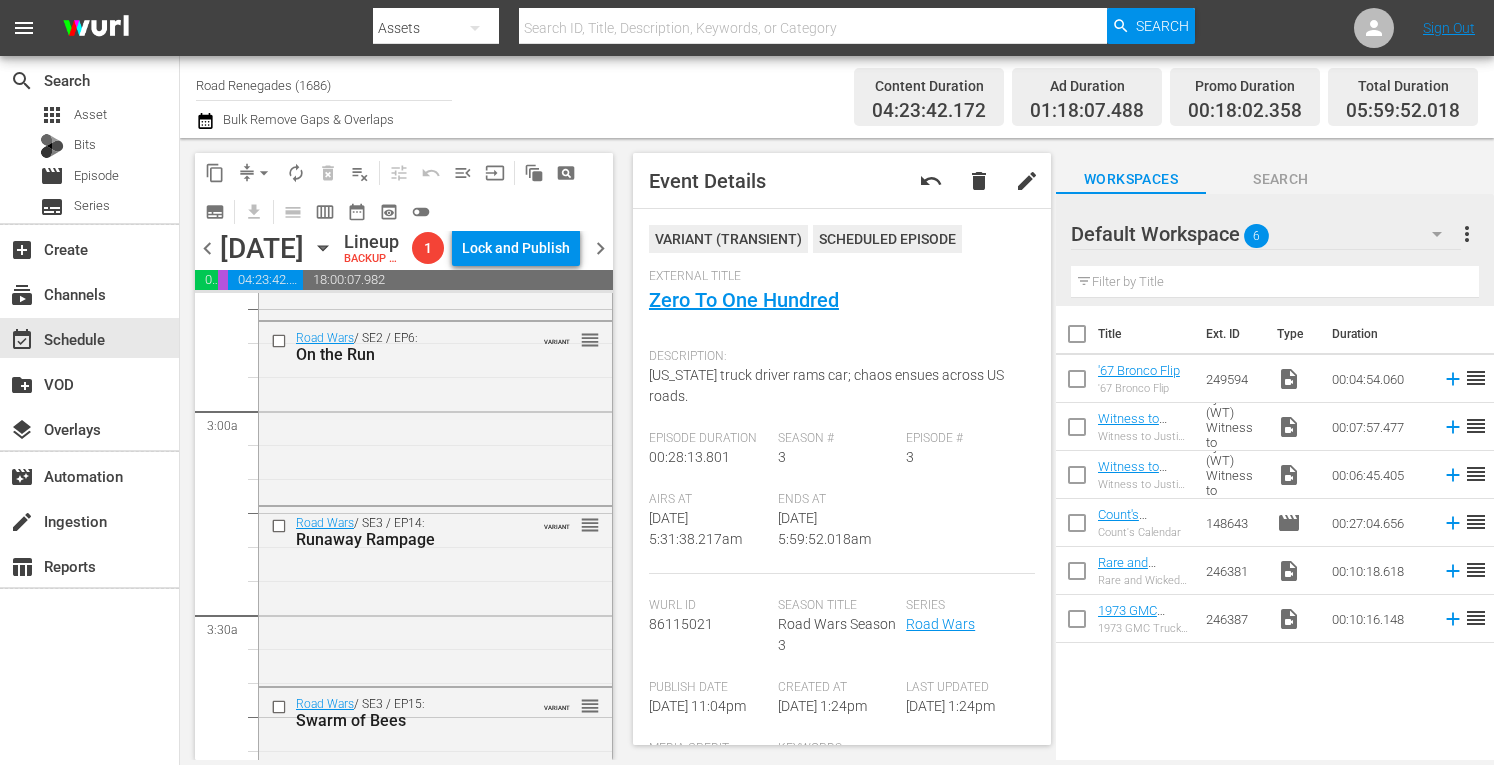 click on "Road Renegades (1686)" at bounding box center [324, 85] 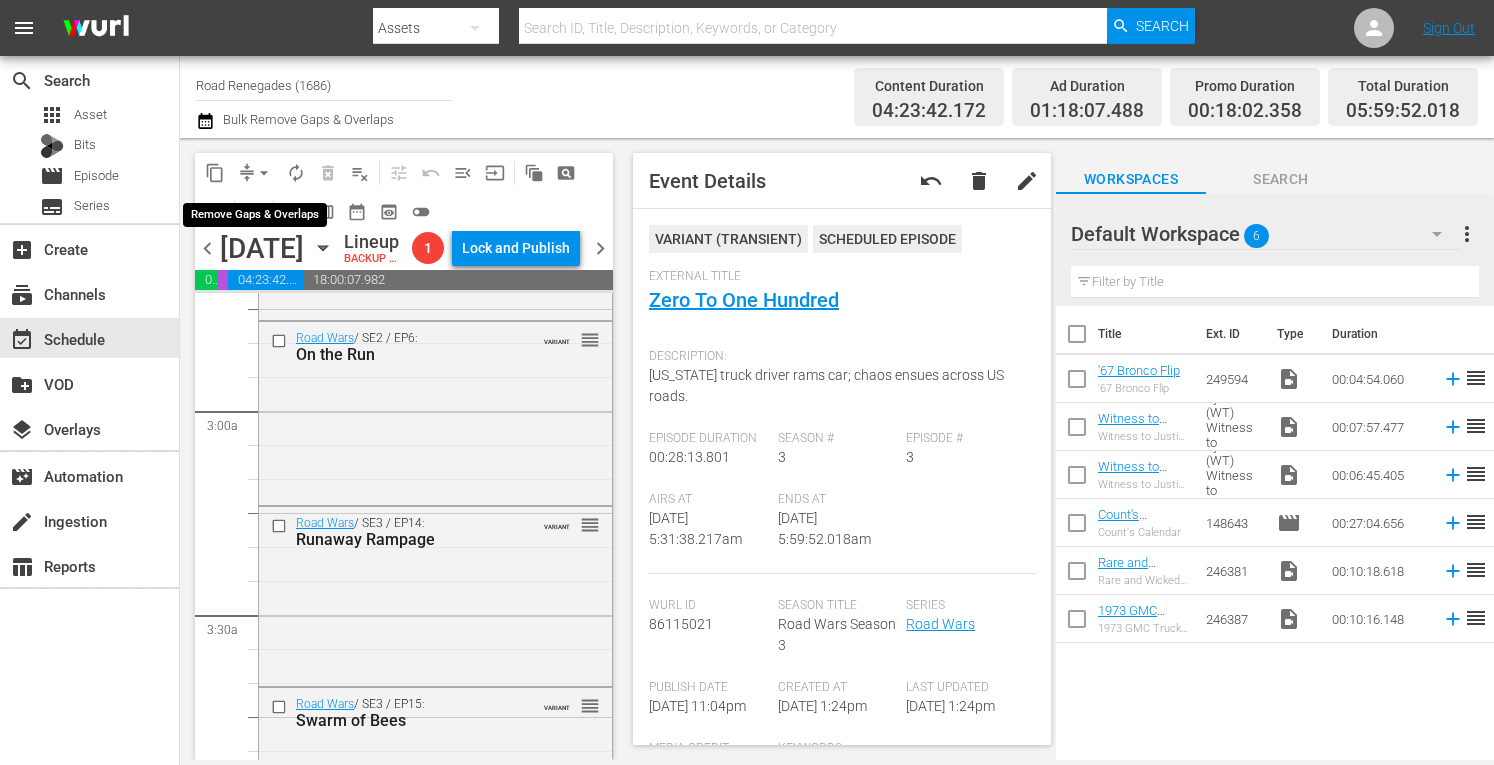 click on "arrow_drop_down" at bounding box center [264, 173] 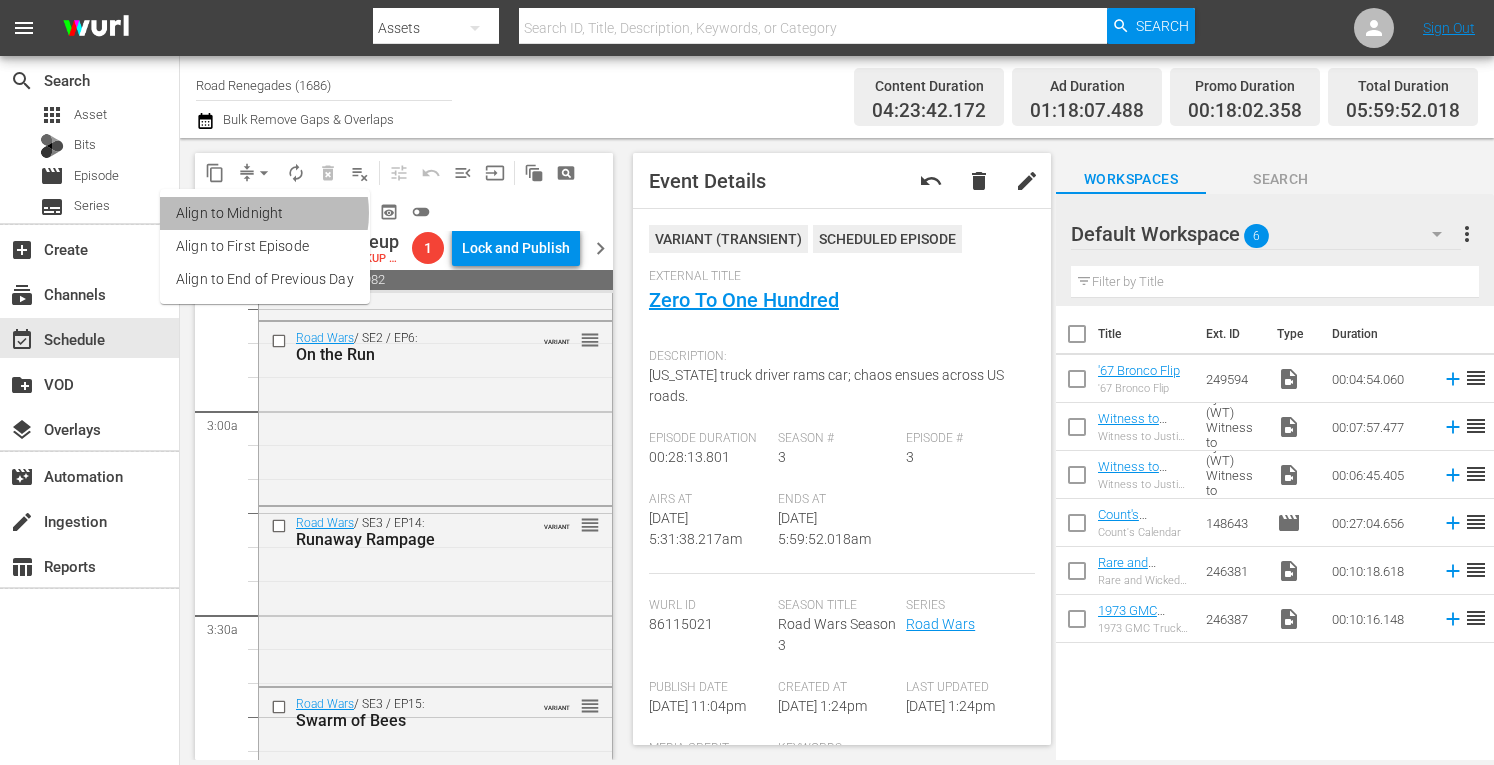 click on "Align to Midnight" at bounding box center (265, 213) 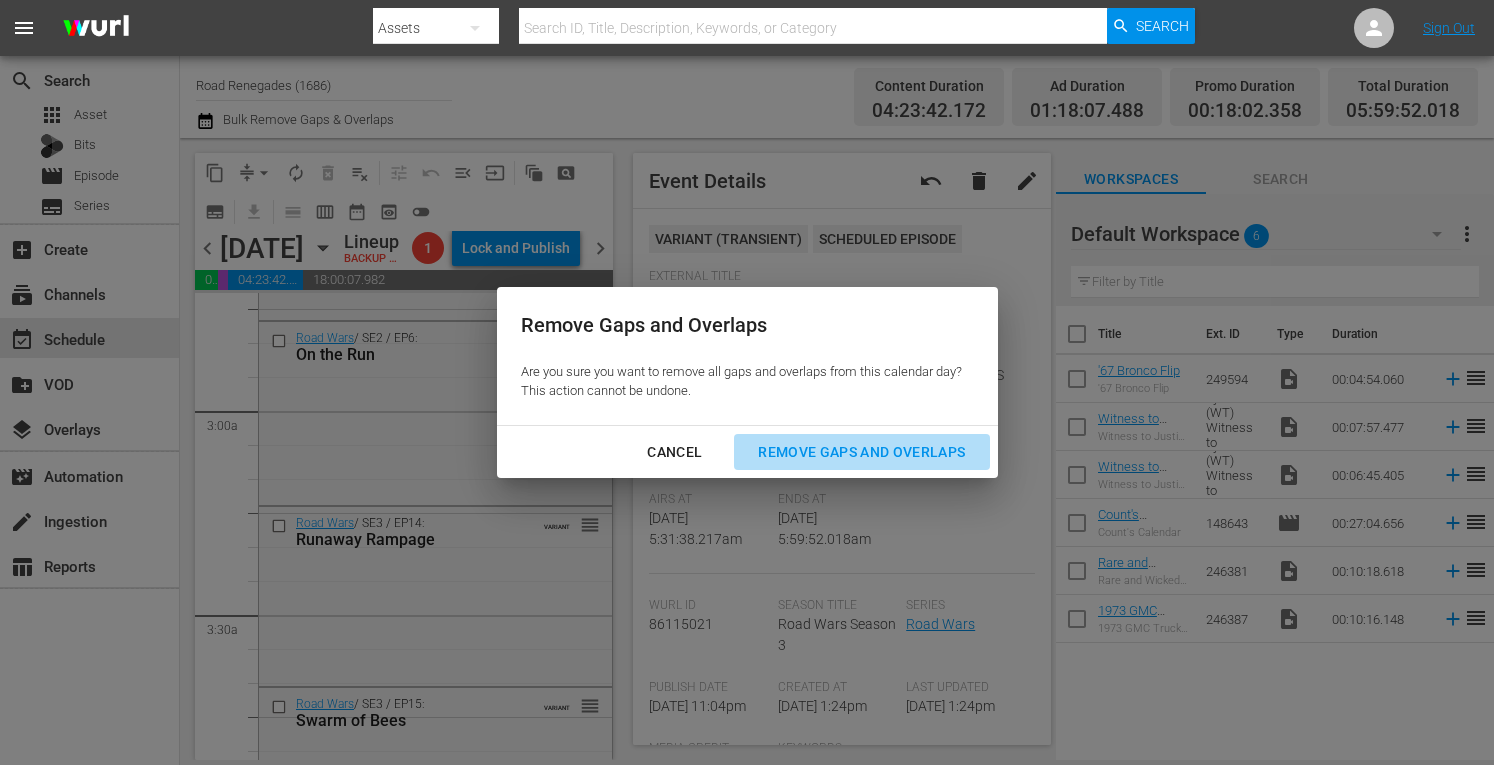 click on "Remove Gaps and Overlaps" at bounding box center (861, 452) 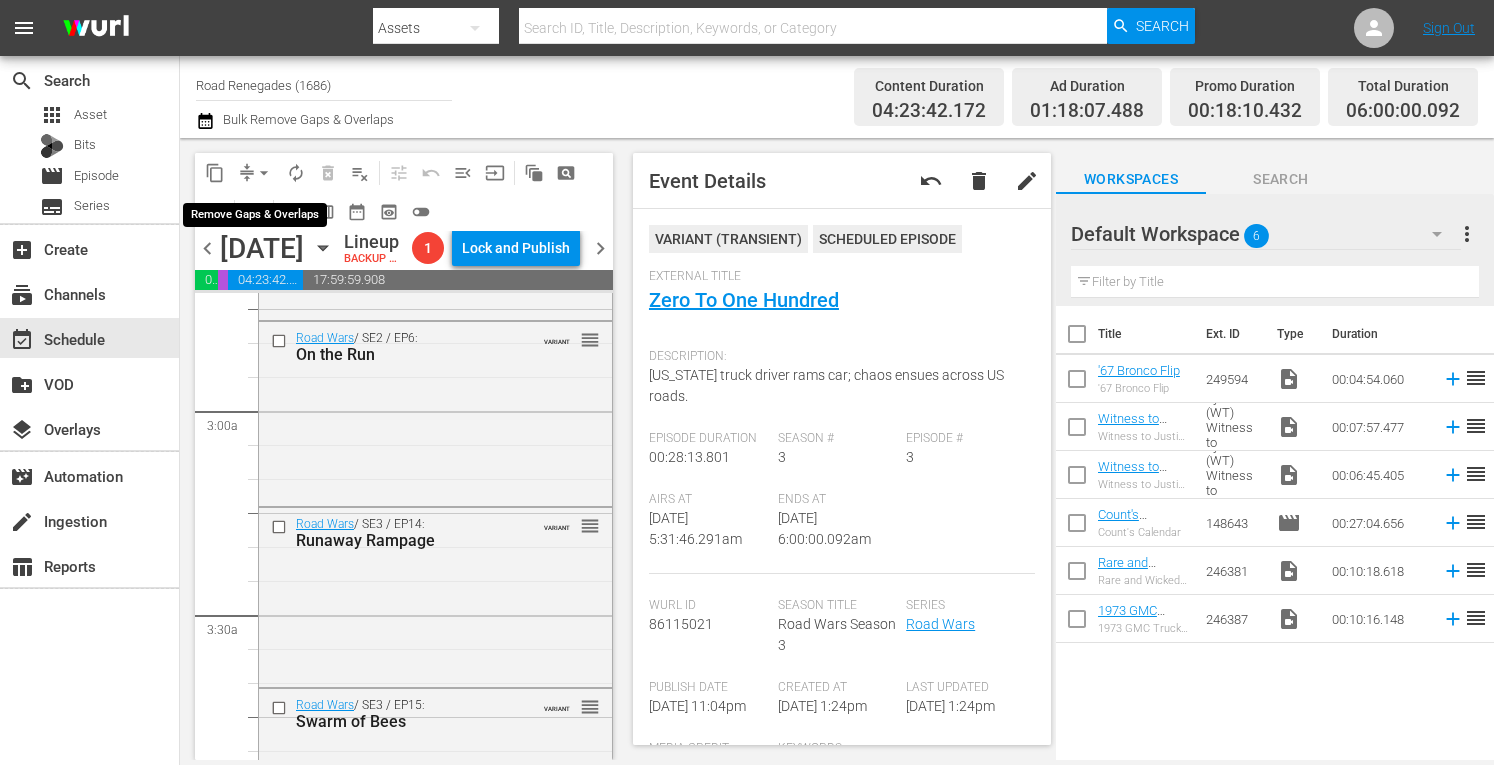 click on "arrow_drop_down" at bounding box center (264, 173) 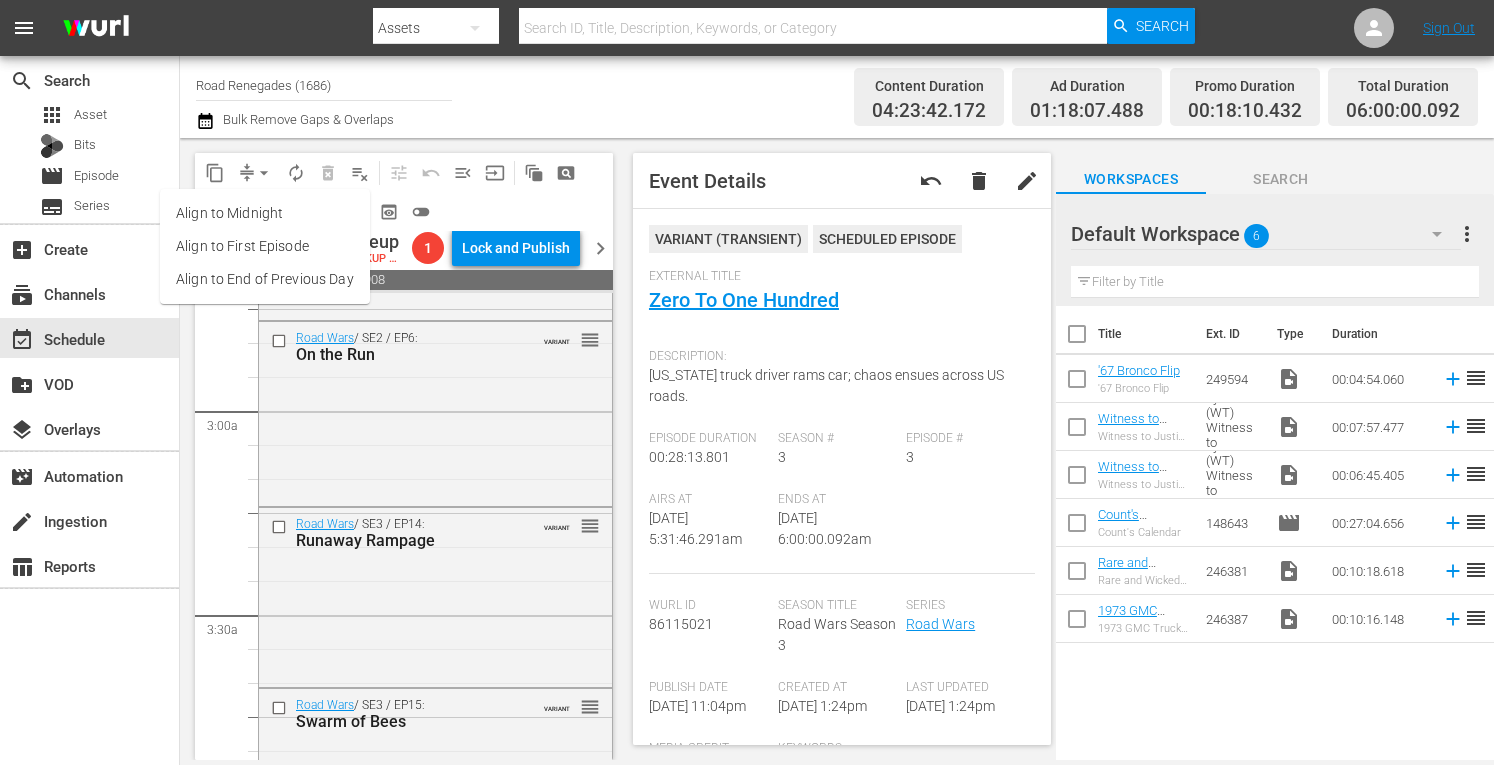 click on "Align to Midnight" at bounding box center (265, 213) 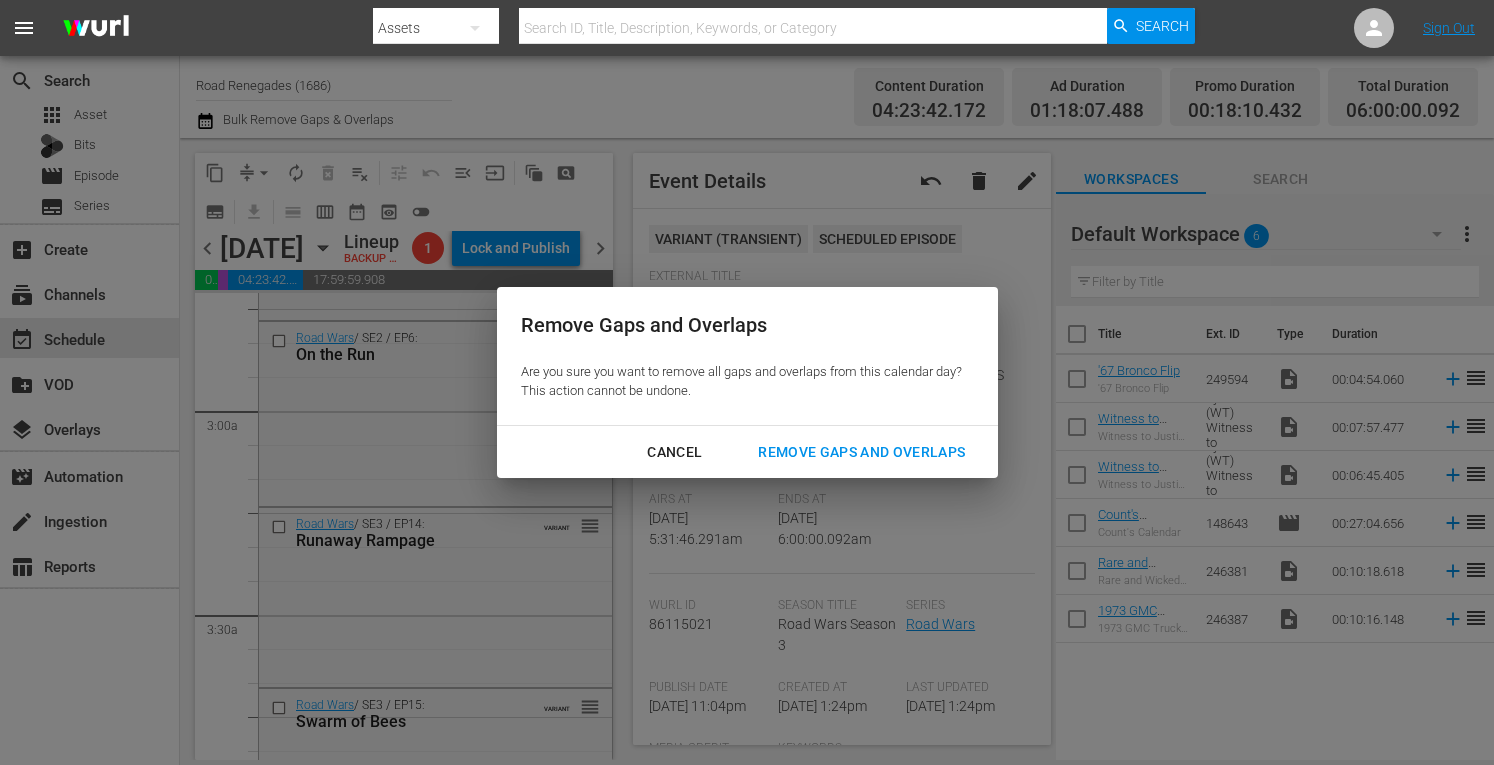click on "Remove Gaps and Overlaps" at bounding box center (861, 452) 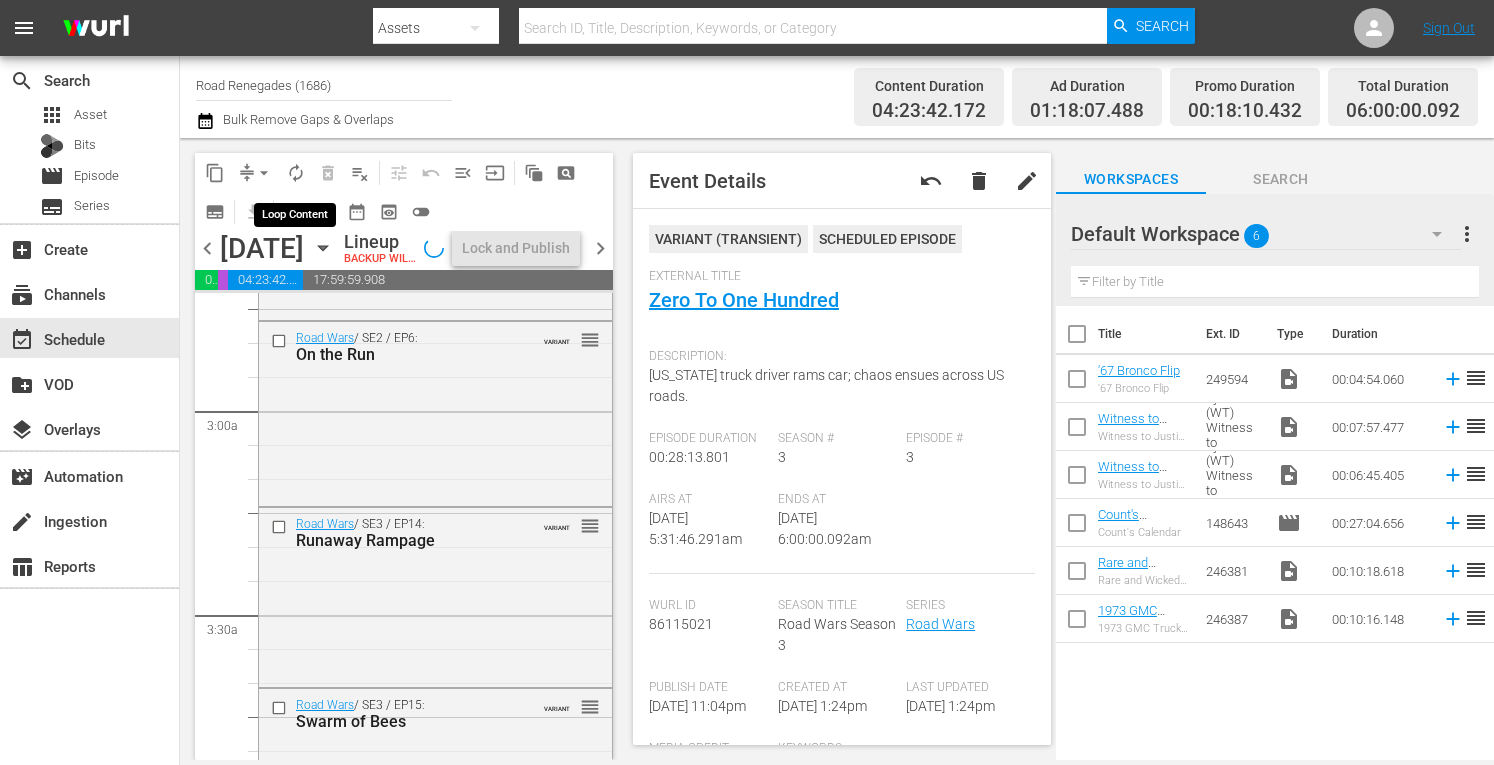 click on "autorenew_outlined" at bounding box center (296, 173) 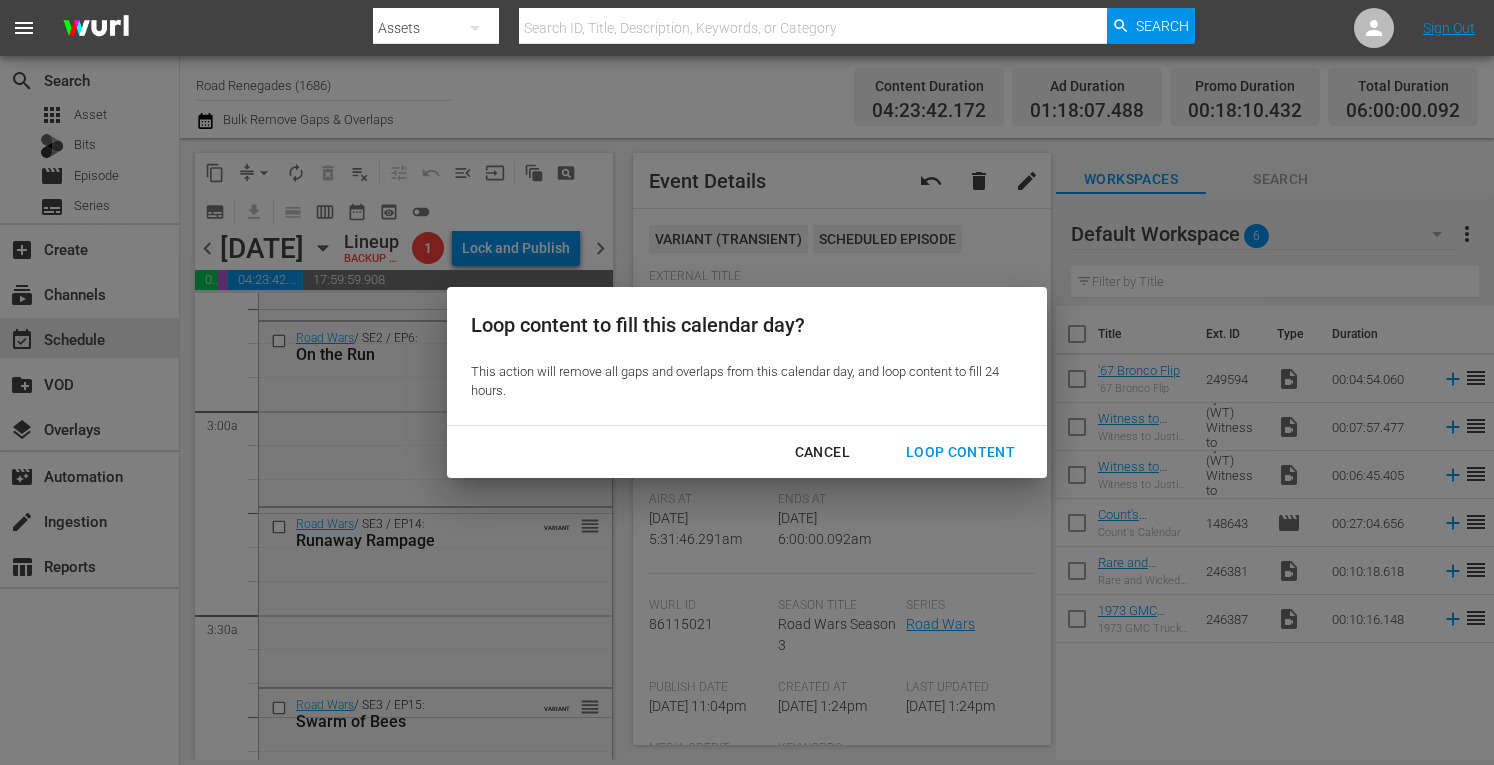 click on "Loop Content" at bounding box center (960, 452) 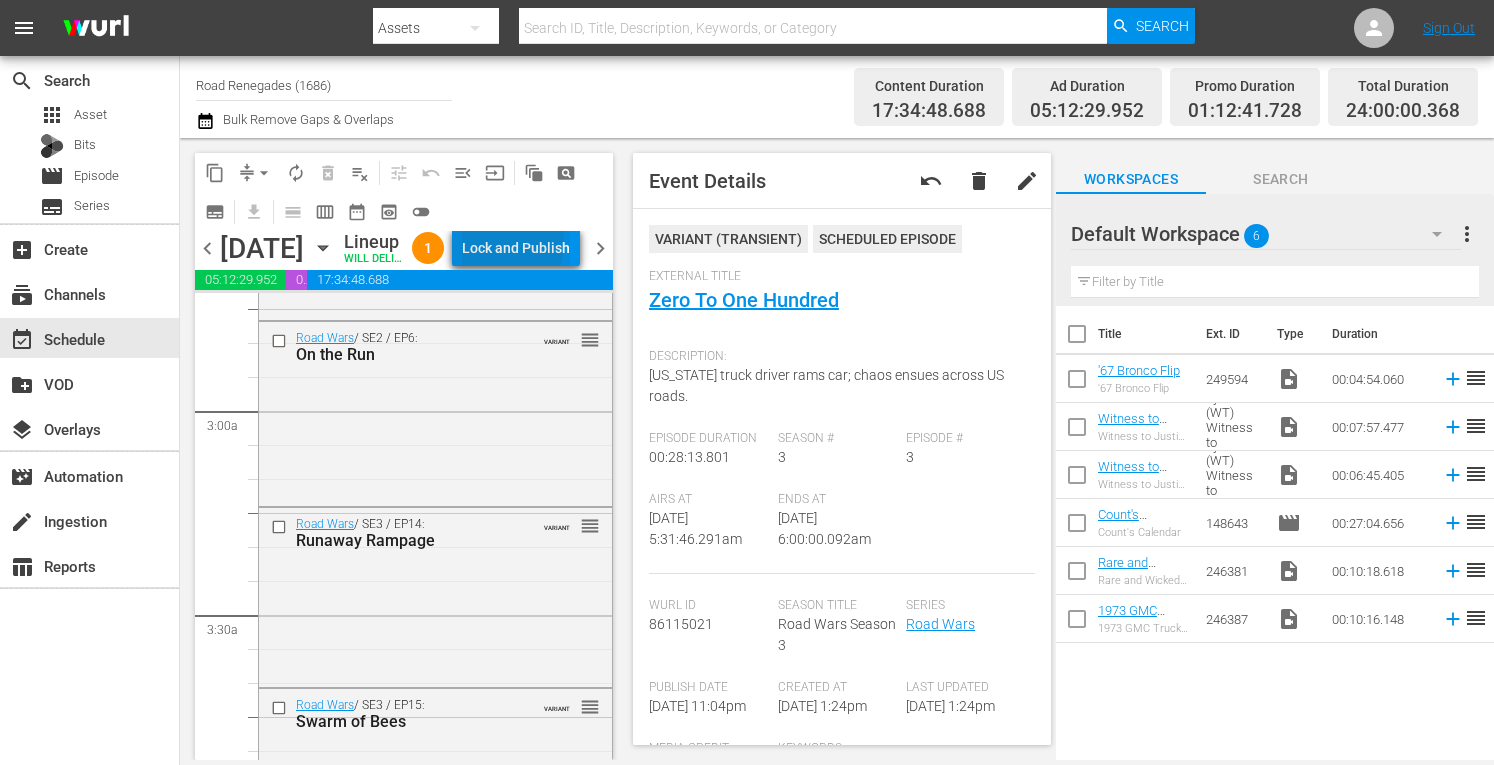click on "Lock and Publish" at bounding box center [516, 248] 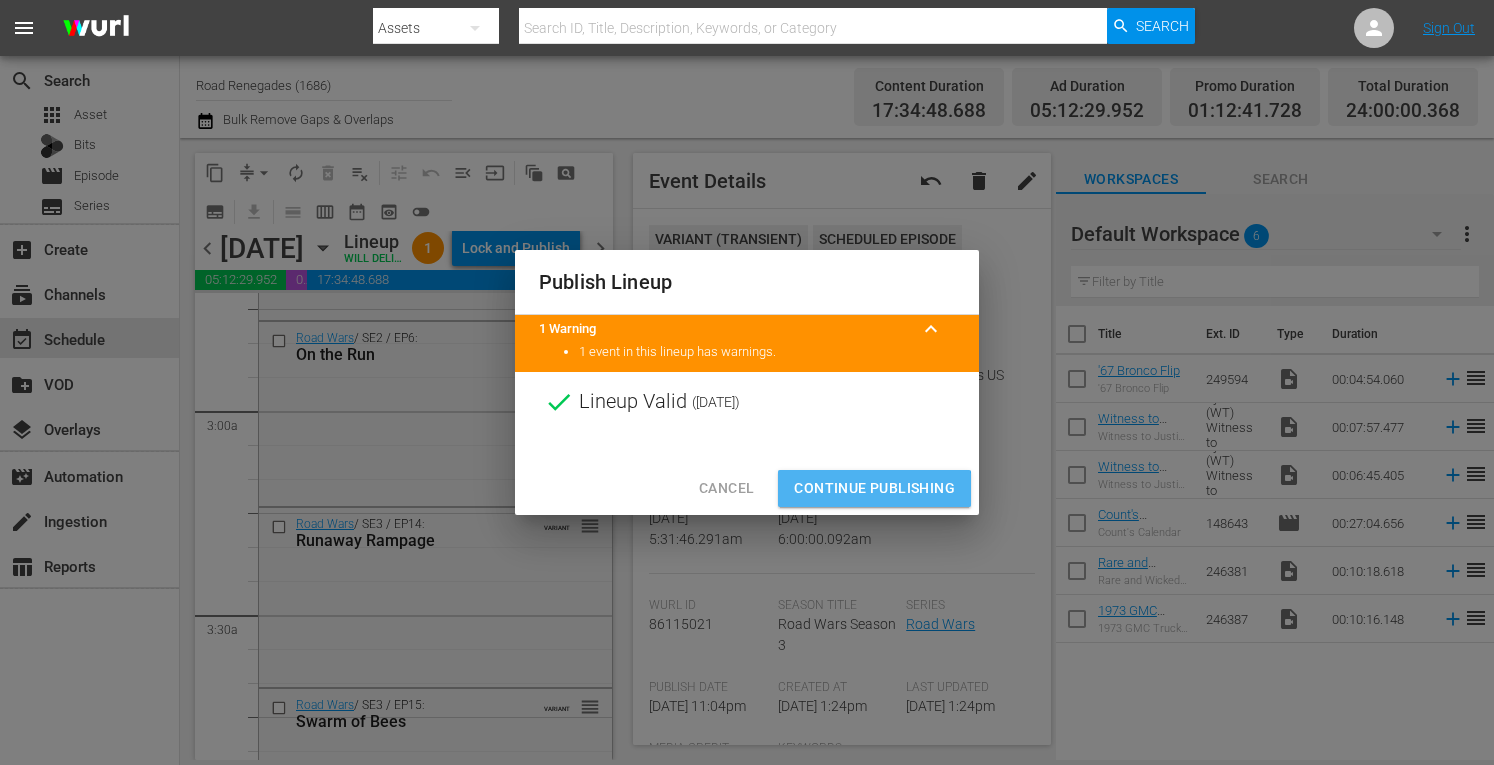 click on "Continue Publishing" at bounding box center (874, 488) 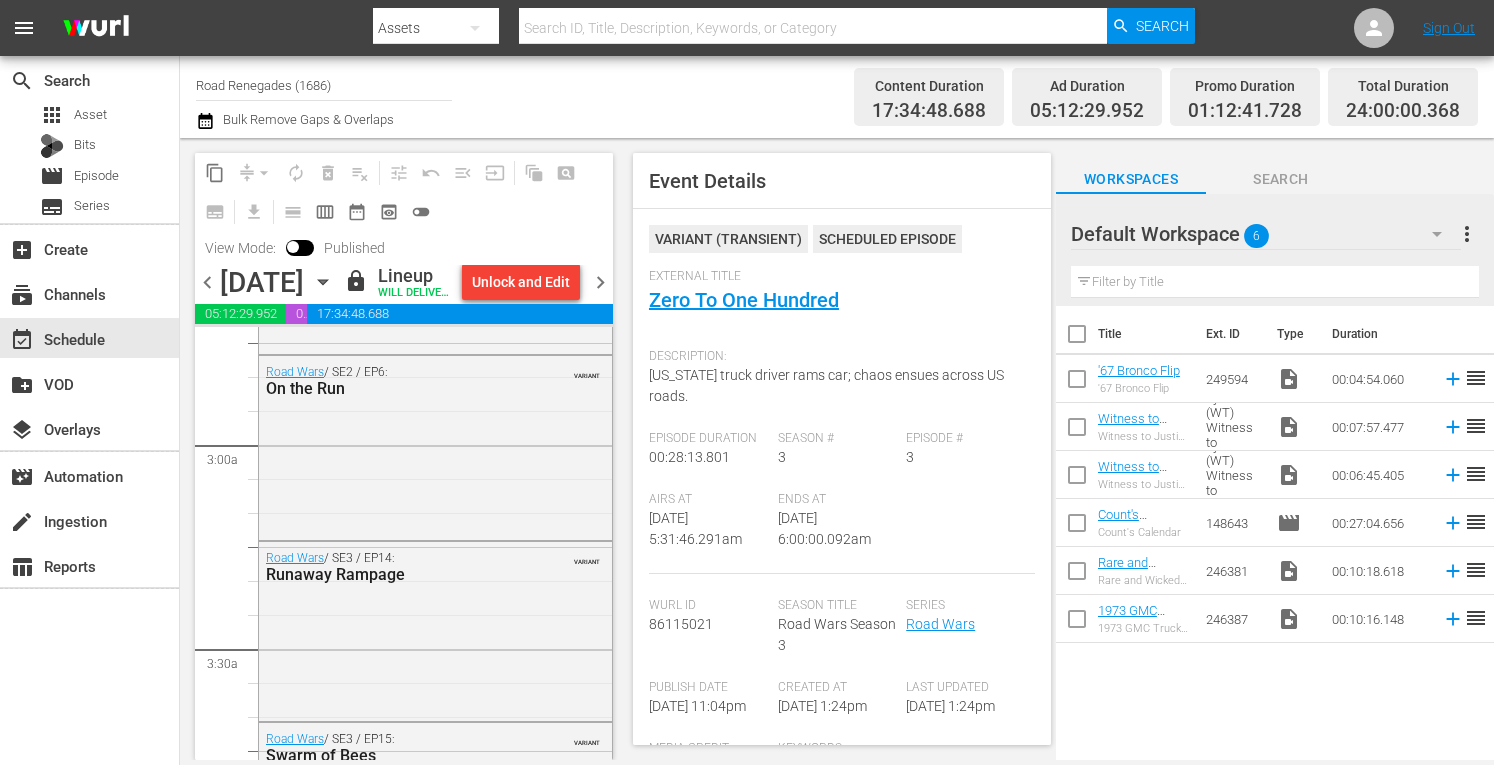 click on "chevron_right" at bounding box center (600, 282) 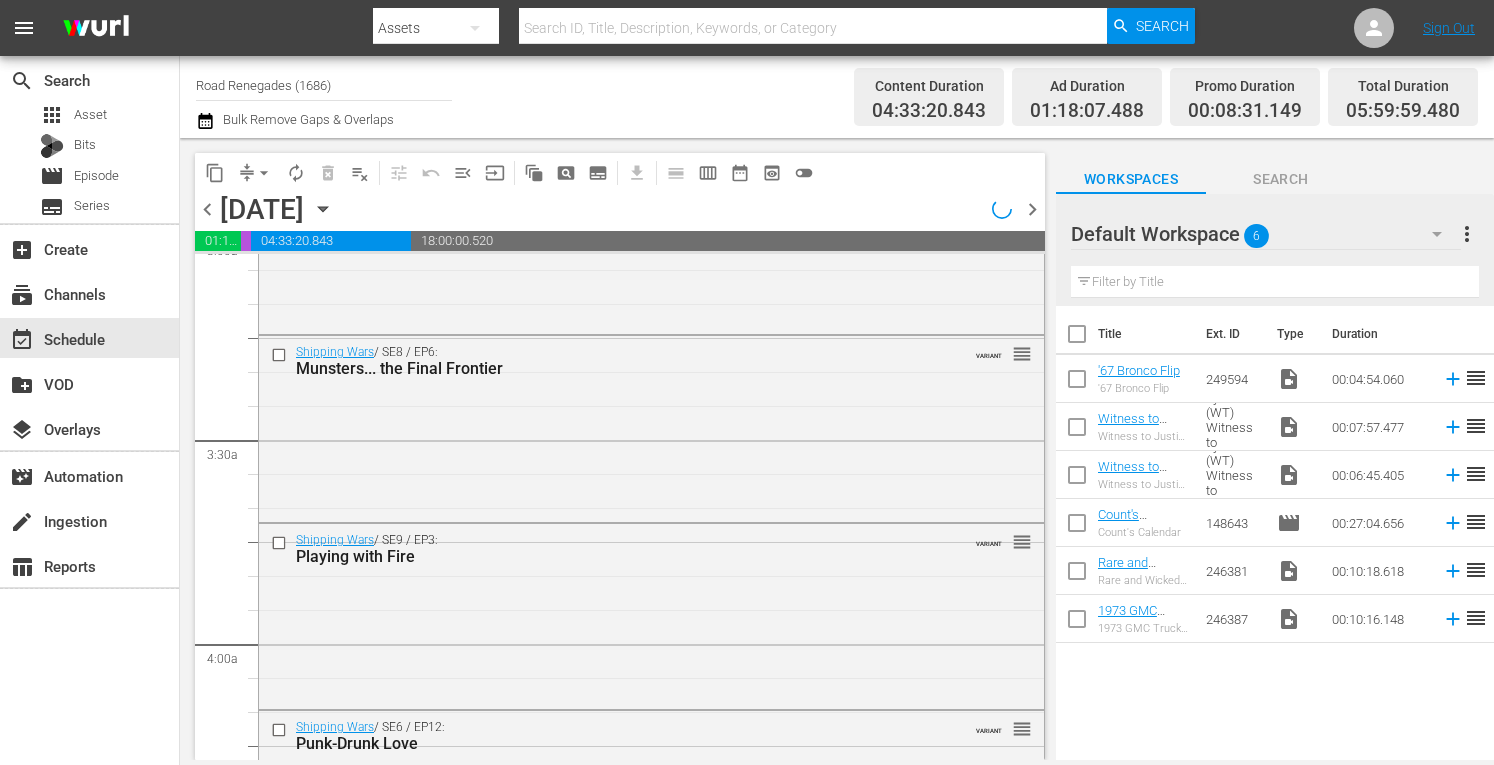 scroll, scrollTop: 1106, scrollLeft: 0, axis: vertical 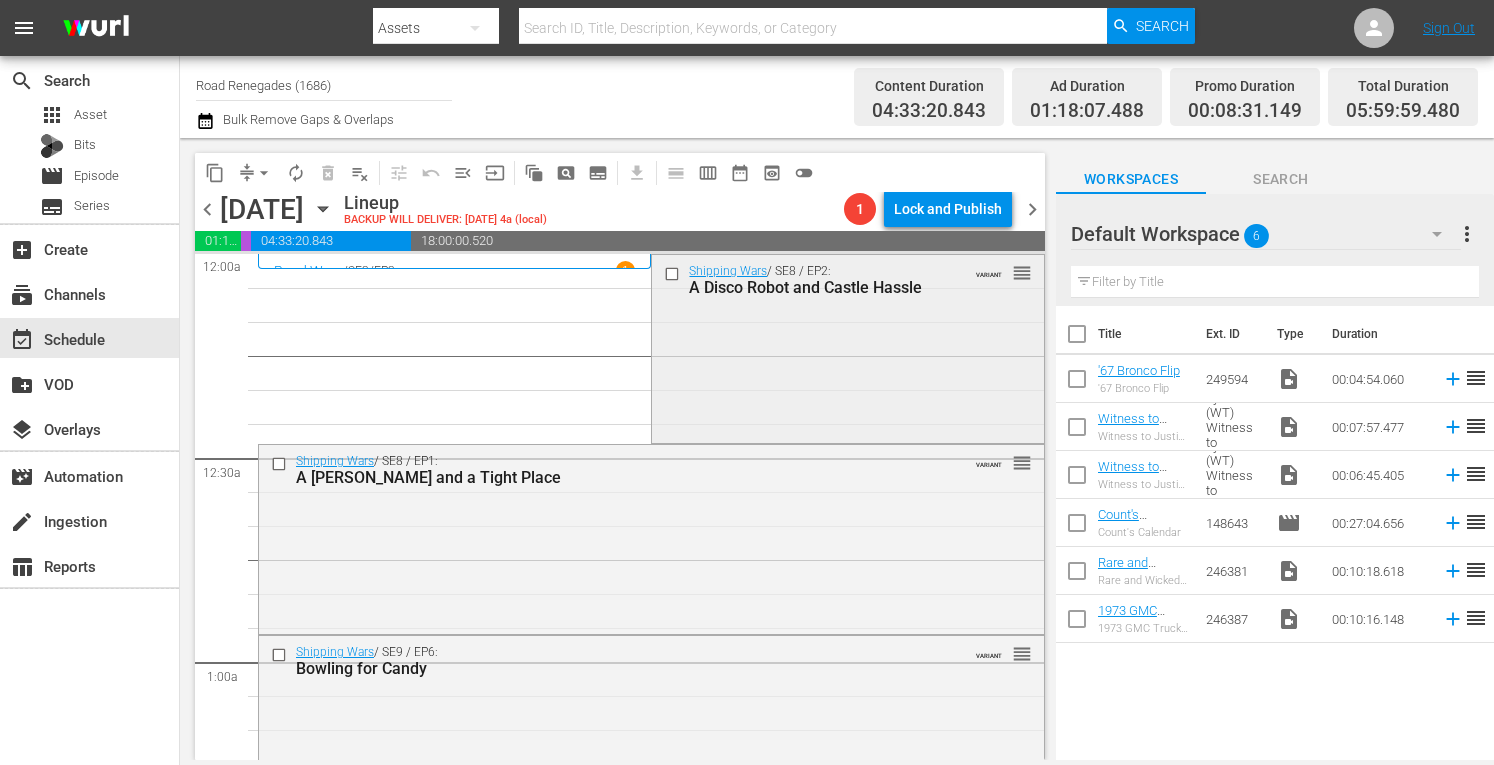 click on "Shipping Wars  / SE8 / EP2:
A Disco Robot and Castle Hassle VARIANT reorder" at bounding box center [847, 347] 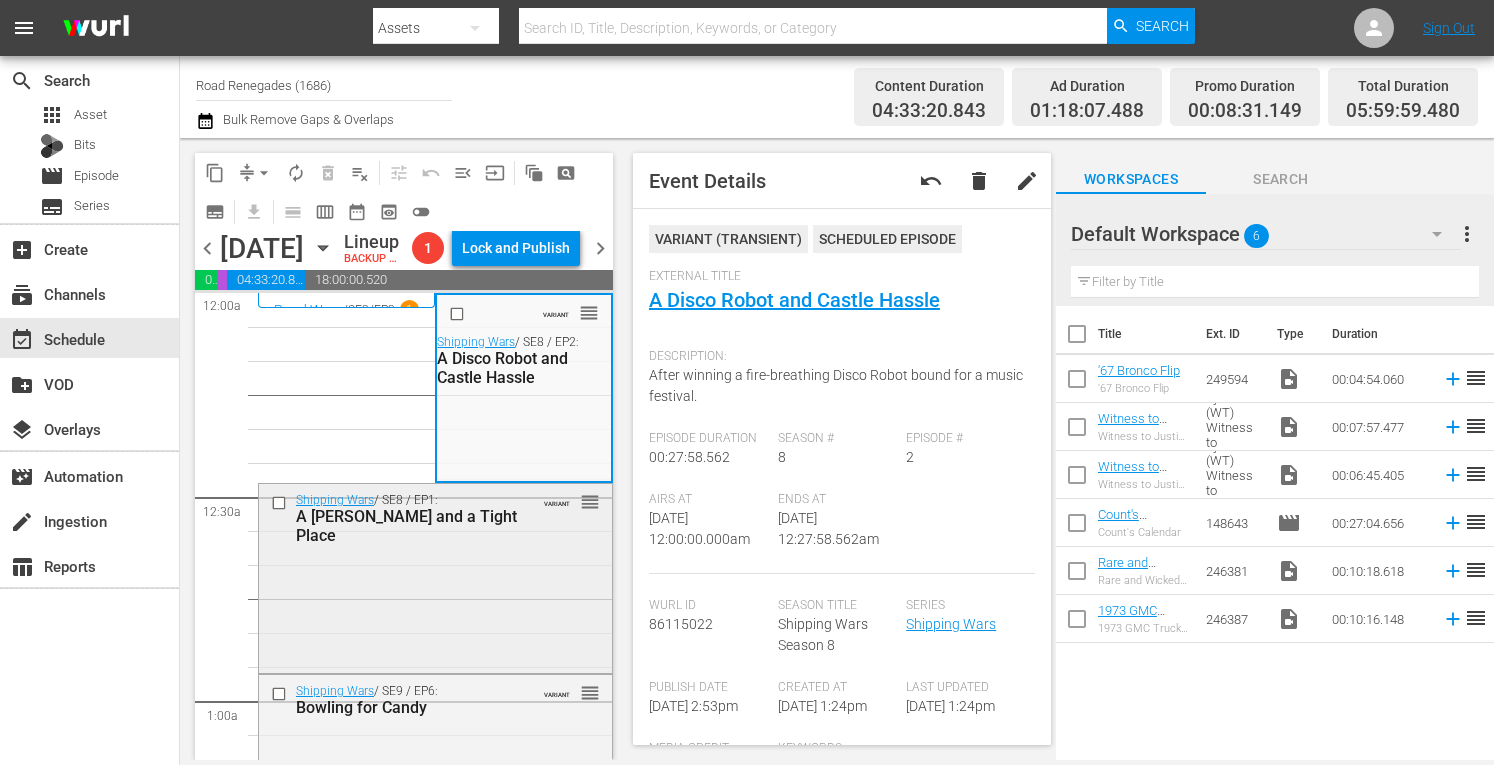 click on "Shipping Wars  / SE8 / EP1:
A Tiger Chase and a Tight Place VARIANT reorder" at bounding box center (435, 576) 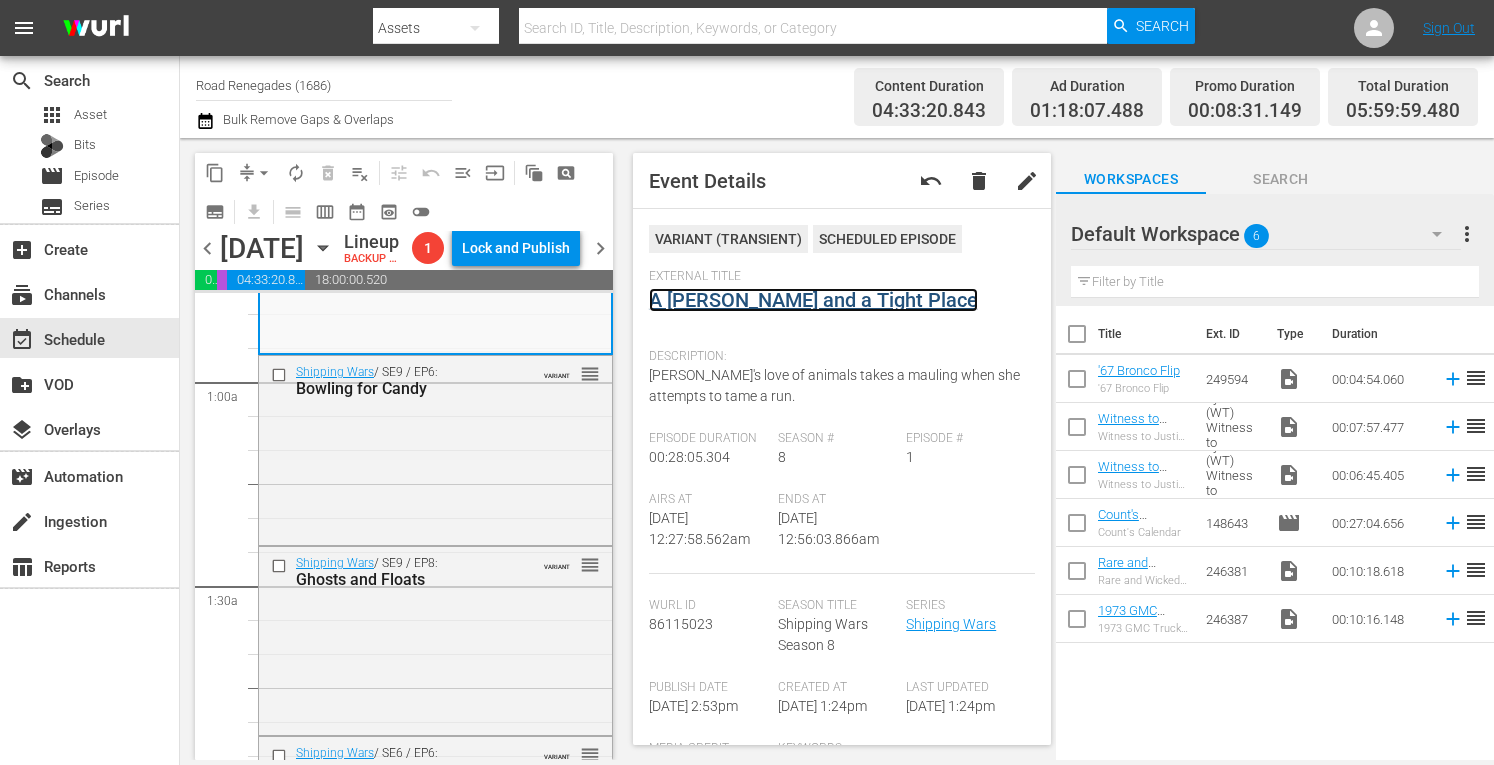 scroll, scrollTop: 372, scrollLeft: 0, axis: vertical 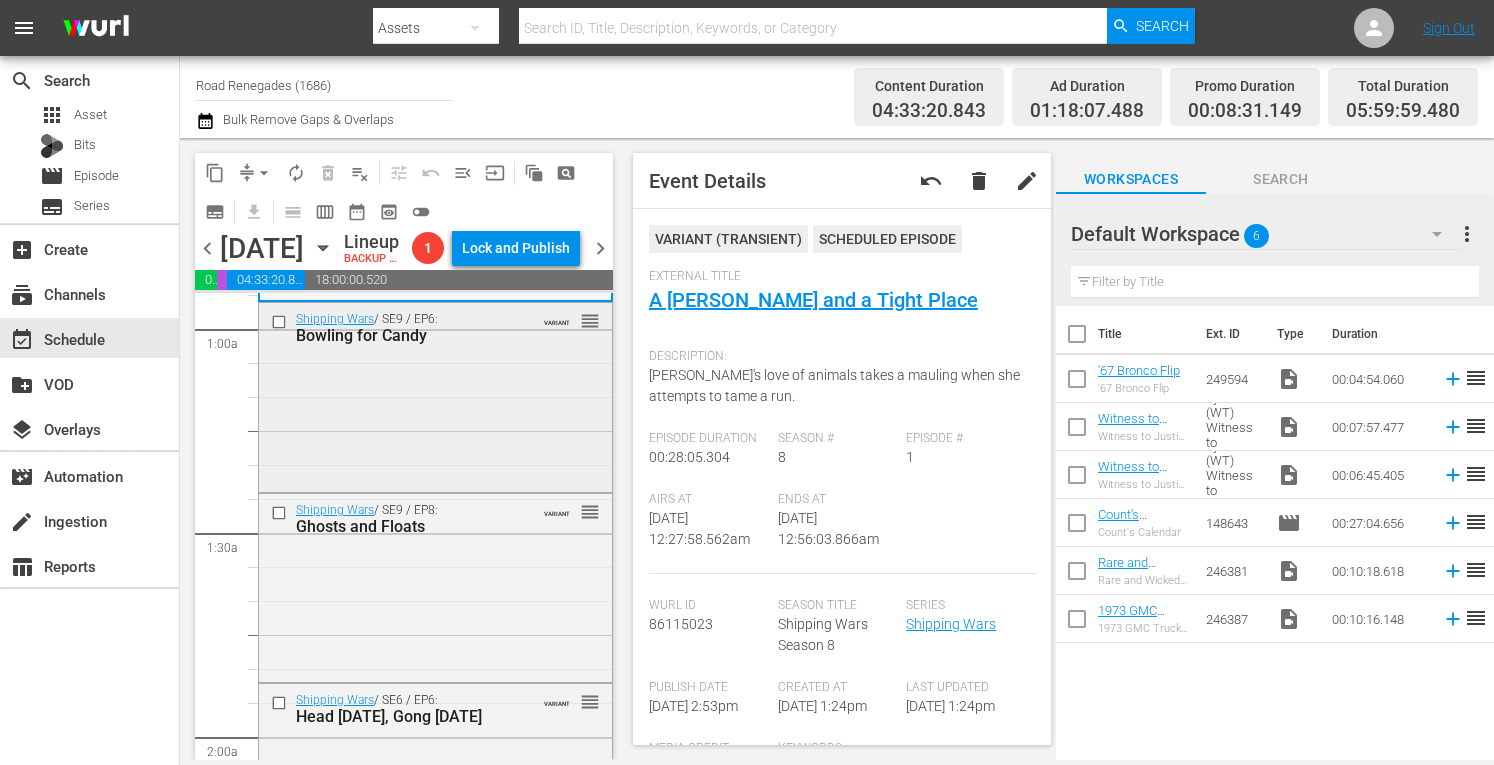 click on "Shipping Wars  / SE9 / EP6:
Bowling for Candy VARIANT reorder" at bounding box center [435, 395] 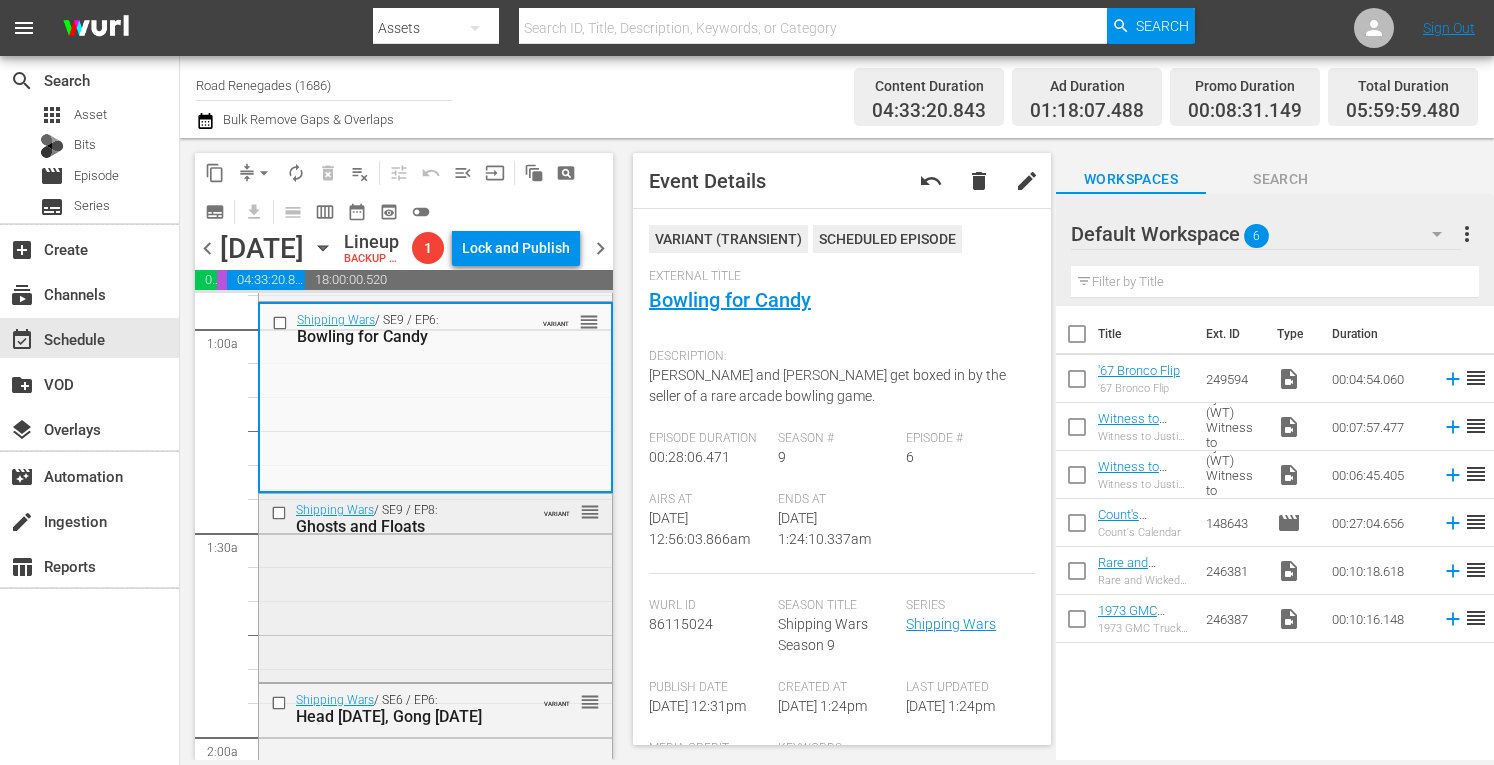 click on "Shipping Wars  / SE9 / EP8:
Ghosts and Floats VARIANT reorder" at bounding box center (435, 585) 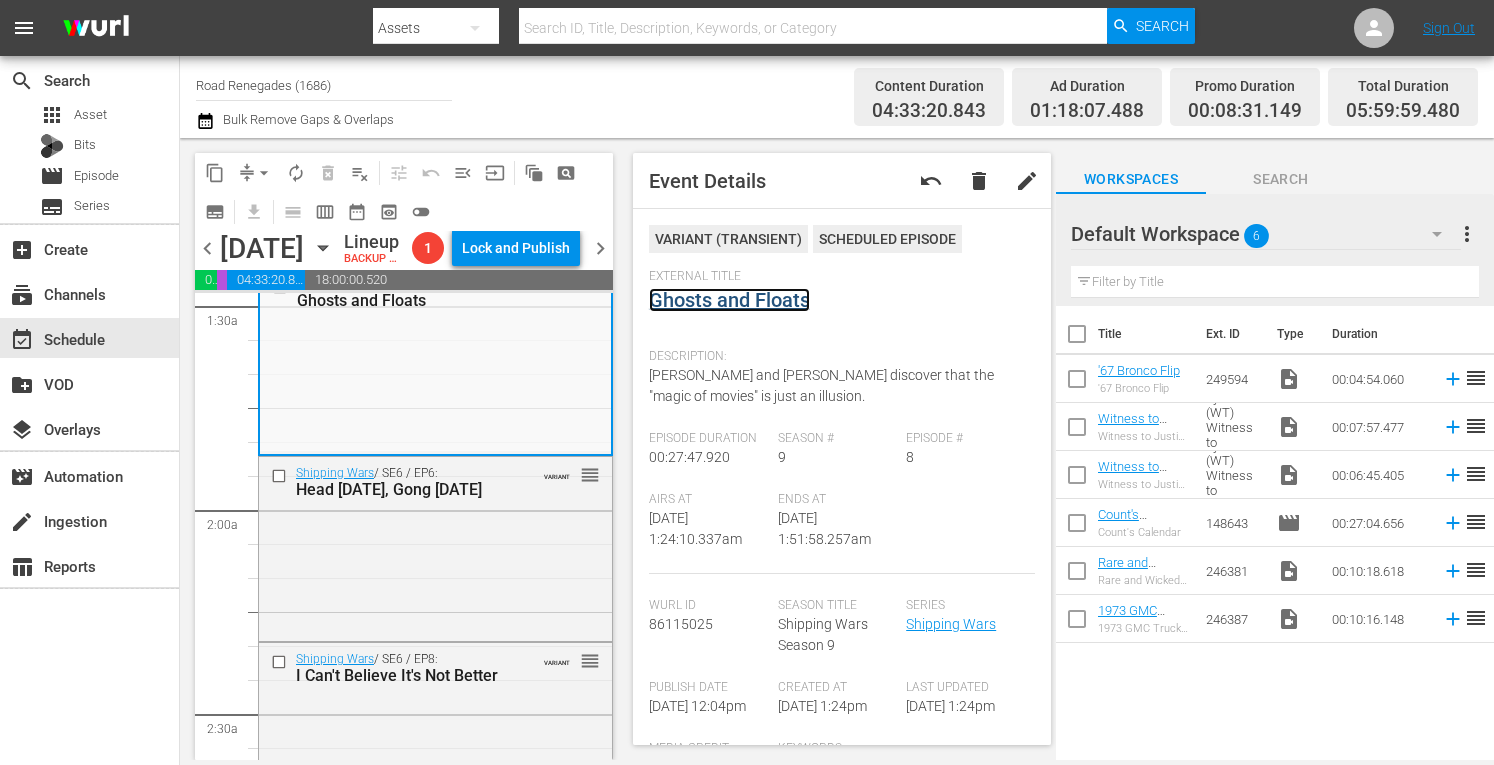scroll, scrollTop: 666, scrollLeft: 0, axis: vertical 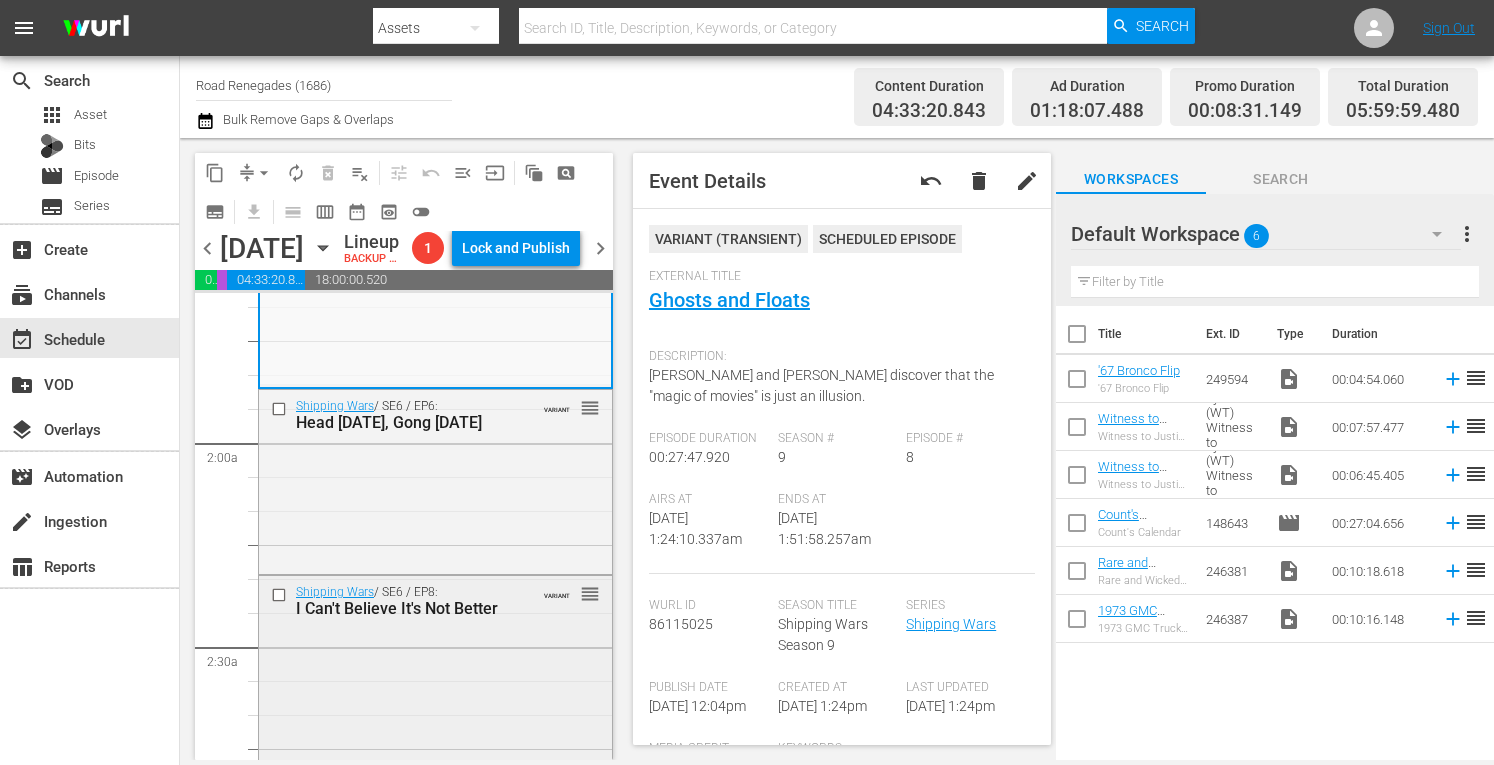 click on "Shipping Wars  / SE6 / EP8:
I Can't Believe It's Not Better VARIANT reorder" at bounding box center (435, 600) 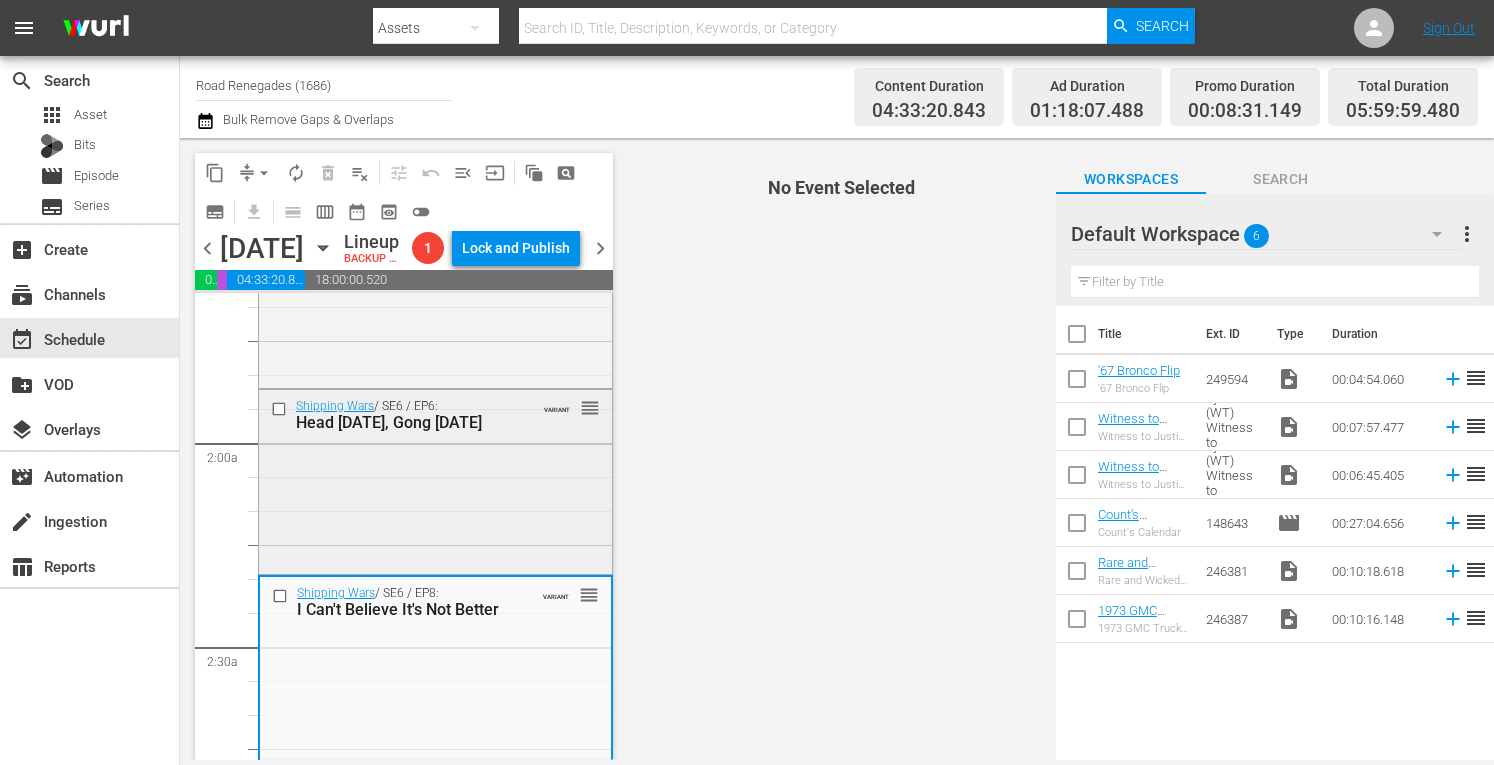 click on "Shipping Wars  / SE6 / EP6:
Head Today, Gong Tomorrow VARIANT reorder" at bounding box center (435, 480) 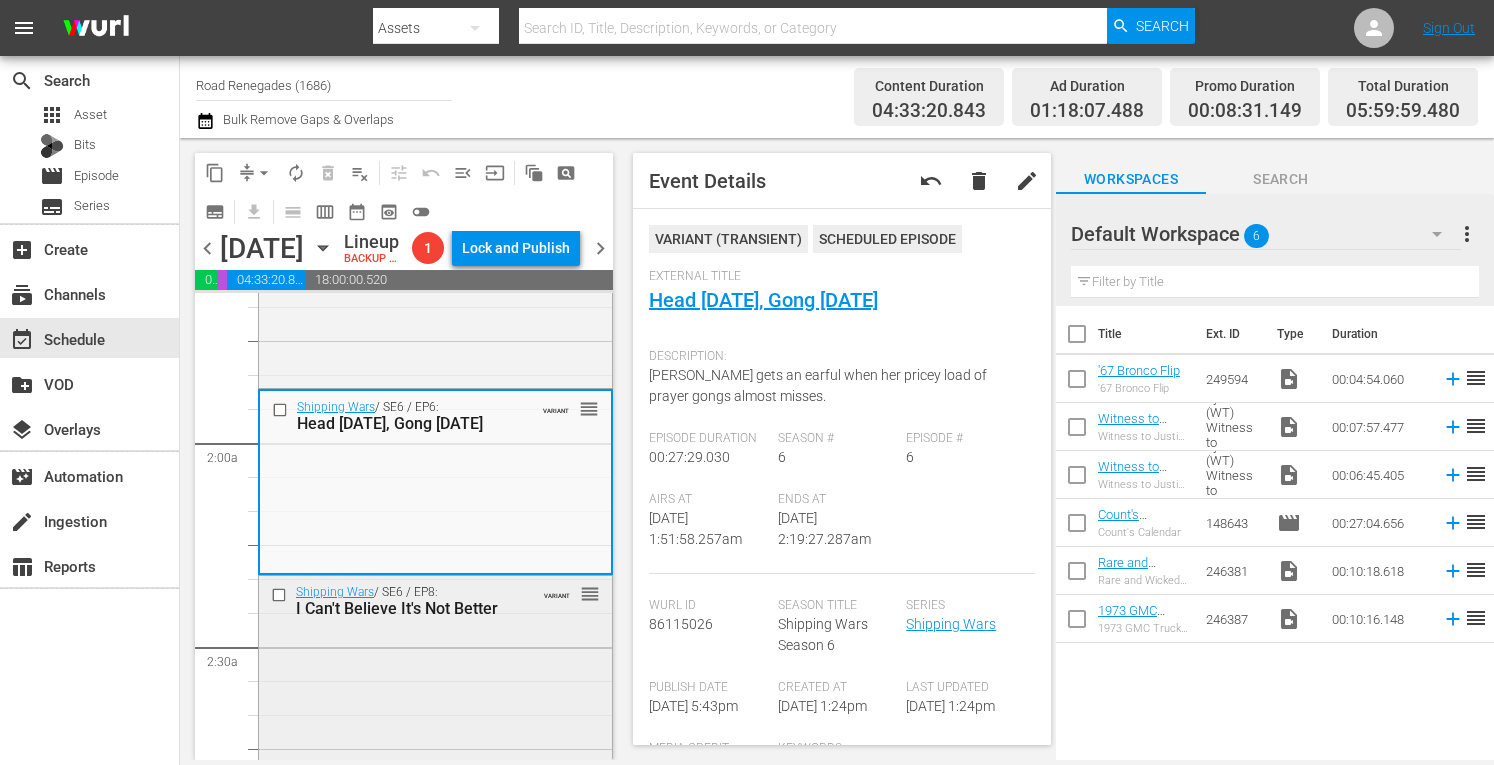 click on "Shipping Wars  / SE6 / EP8:
I Can't Believe It's Not Better VARIANT reorder" at bounding box center (435, 666) 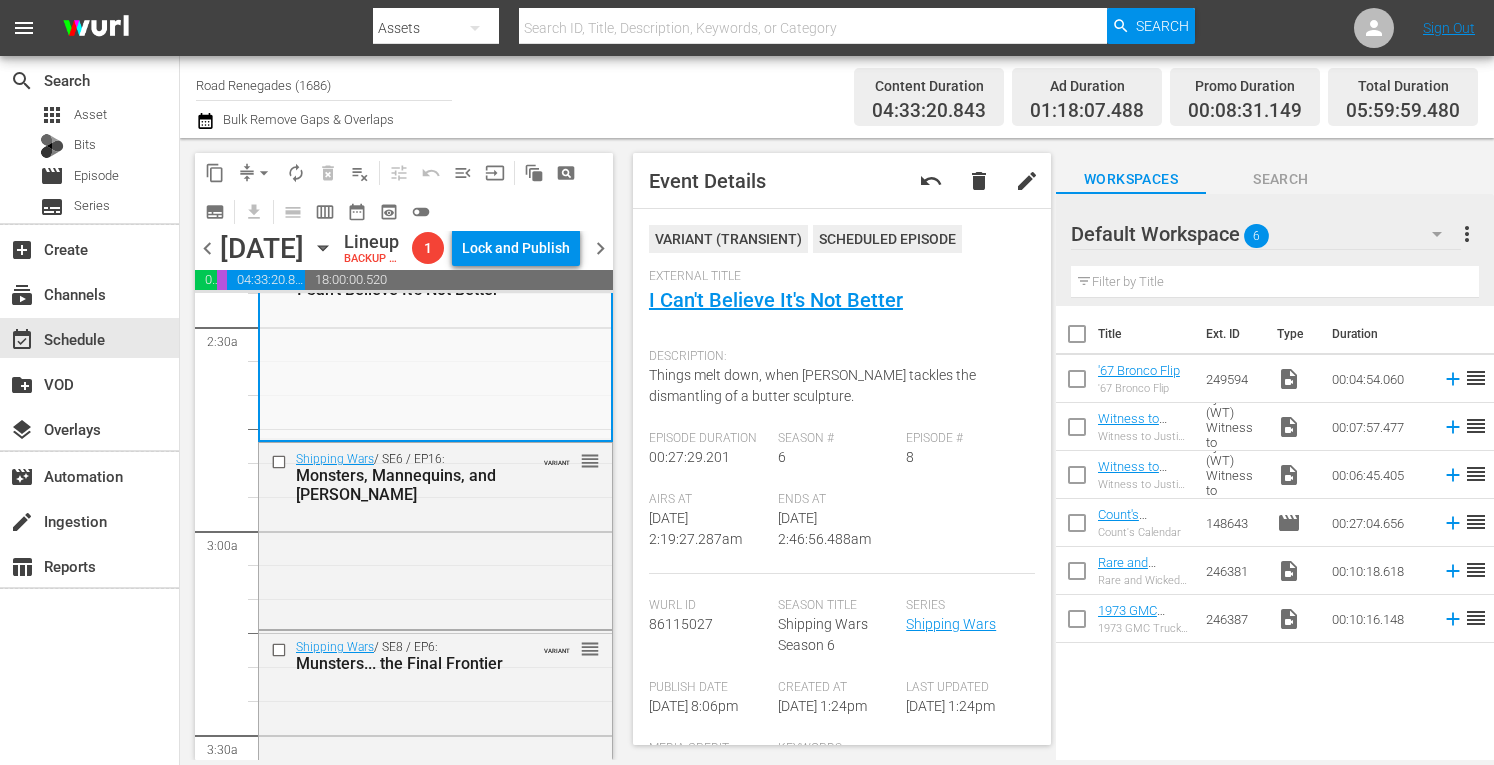 scroll, scrollTop: 1052, scrollLeft: 0, axis: vertical 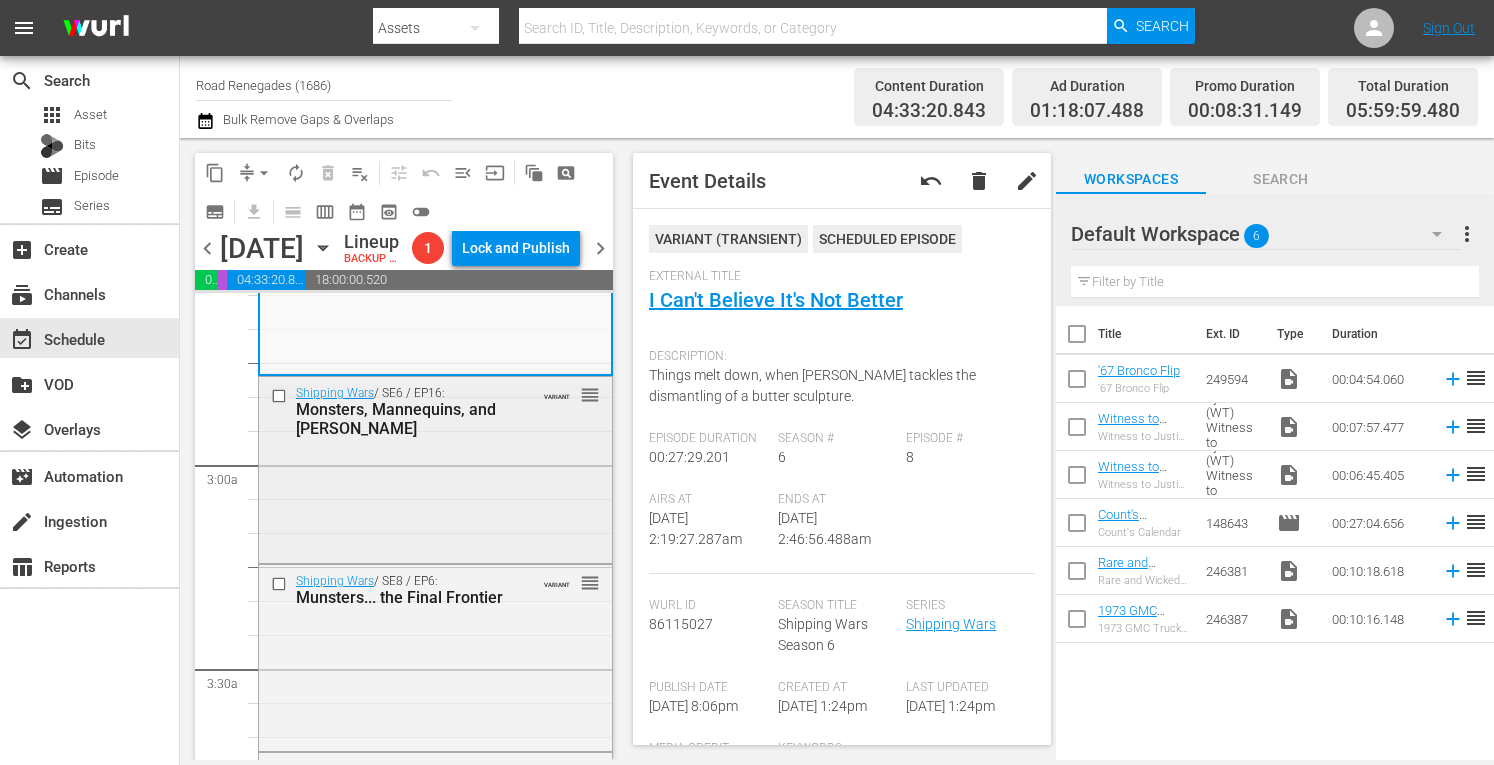 click on "Shipping Wars  / SE6 / EP16:
Monsters, Mannequins, and Mayhem VARIANT reorder" at bounding box center (435, 468) 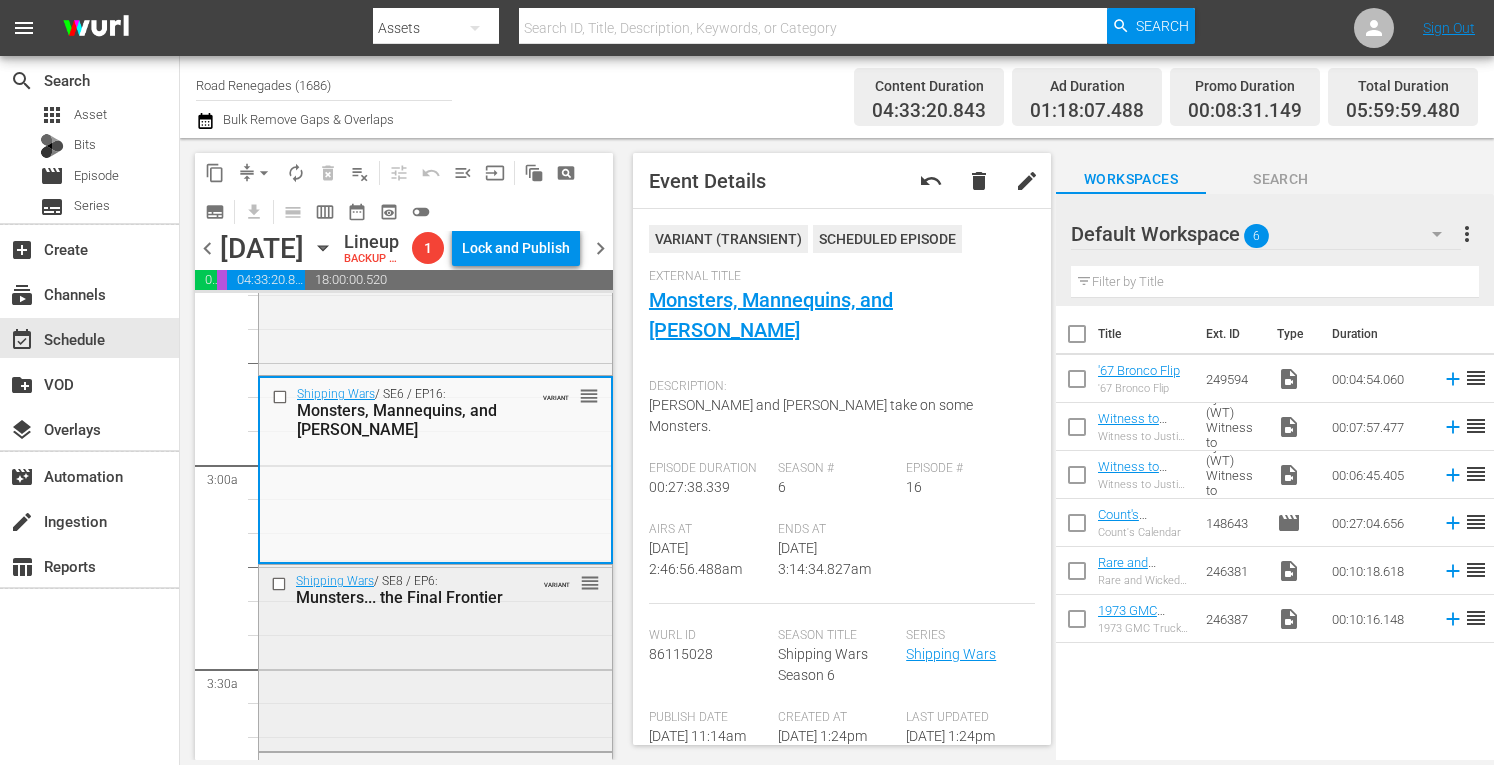 click on "Shipping Wars  / SE8 / EP6:
Munsters... the Final Frontier VARIANT reorder" at bounding box center [435, 656] 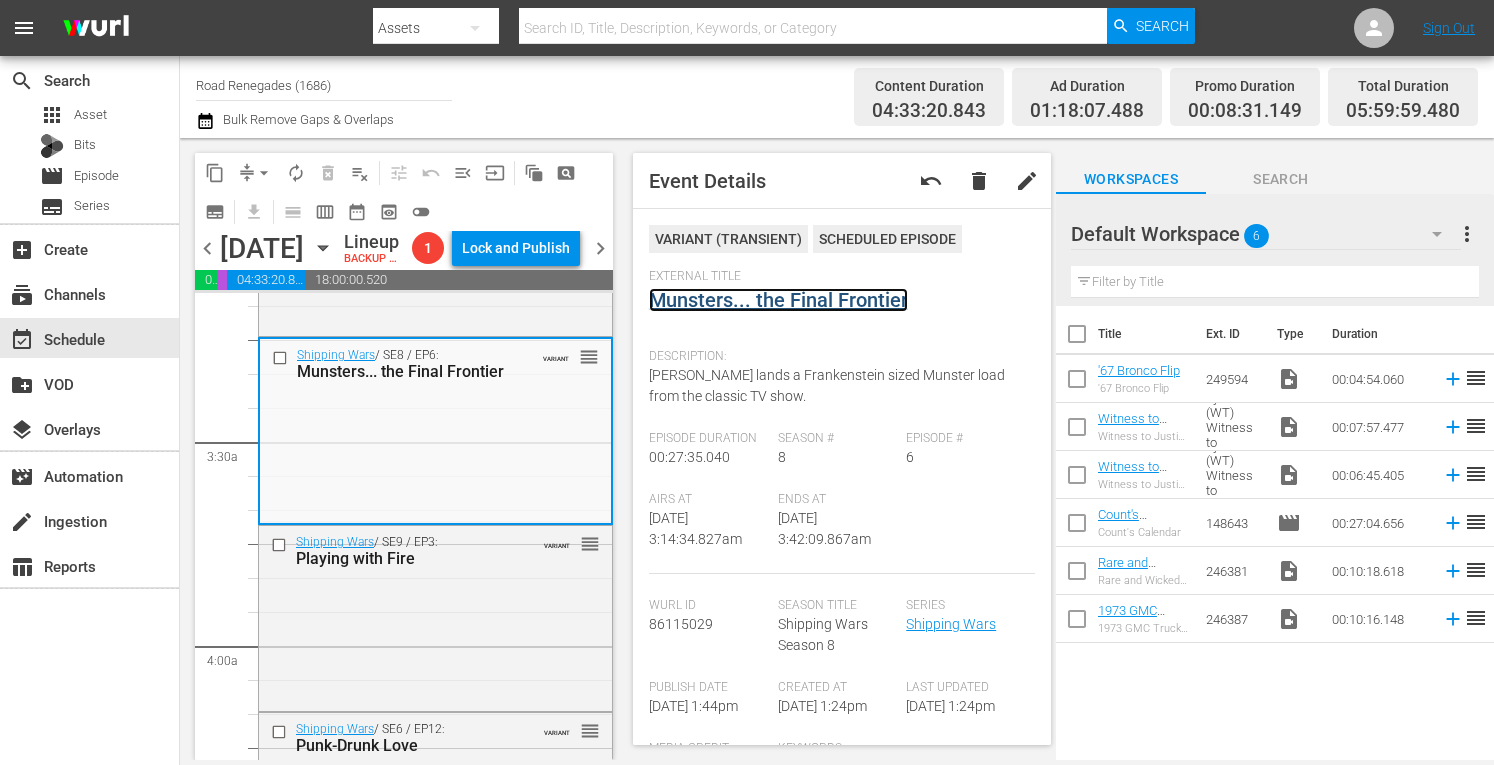 scroll, scrollTop: 1346, scrollLeft: 0, axis: vertical 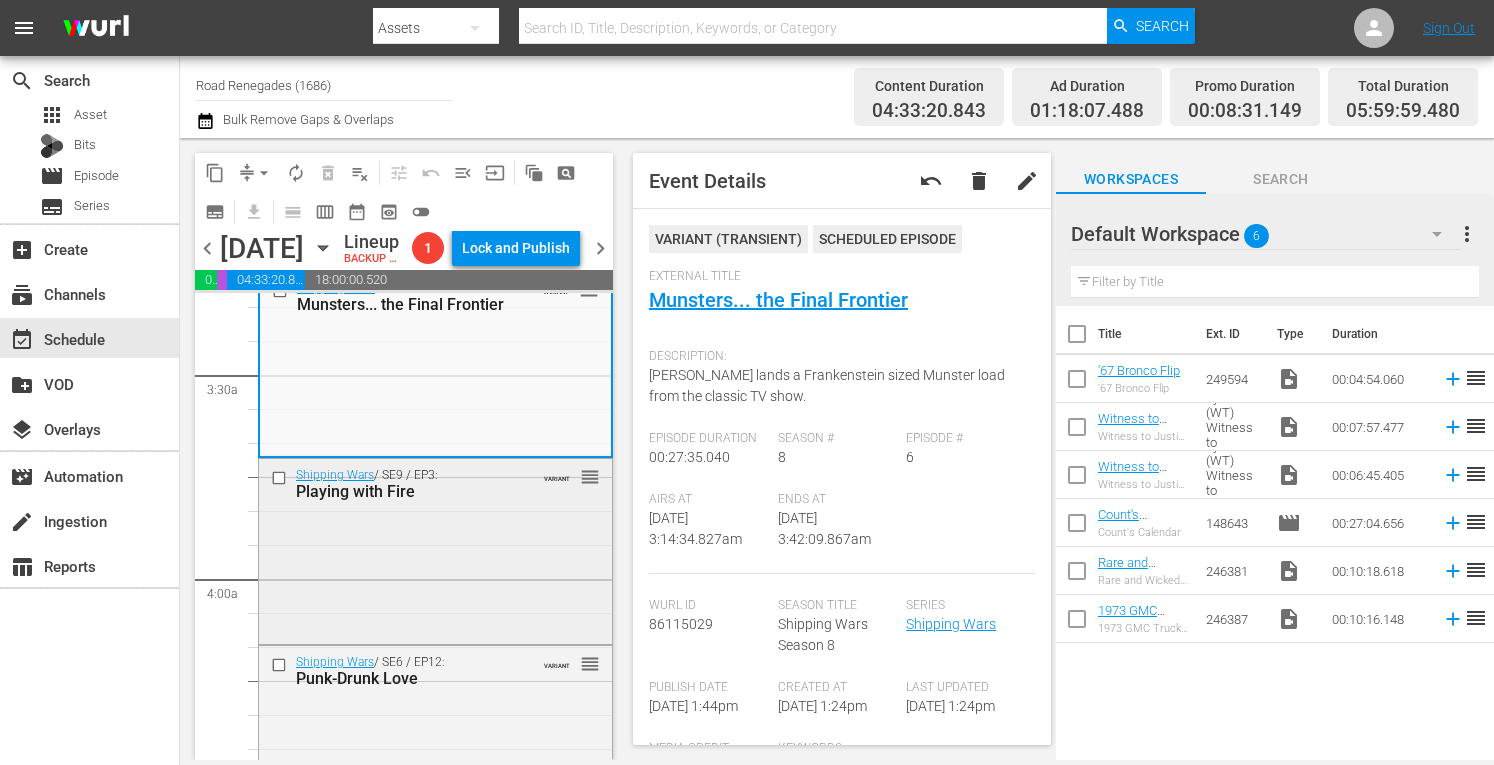 click on "Shipping Wars  / SE9 / EP3:
Playing with Fire VARIANT reorder" at bounding box center [435, 550] 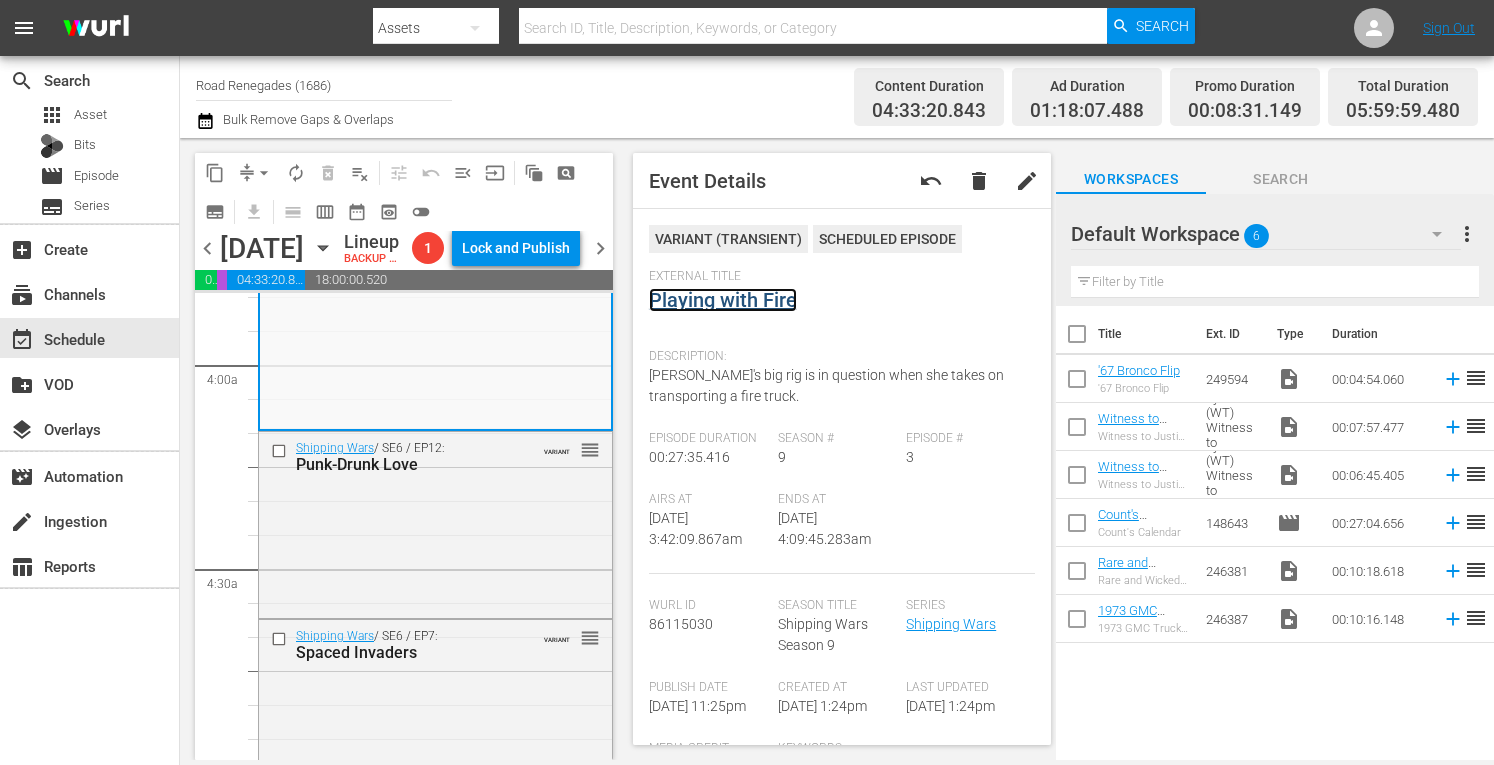 scroll, scrollTop: 1653, scrollLeft: 0, axis: vertical 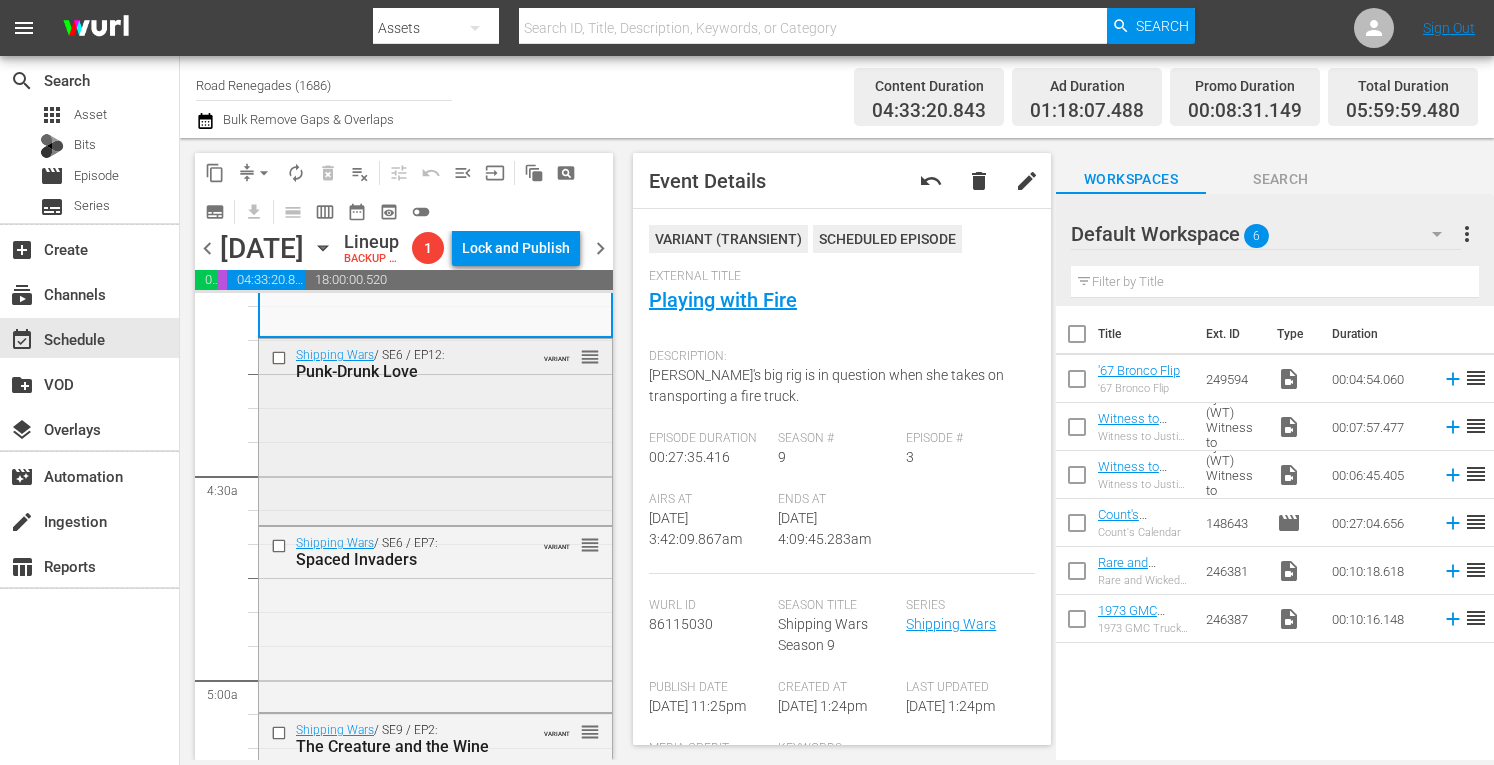 click on "Shipping Wars  / SE6 / EP12:
Punk-Drunk Love VARIANT reorder" at bounding box center (435, 429) 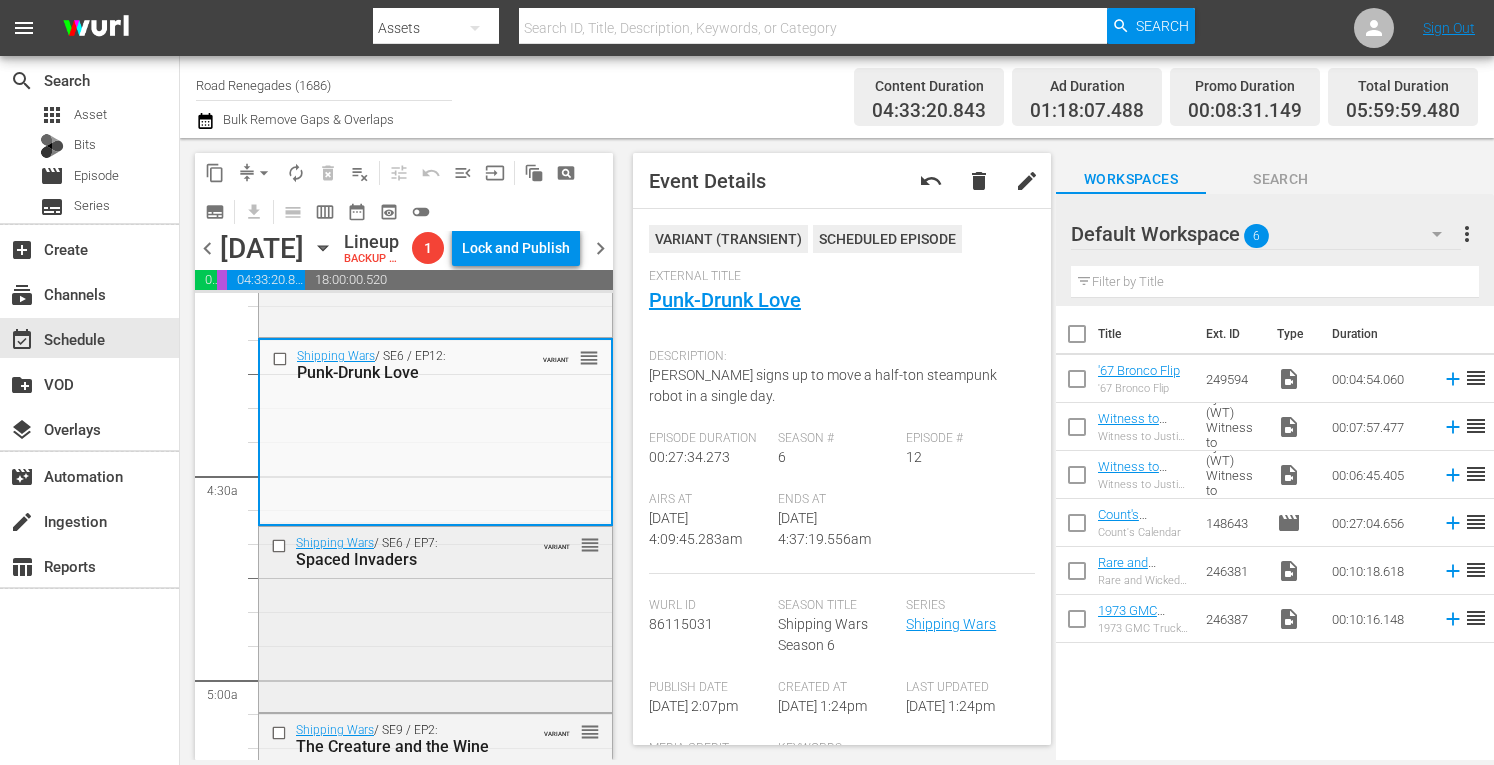 click on "Shipping Wars  / SE6 / EP7:
Spaced Invaders VARIANT reorder" at bounding box center [435, 551] 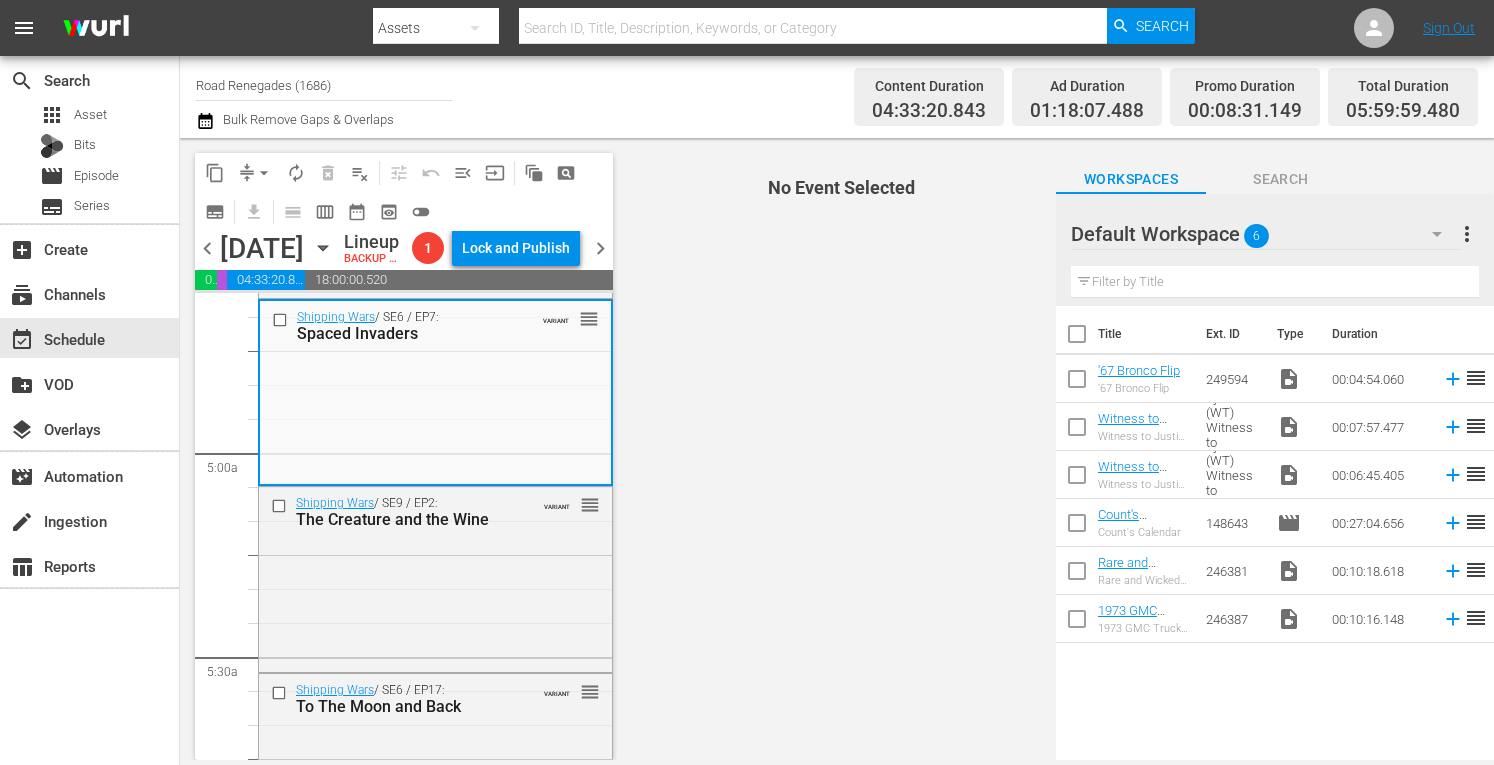 scroll, scrollTop: 1973, scrollLeft: 0, axis: vertical 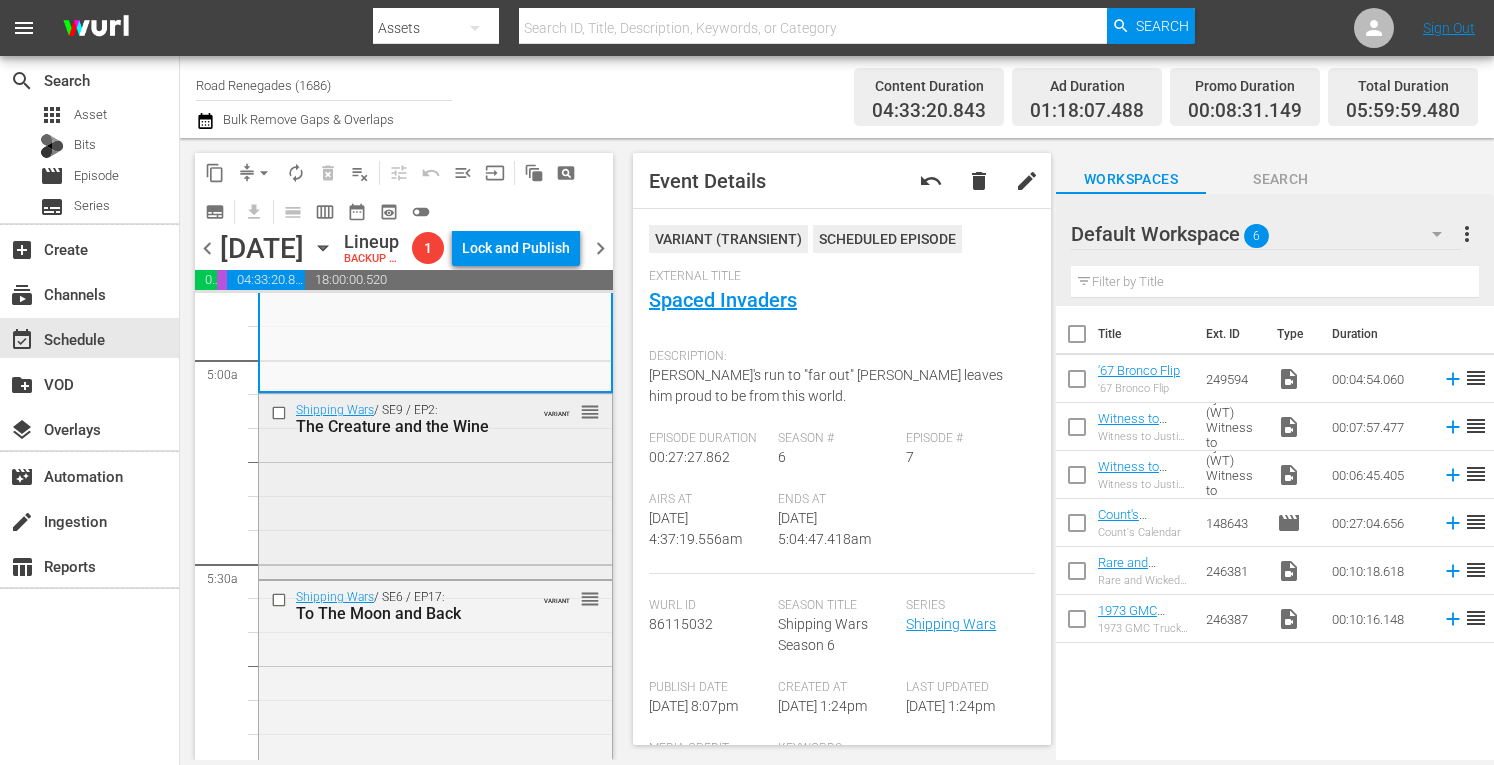 click on "Shipping Wars  / SE9 / EP2:
The Creature and the Wine VARIANT reorder" at bounding box center (435, 484) 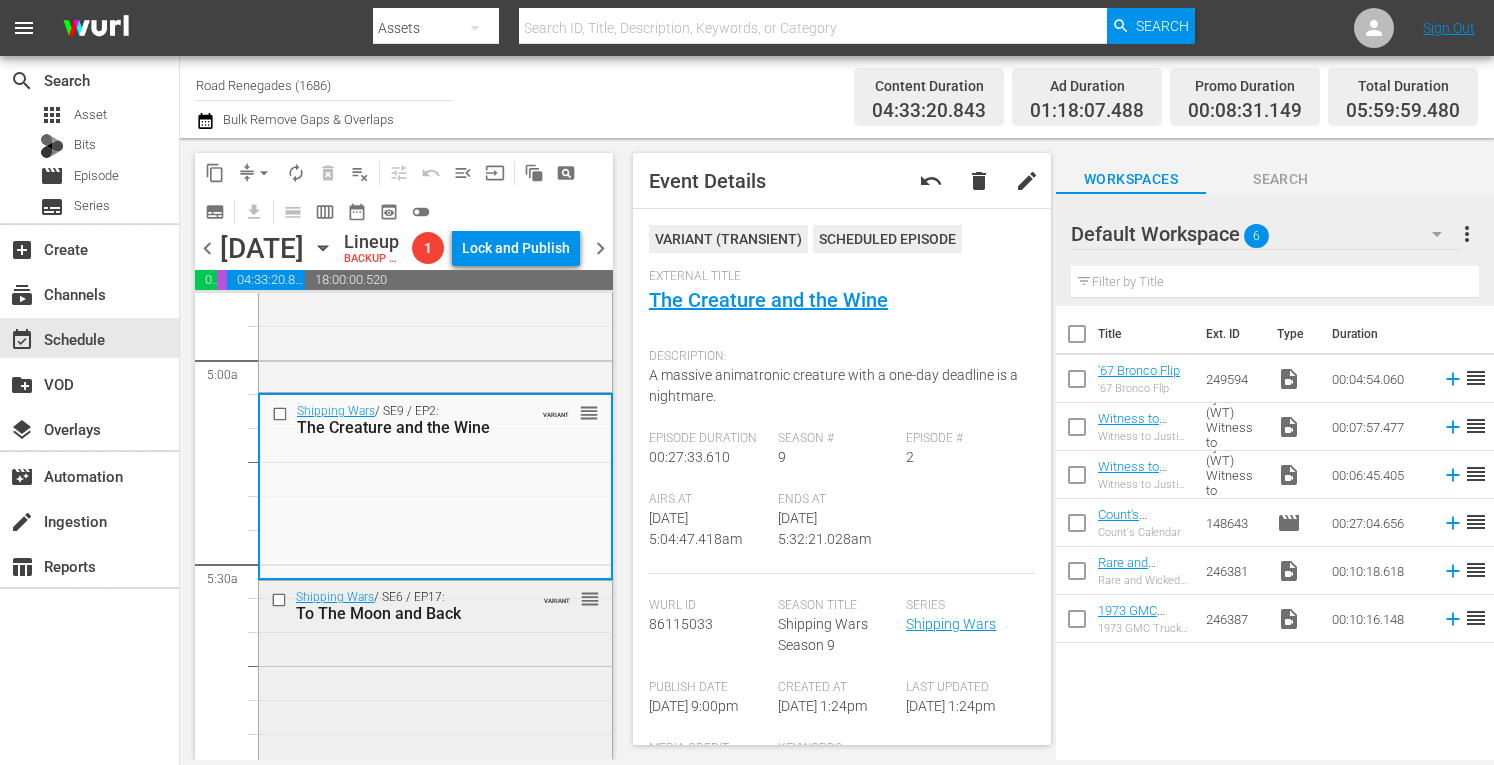 click on "Shipping Wars  / SE6 / EP17:
To The Moon and Back VARIANT reorder" at bounding box center (435, 672) 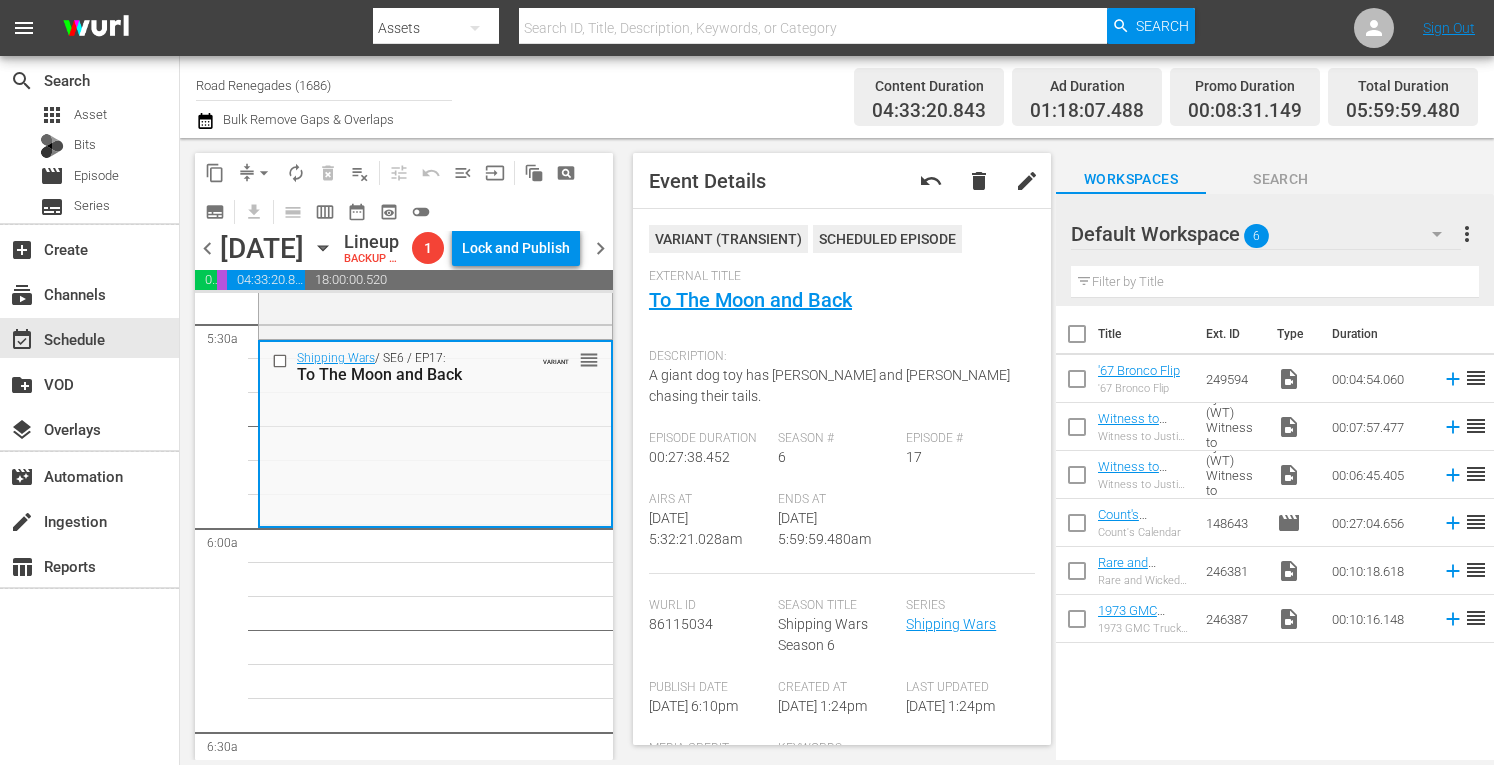 scroll, scrollTop: 2307, scrollLeft: 0, axis: vertical 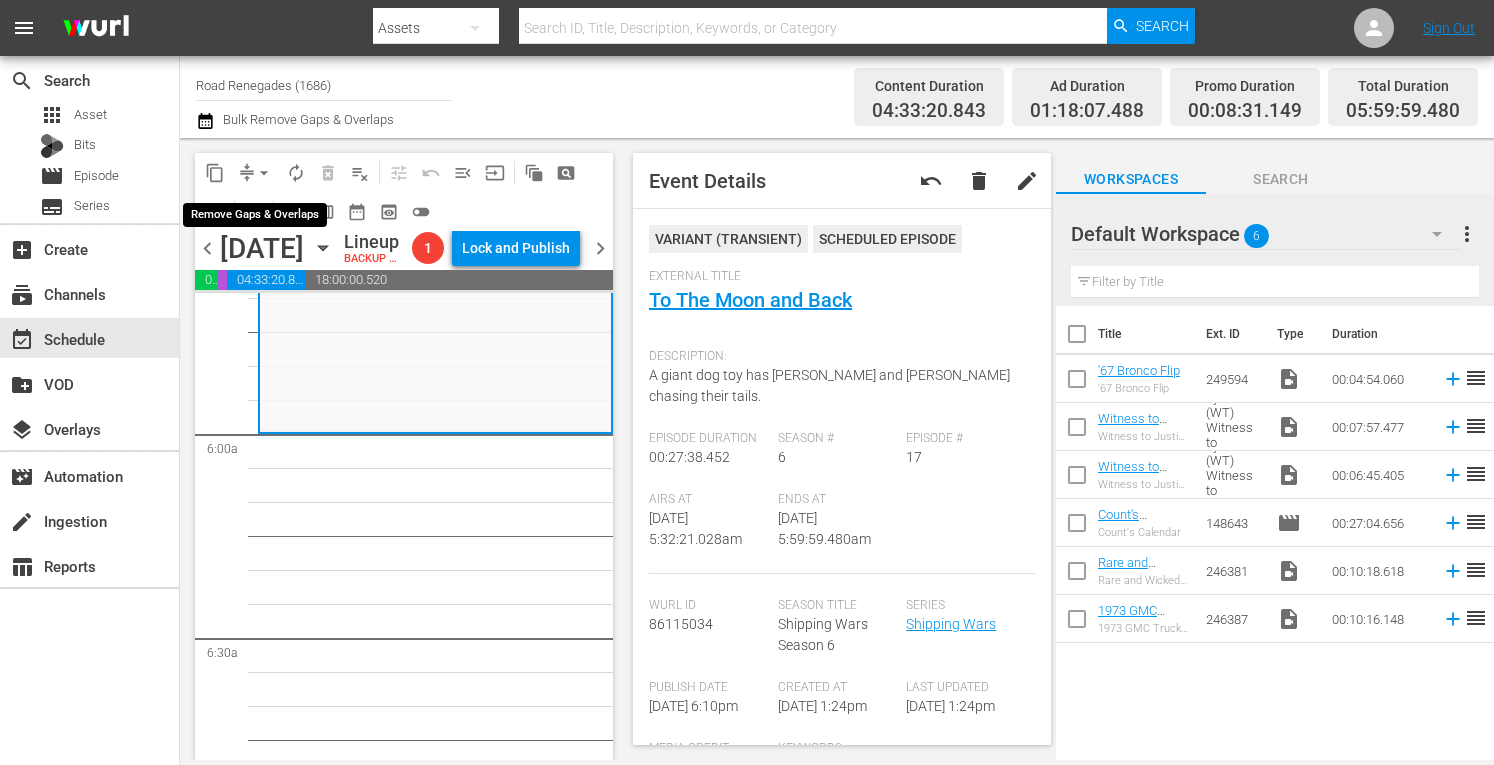 click on "arrow_drop_down" at bounding box center (264, 173) 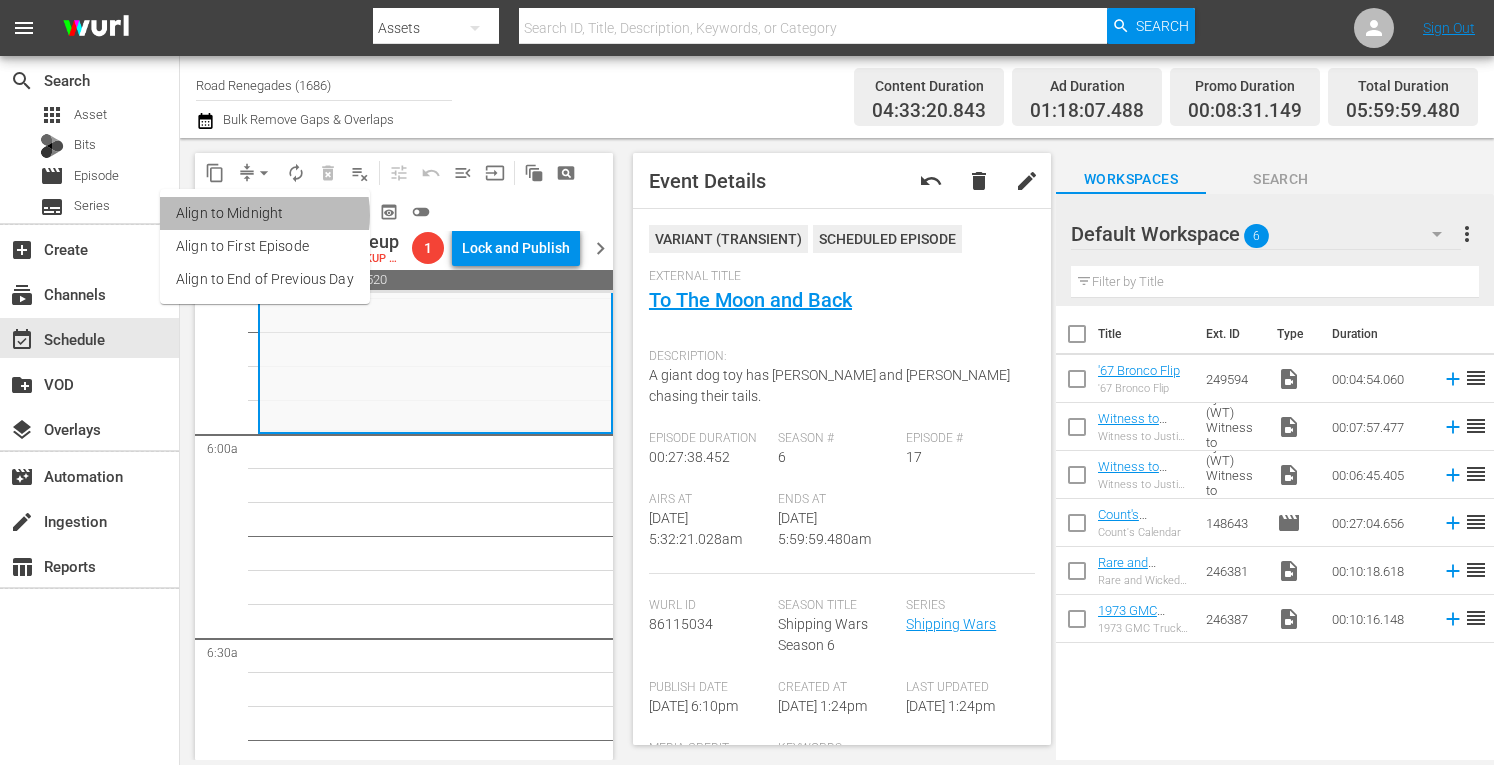 click on "Align to Midnight" at bounding box center [265, 213] 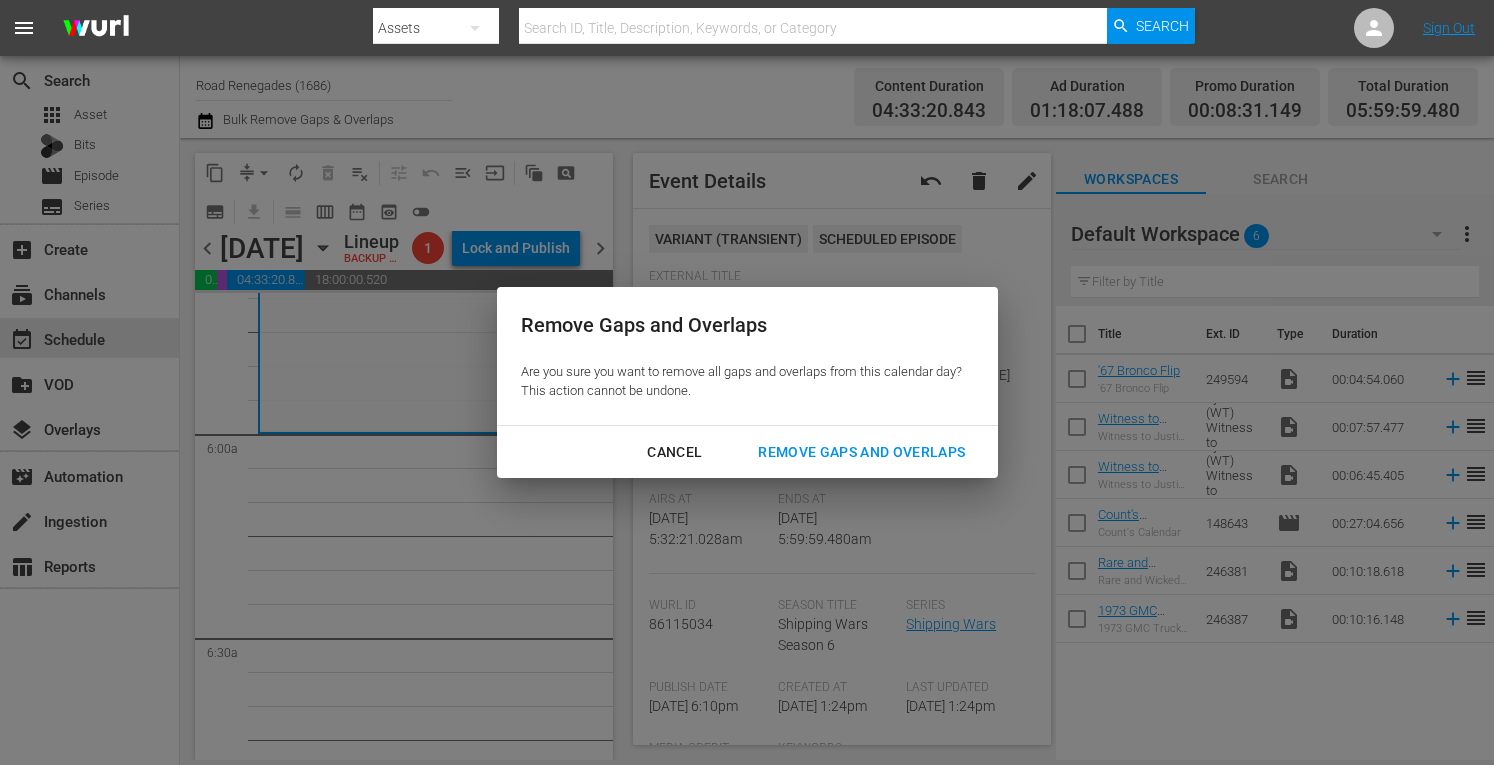 click on "Remove Gaps and Overlaps" at bounding box center (861, 452) 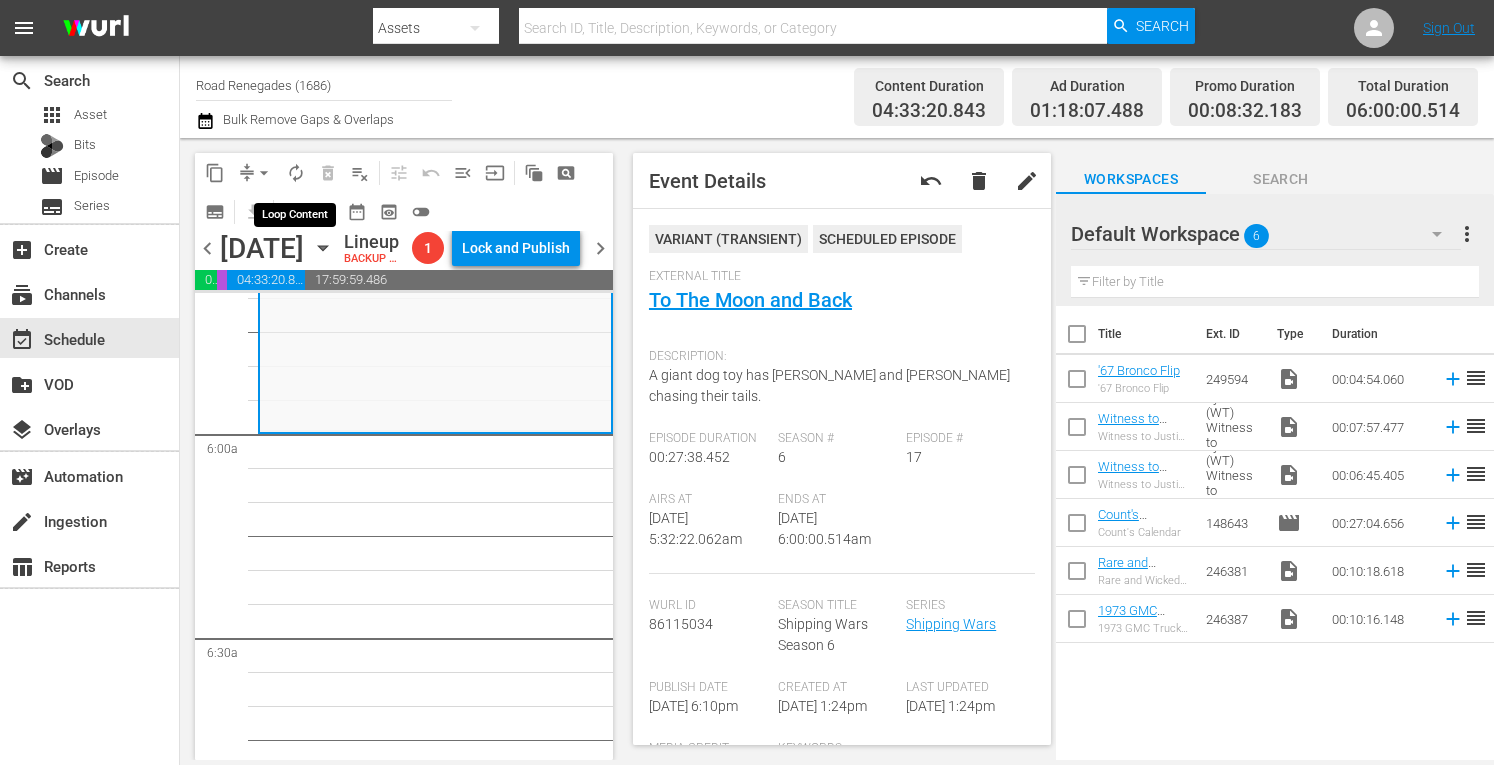 click on "autorenew_outlined" at bounding box center [296, 173] 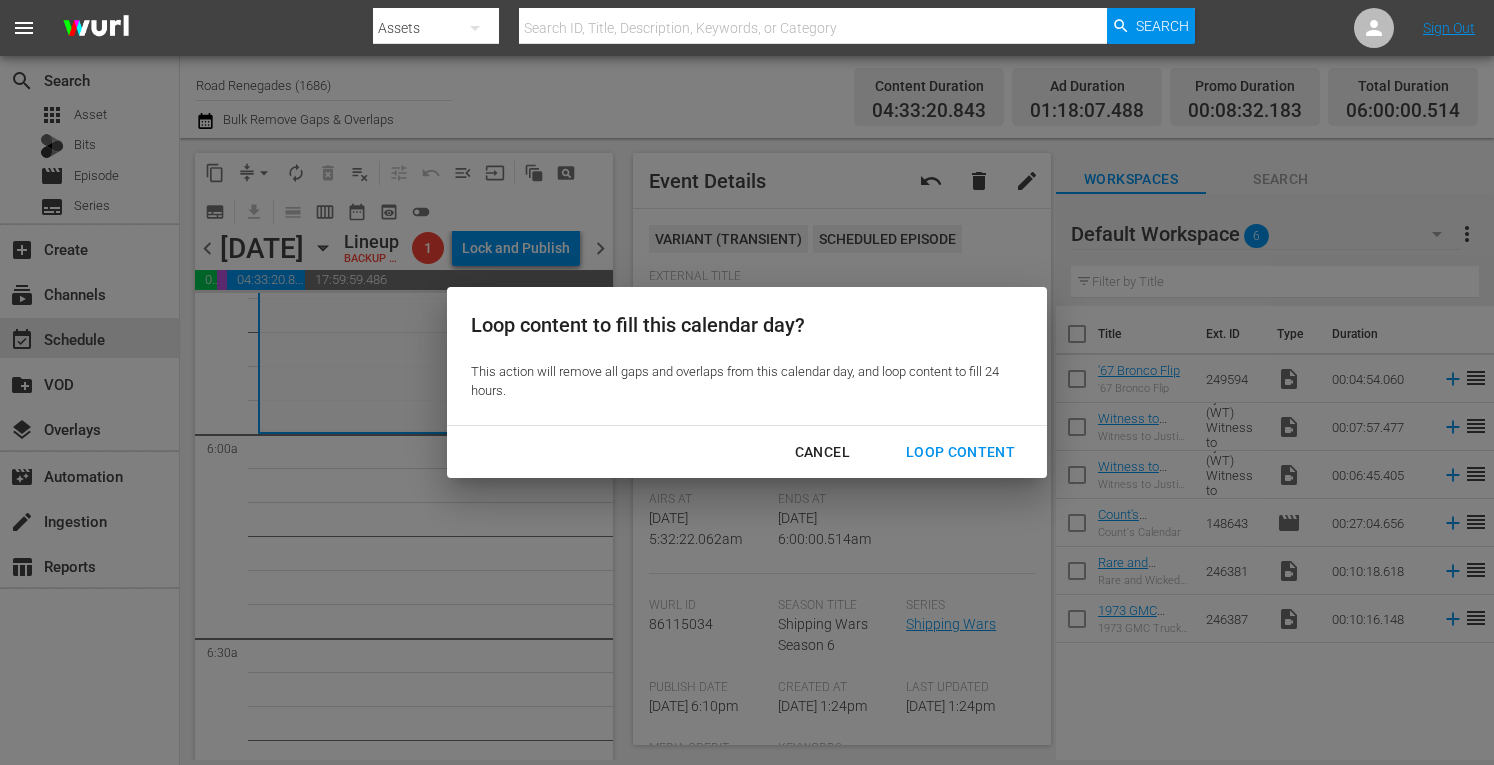 click on "Loop Content" at bounding box center [960, 452] 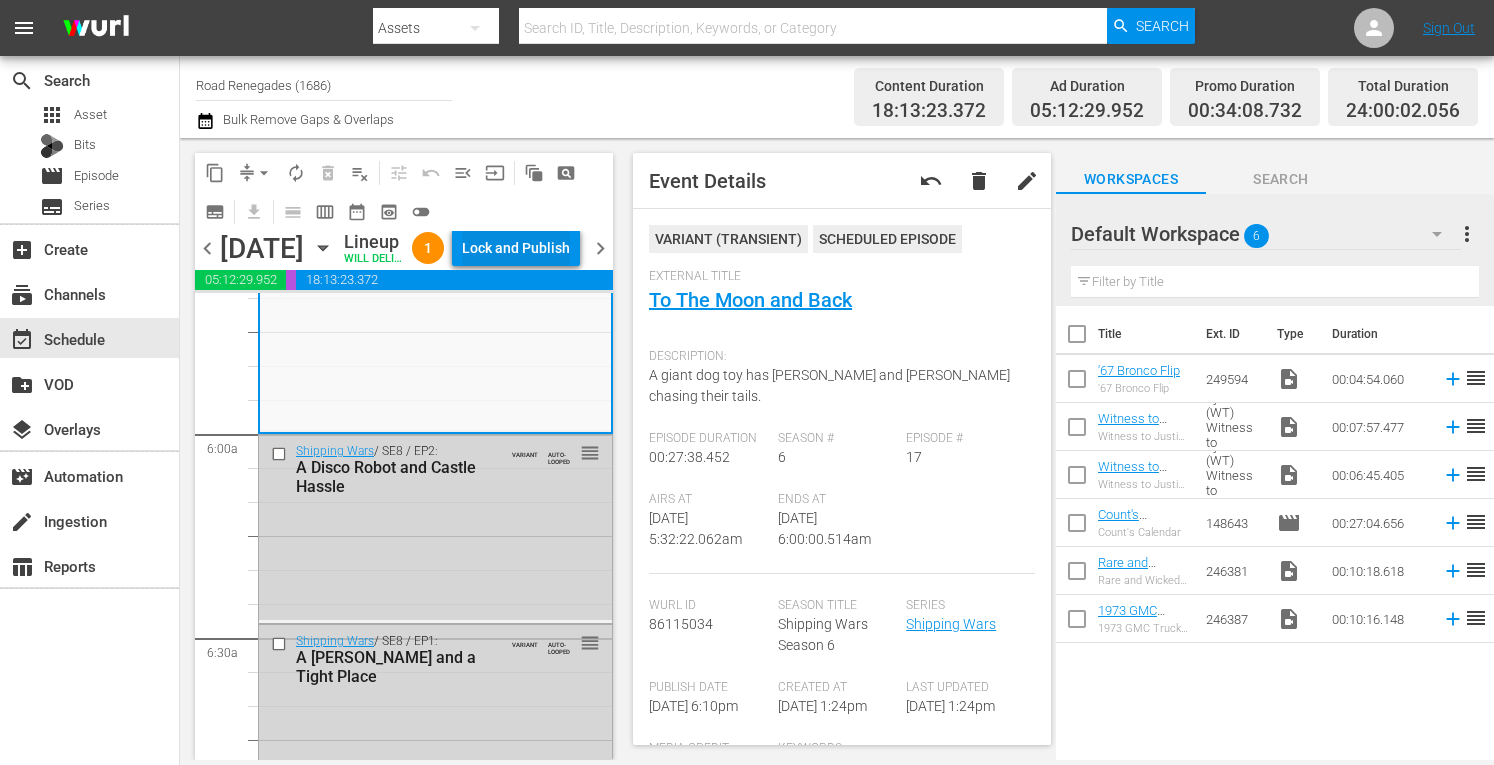 click on "Lock and Publish" at bounding box center (516, 248) 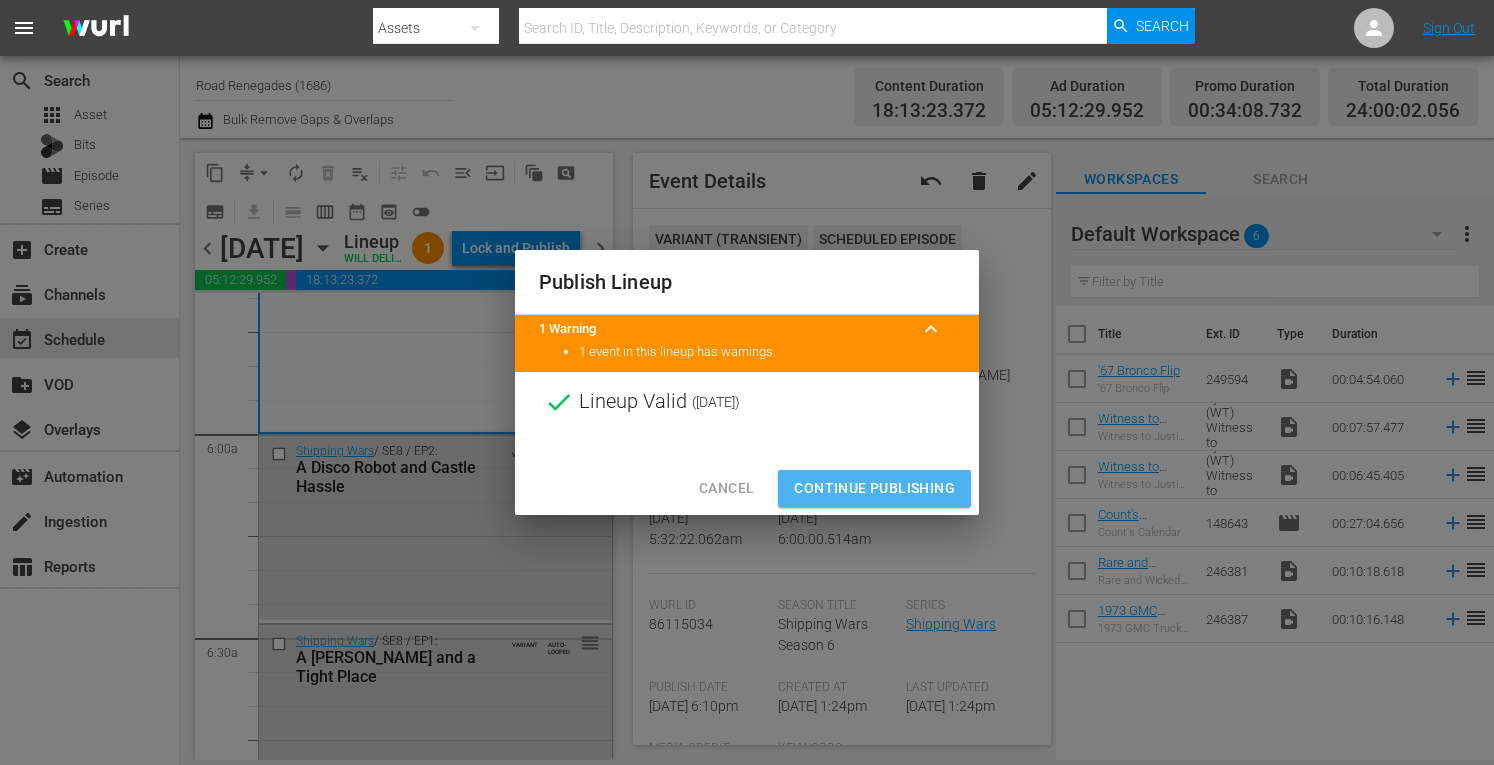 click on "Continue Publishing" at bounding box center (874, 488) 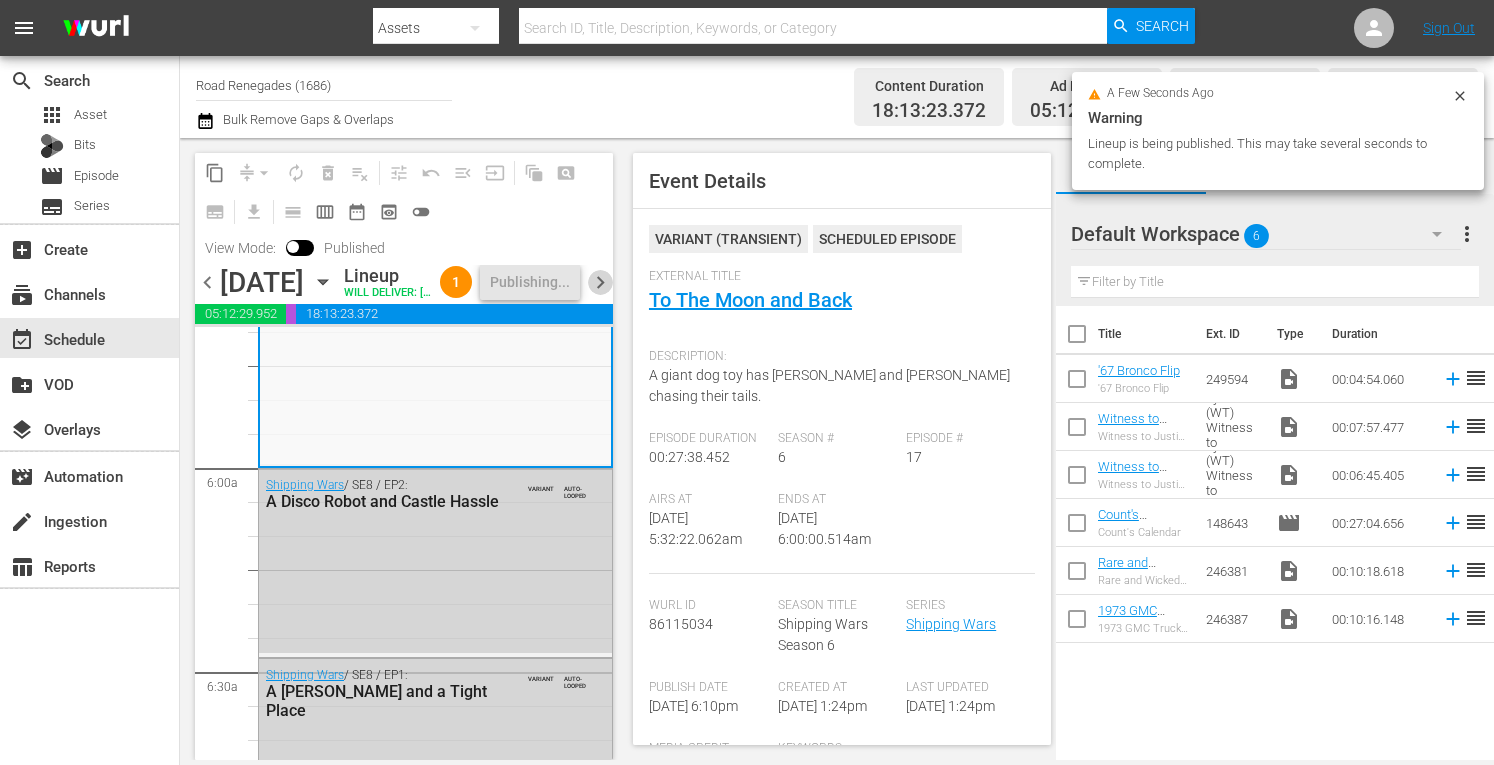 click on "chevron_right" at bounding box center [600, 282] 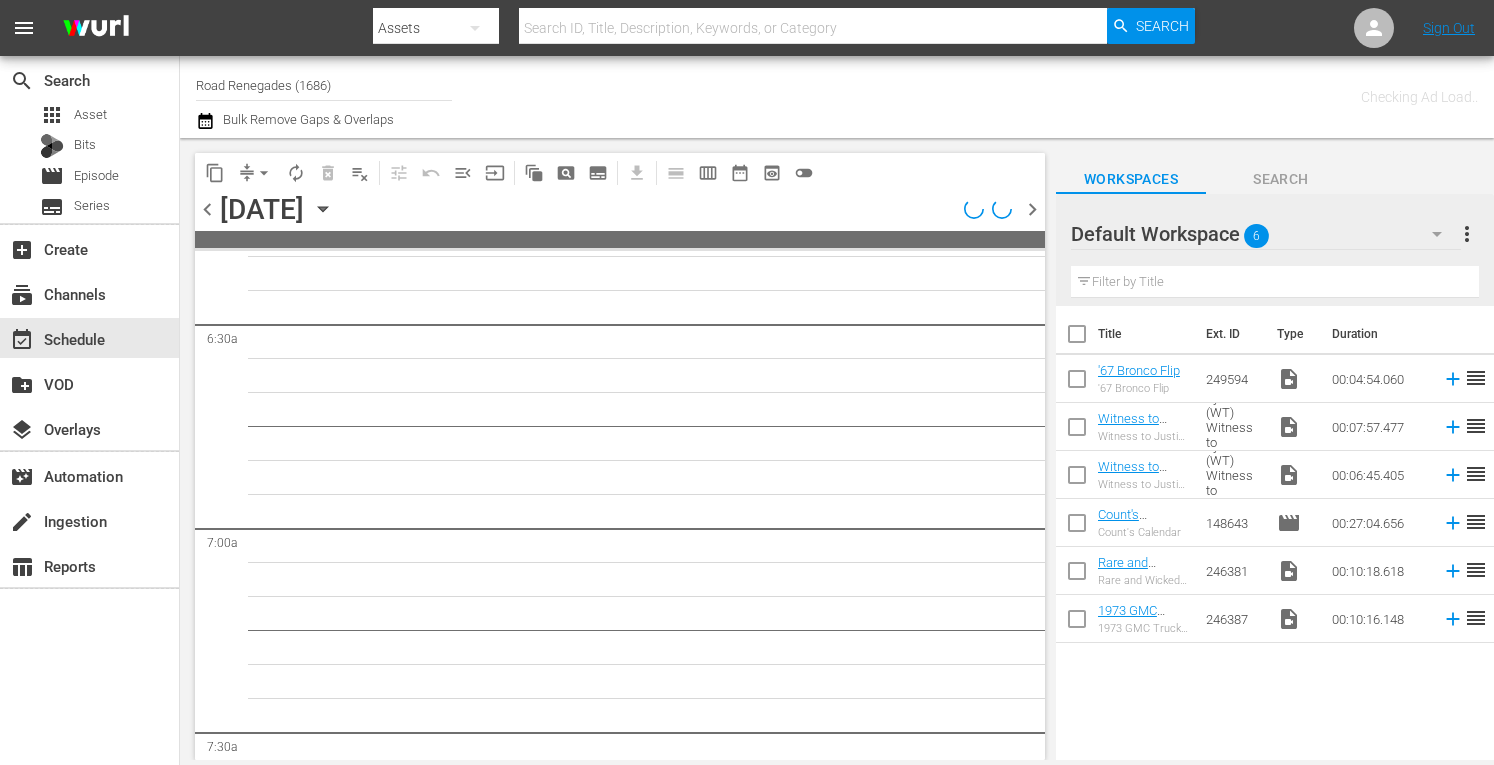 scroll, scrollTop: 2341, scrollLeft: 0, axis: vertical 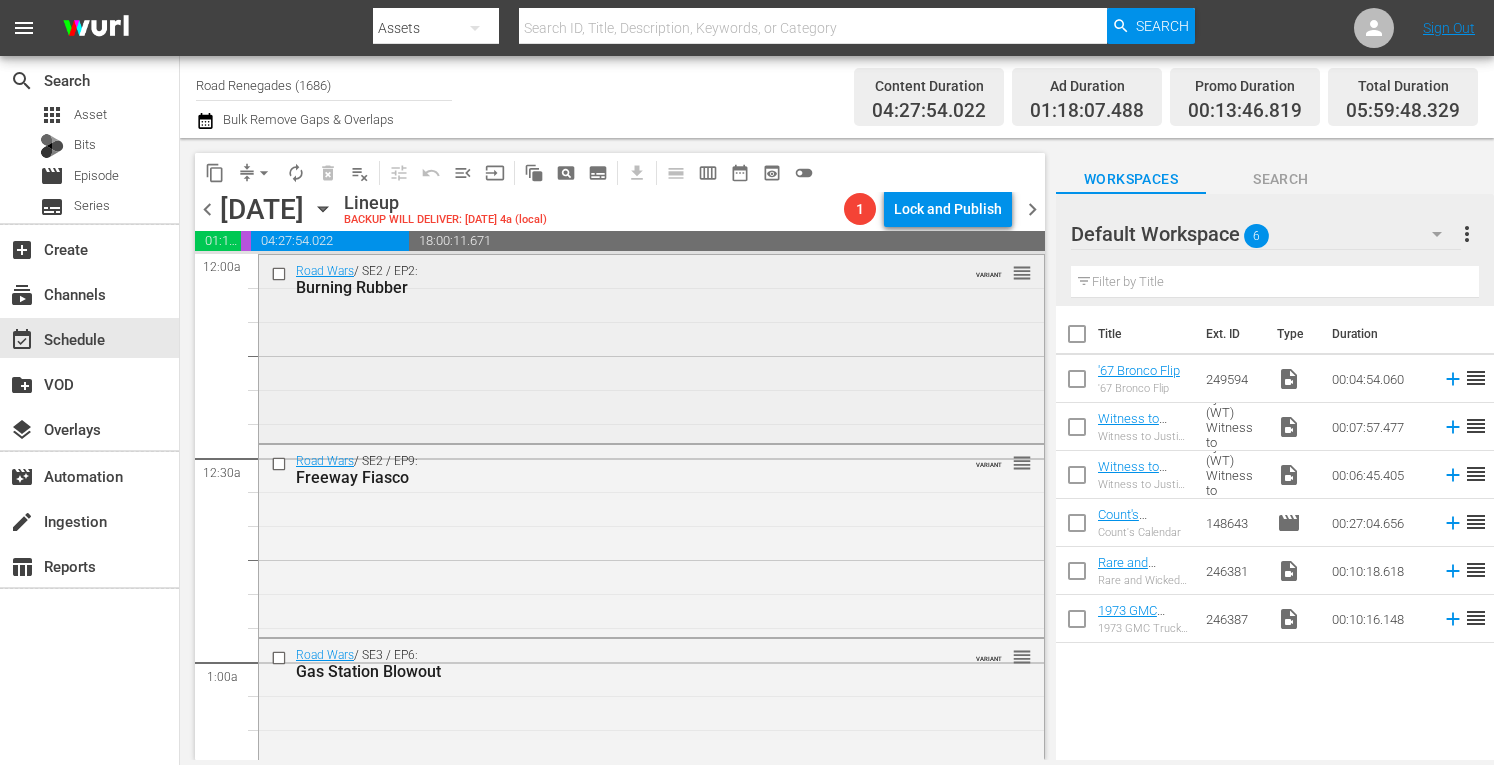 click on "Road Wars  / SE2 / EP2:
Burning Rubber VARIANT reorder" at bounding box center [651, 347] 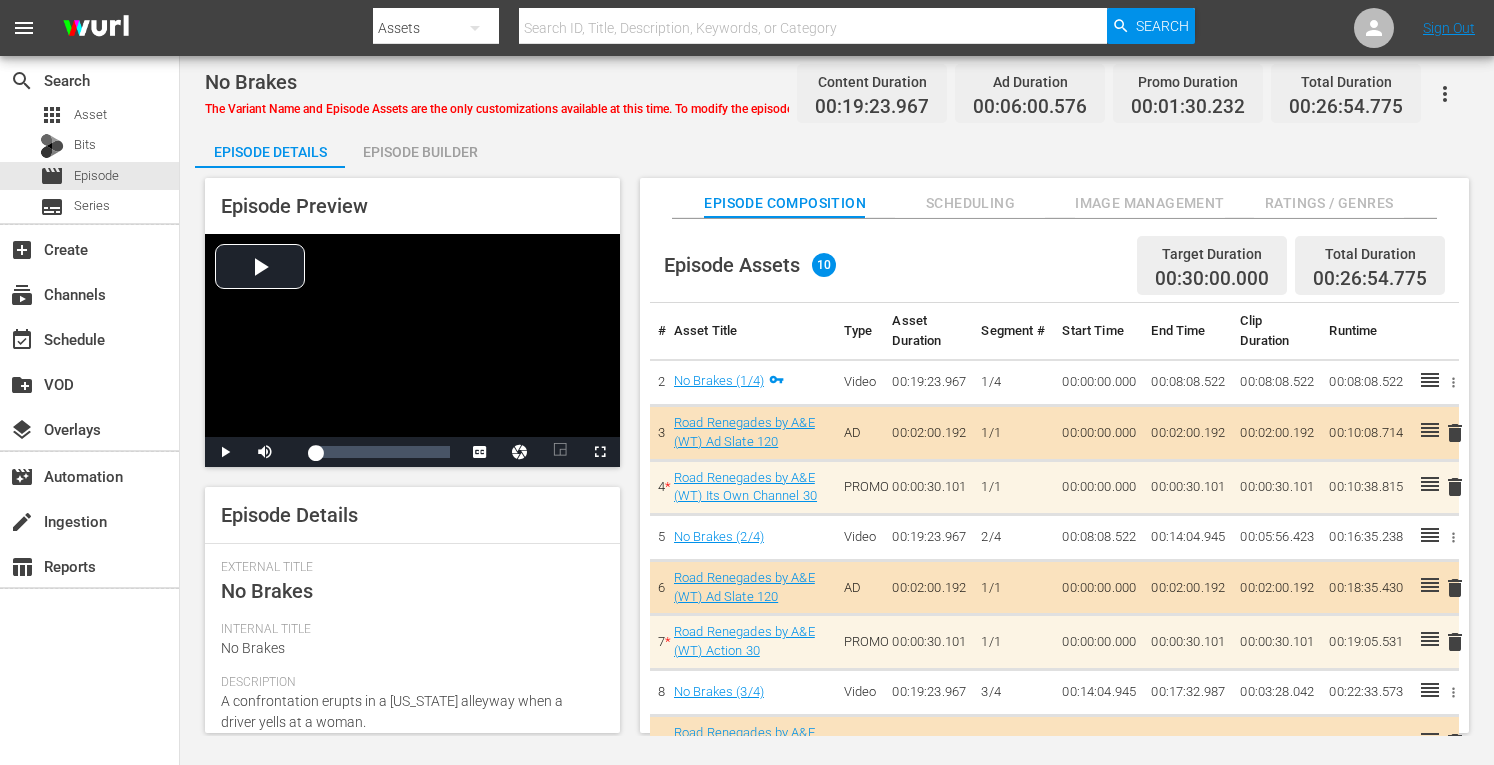 scroll, scrollTop: 0, scrollLeft: 0, axis: both 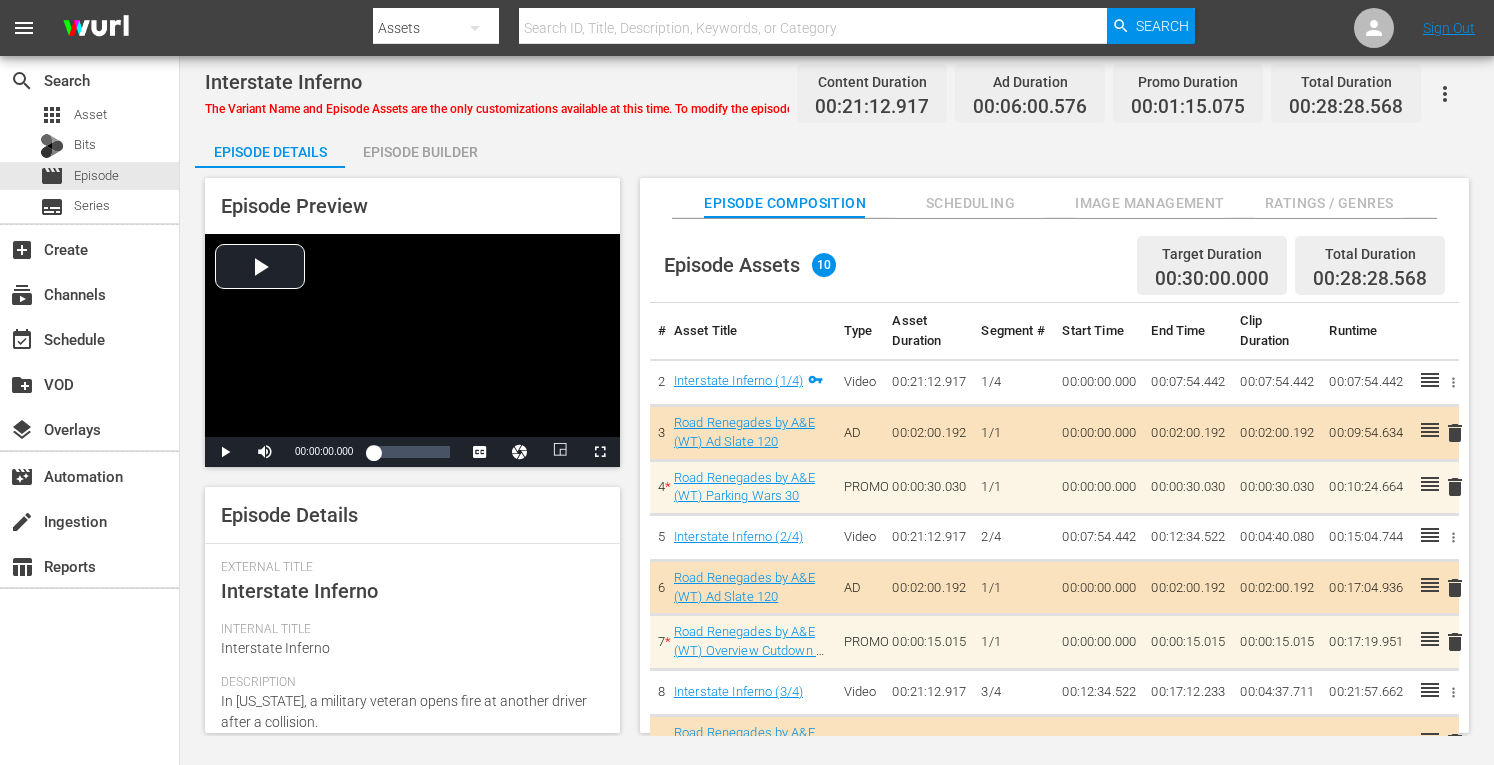 click on "Episode Builder" at bounding box center (420, 152) 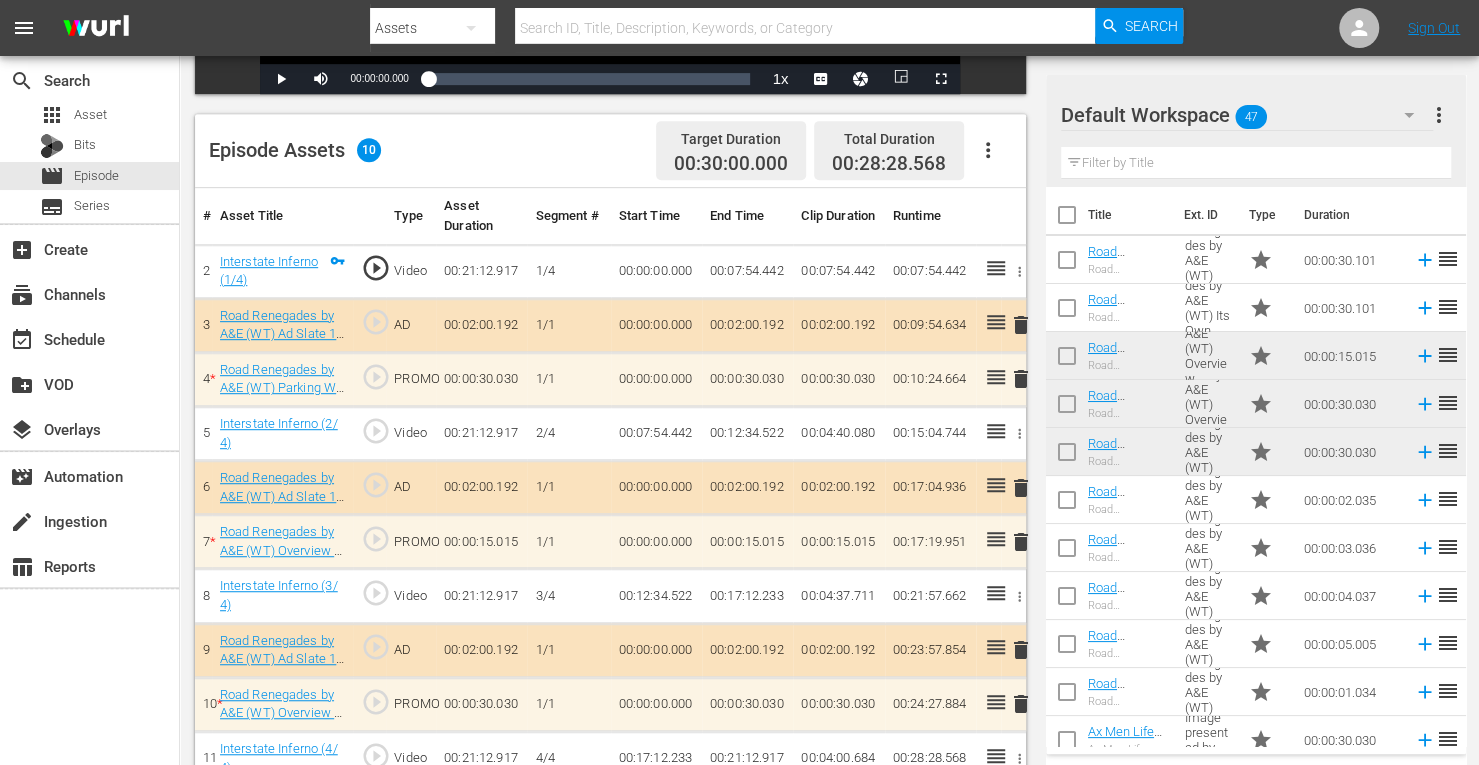 scroll, scrollTop: 520, scrollLeft: 0, axis: vertical 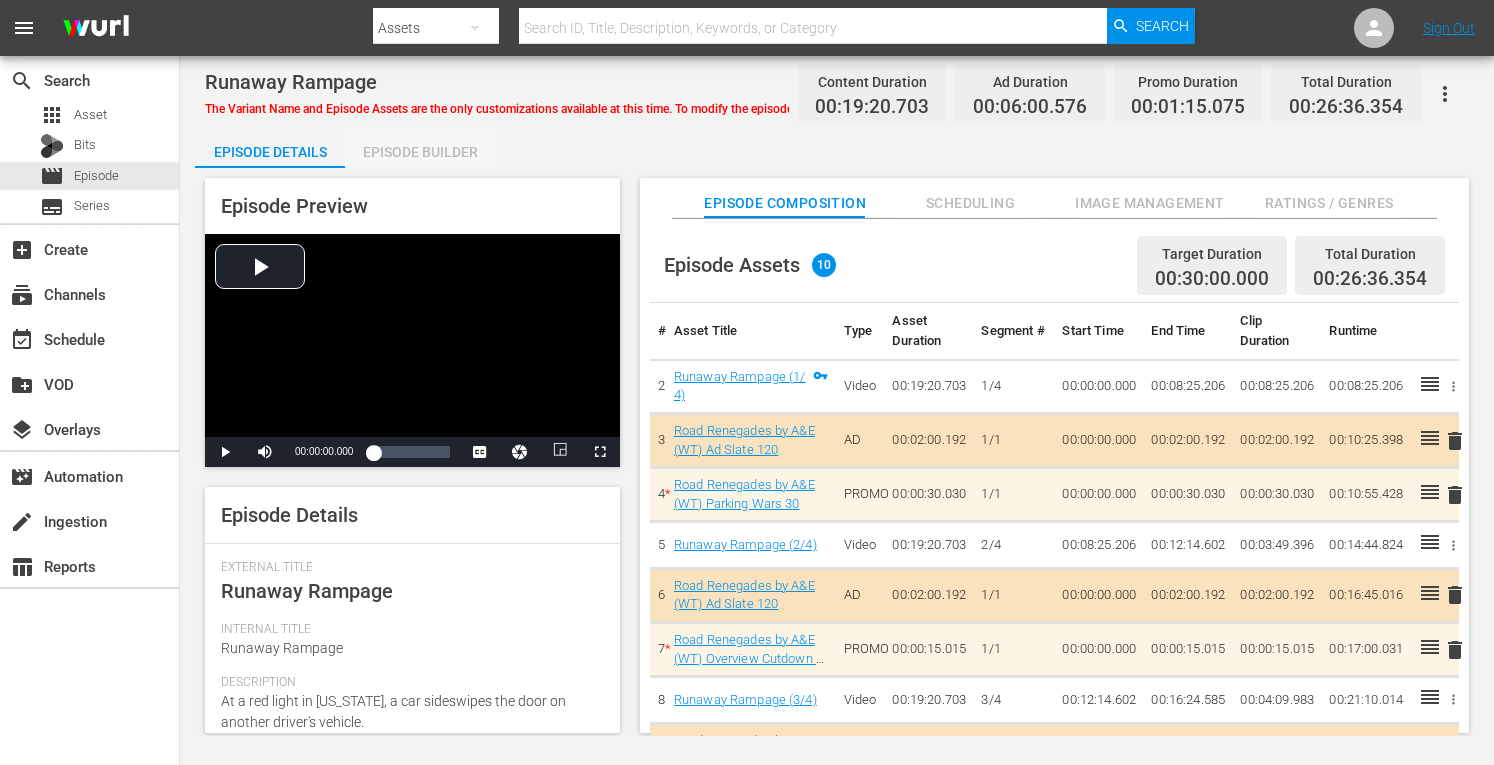 click on "Episode Builder" at bounding box center [420, 152] 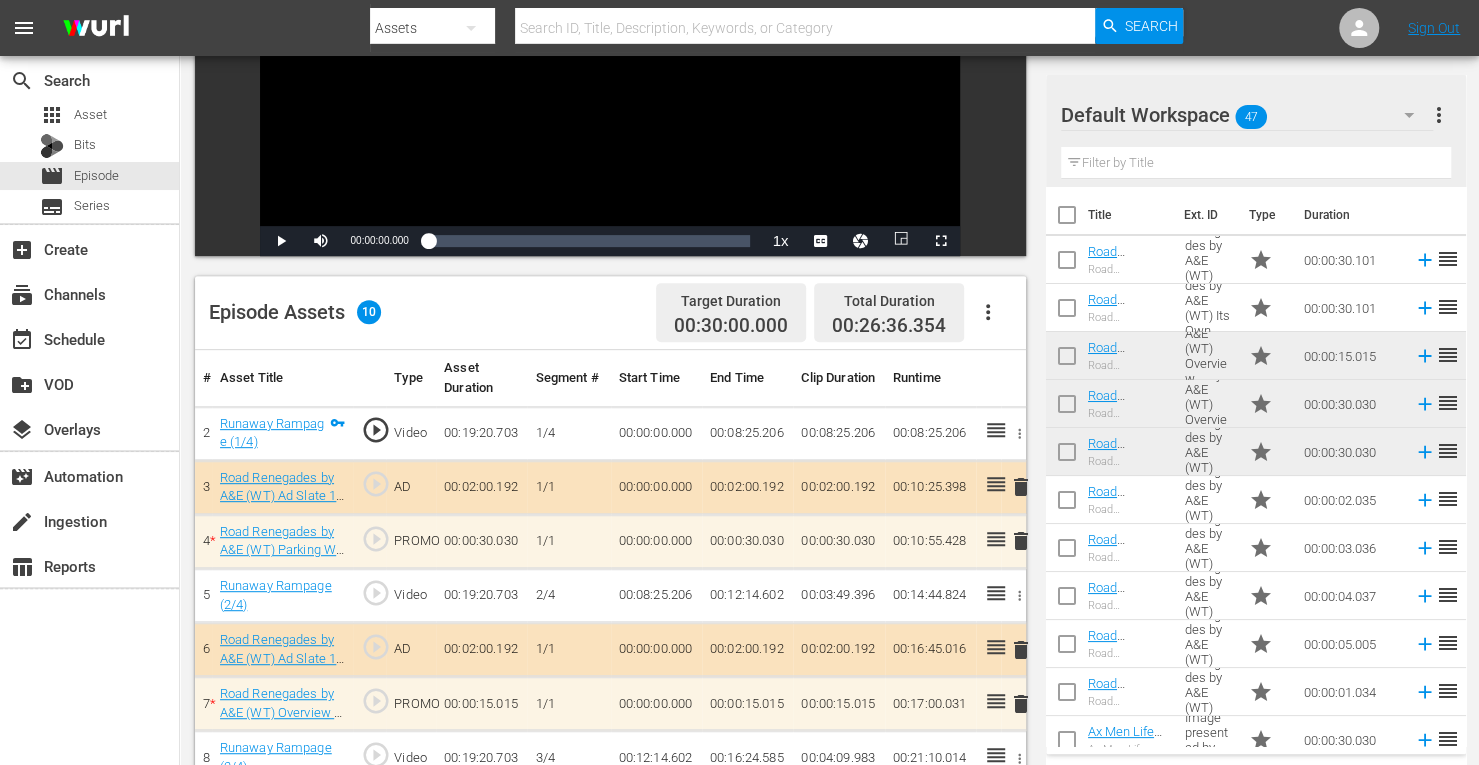 scroll, scrollTop: 520, scrollLeft: 0, axis: vertical 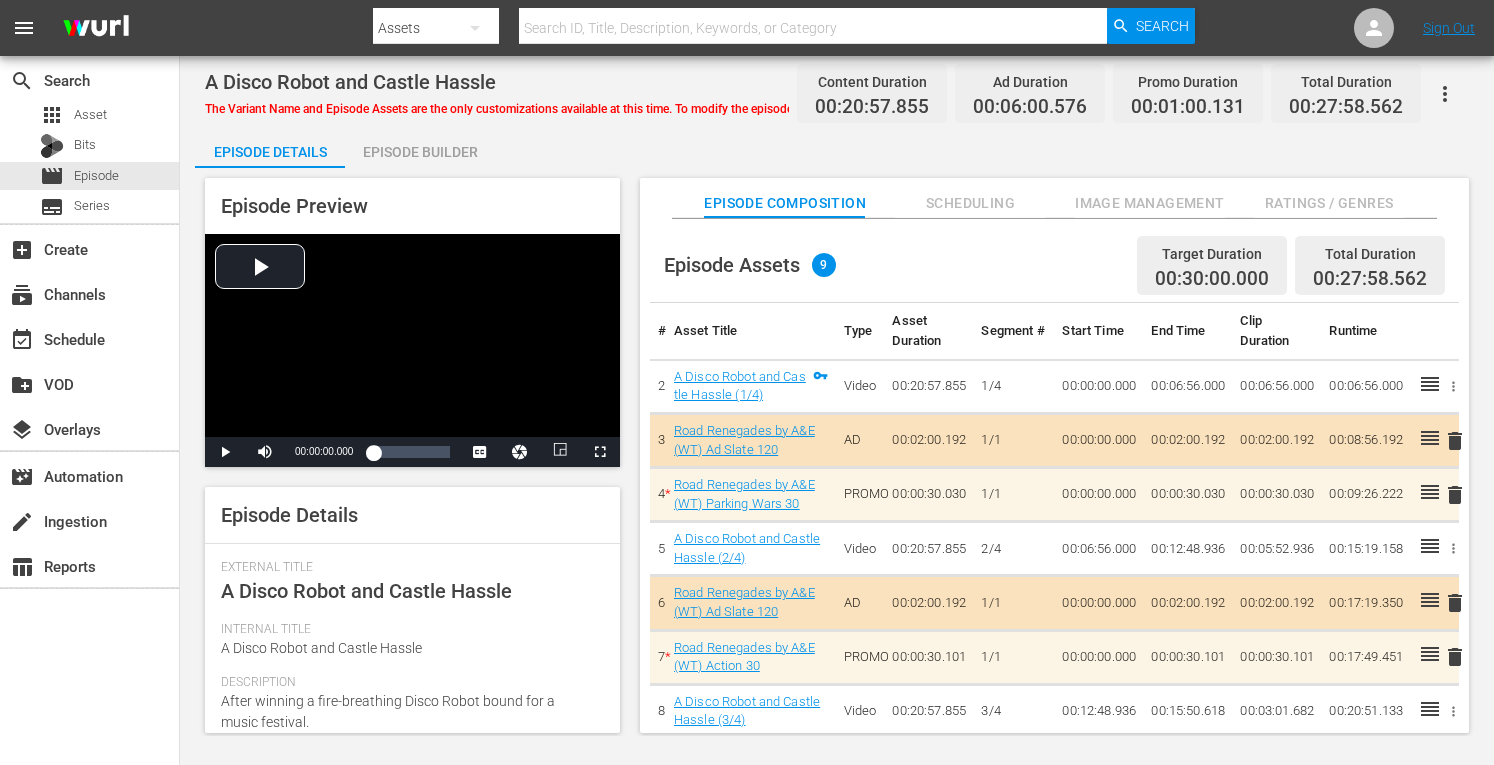 click on "Episode Builder" at bounding box center (420, 152) 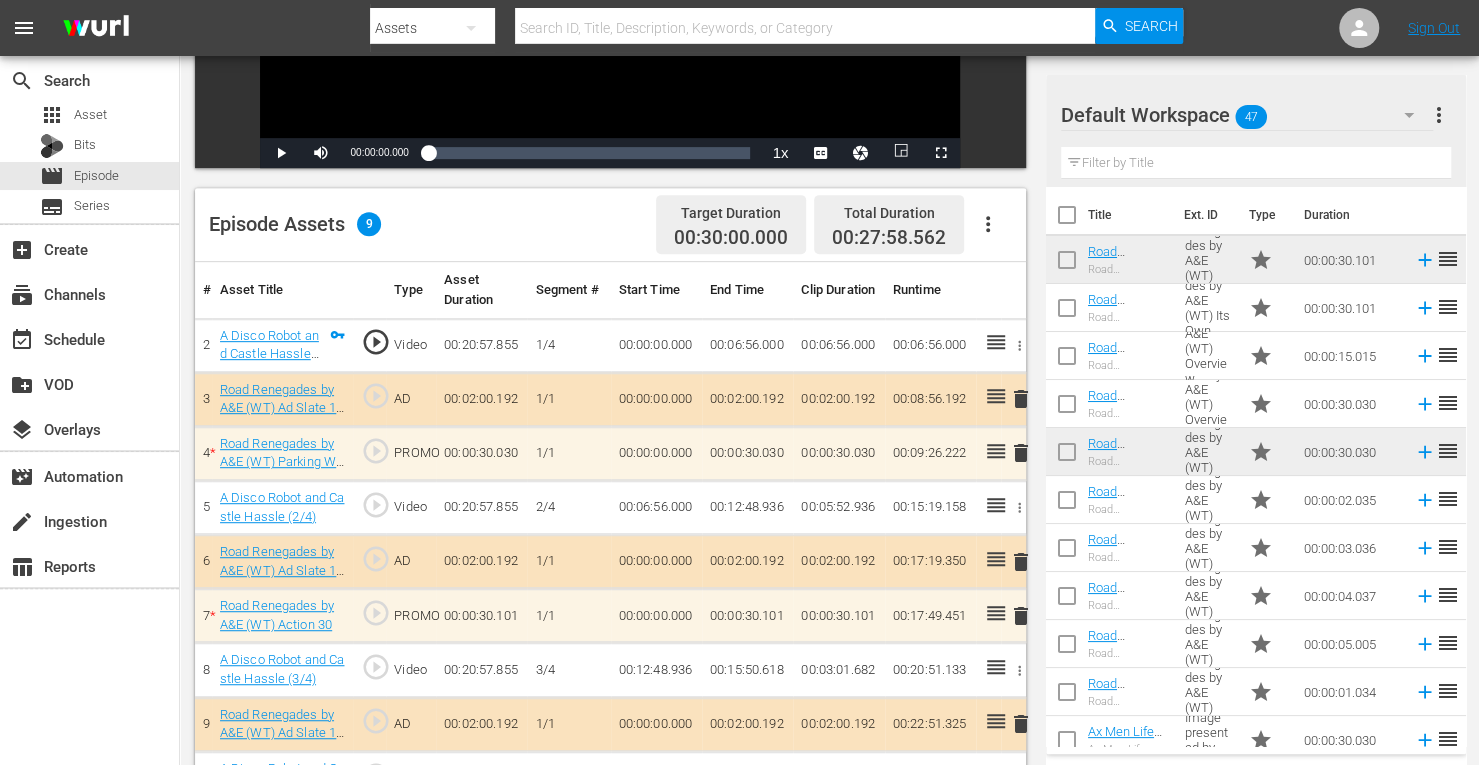 scroll, scrollTop: 400, scrollLeft: 0, axis: vertical 